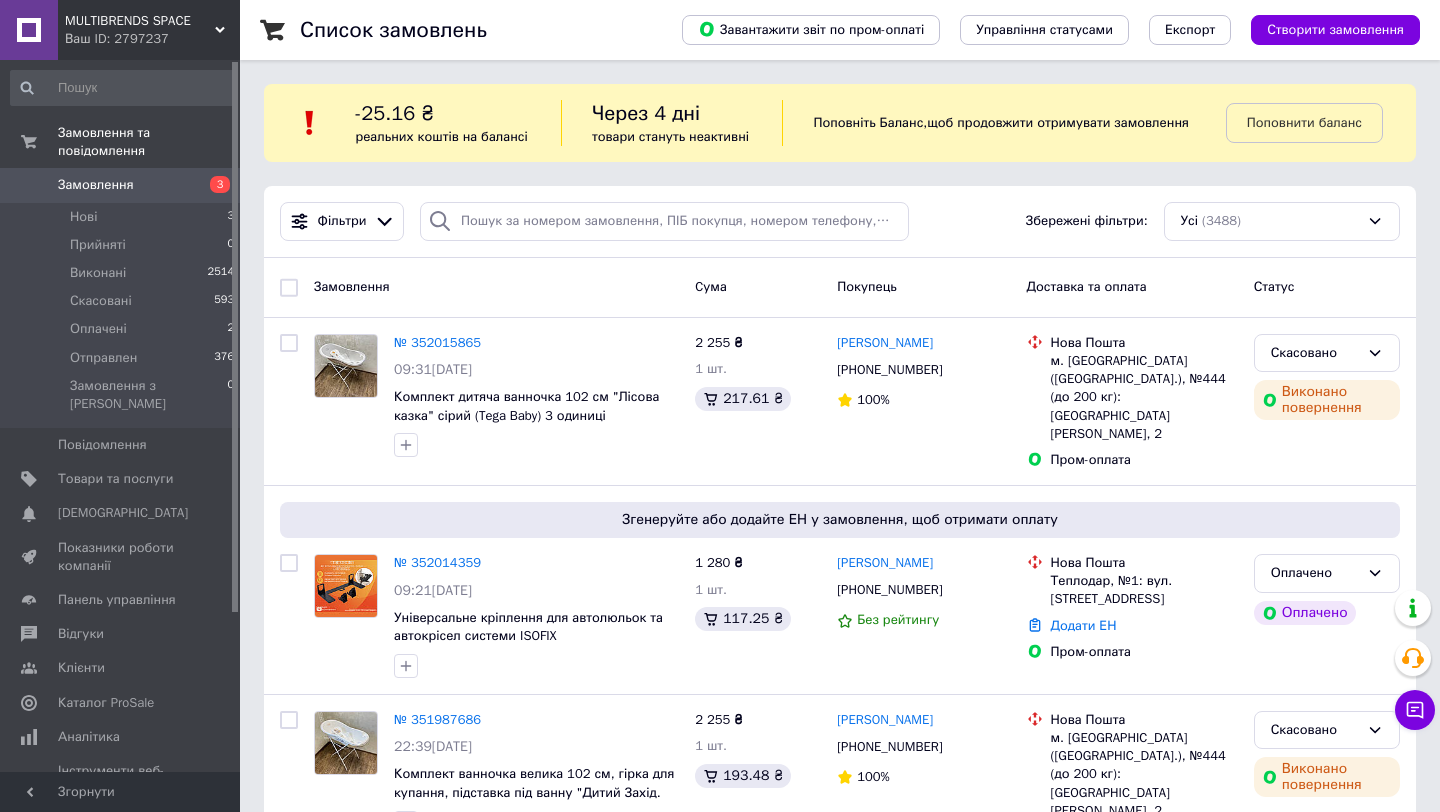 scroll, scrollTop: 0, scrollLeft: 0, axis: both 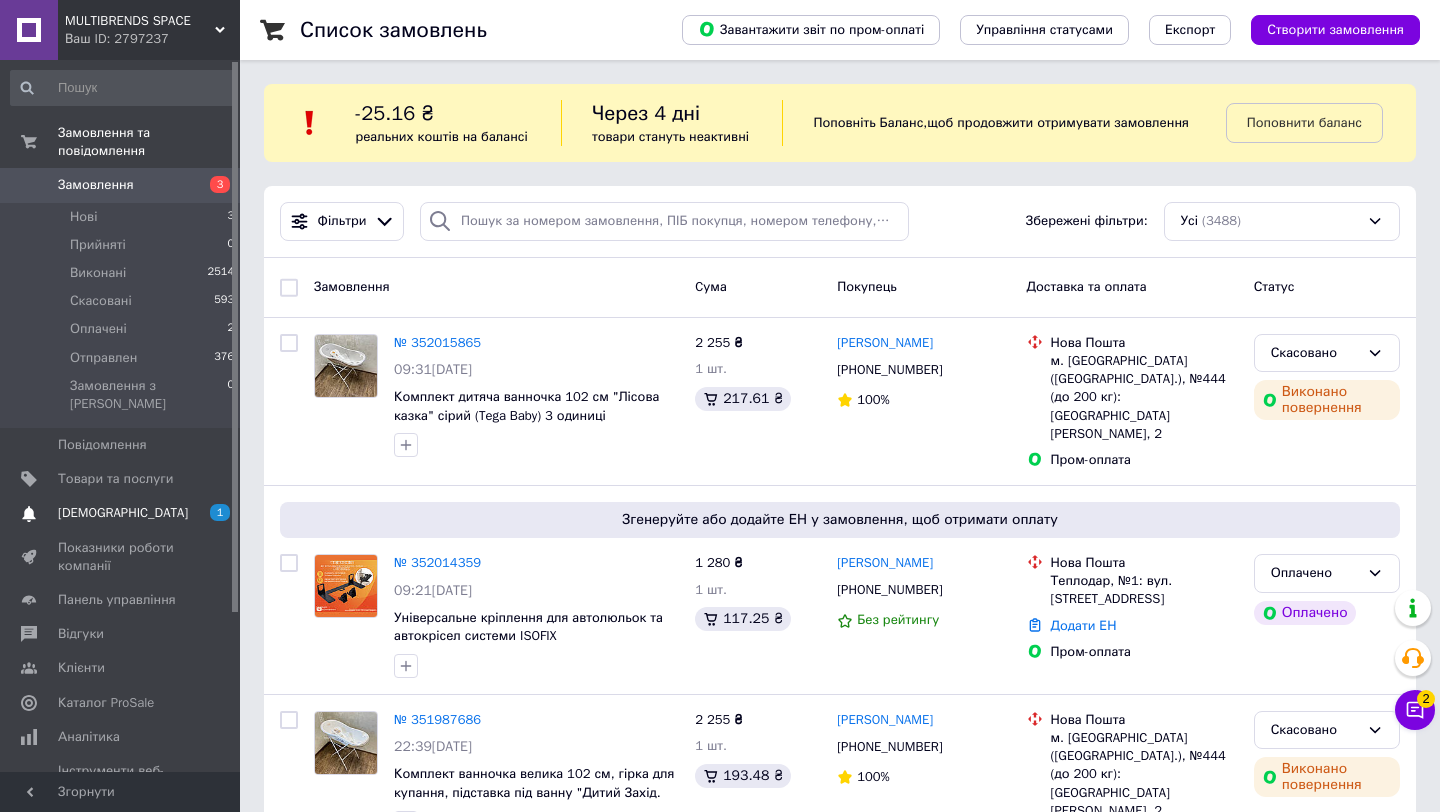click on "Сповіщення 1 0" at bounding box center (123, 513) 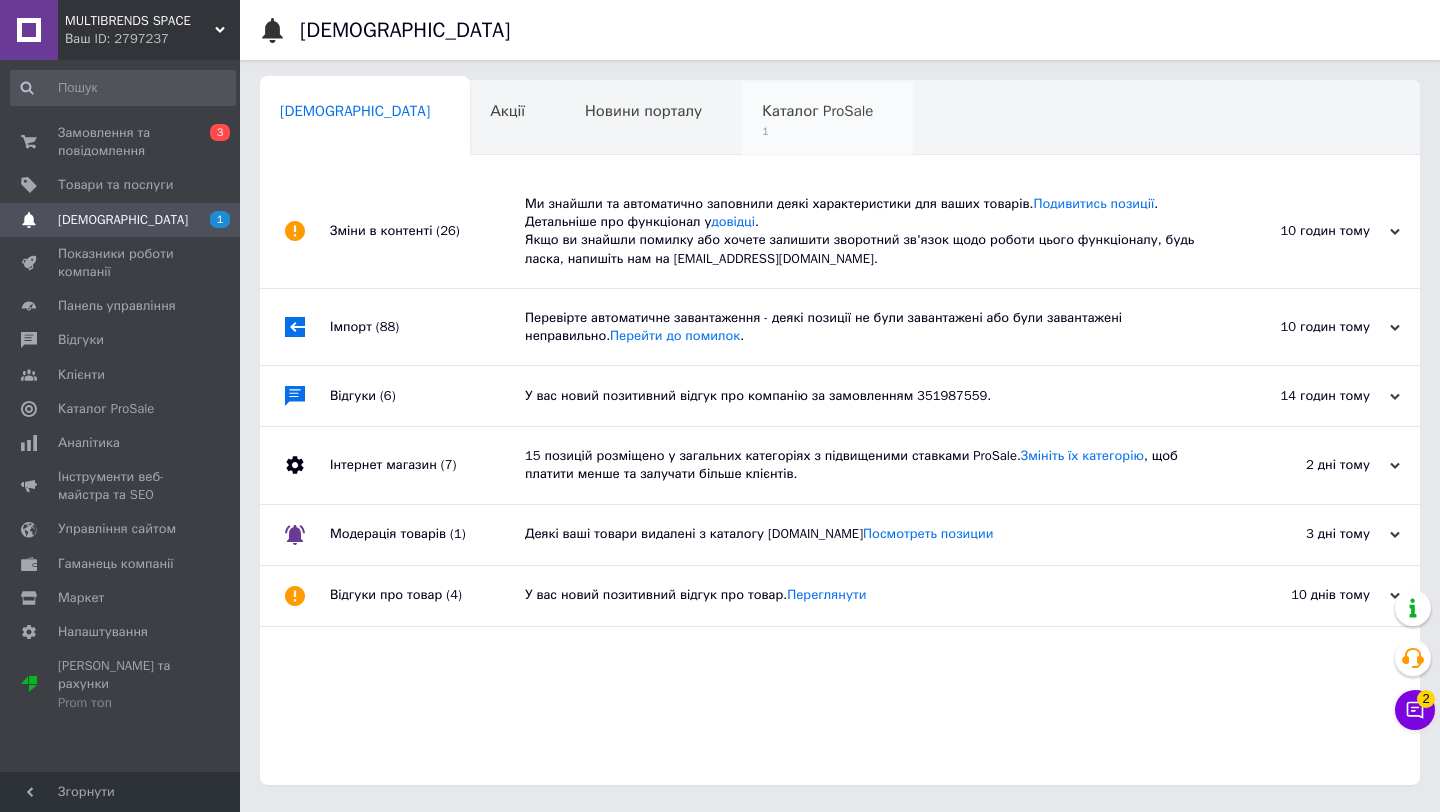 click on "Каталог ProSale" at bounding box center [817, 111] 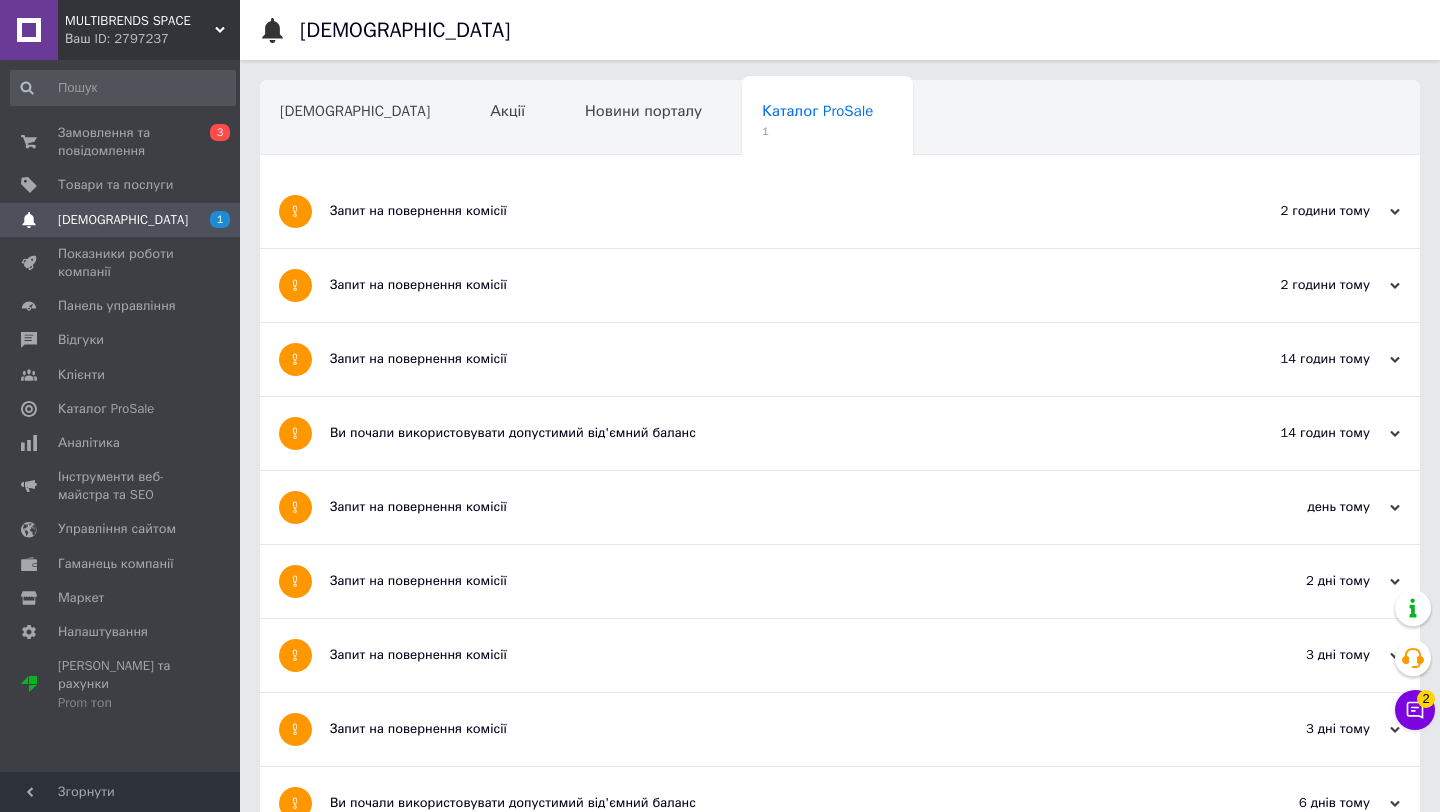 click on "Запит на повернення комісії" at bounding box center (765, 211) 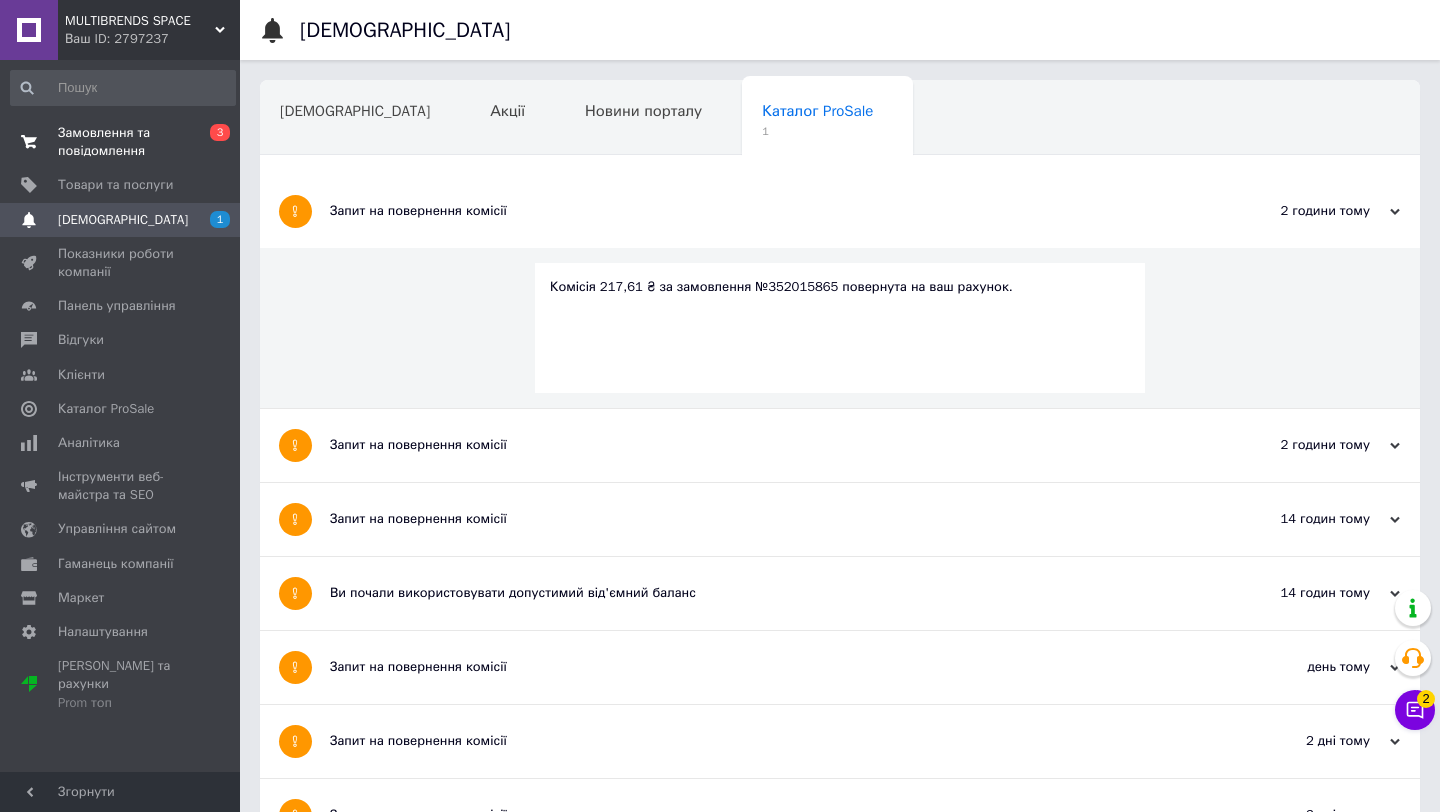 click on "Замовлення та повідомлення" at bounding box center [121, 142] 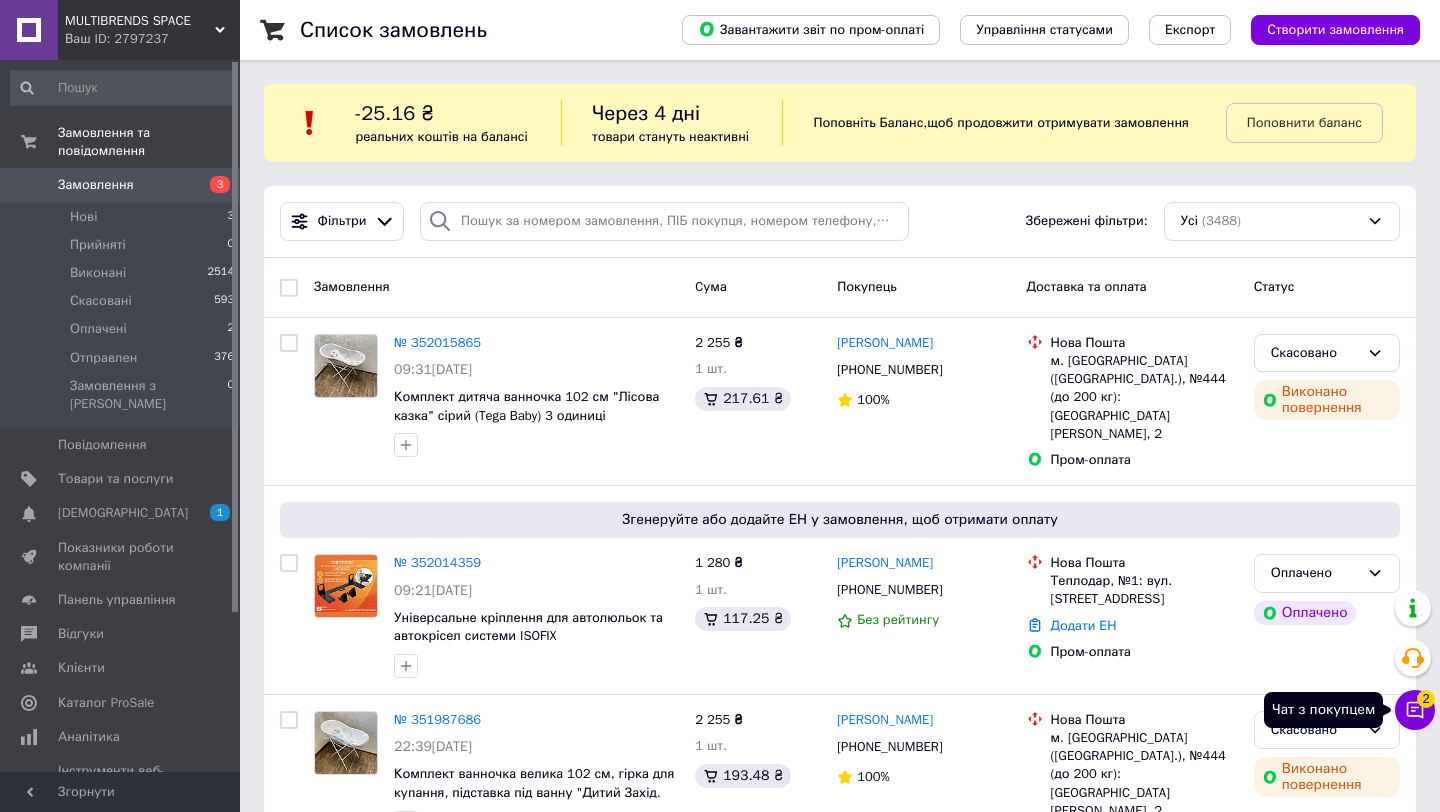 click 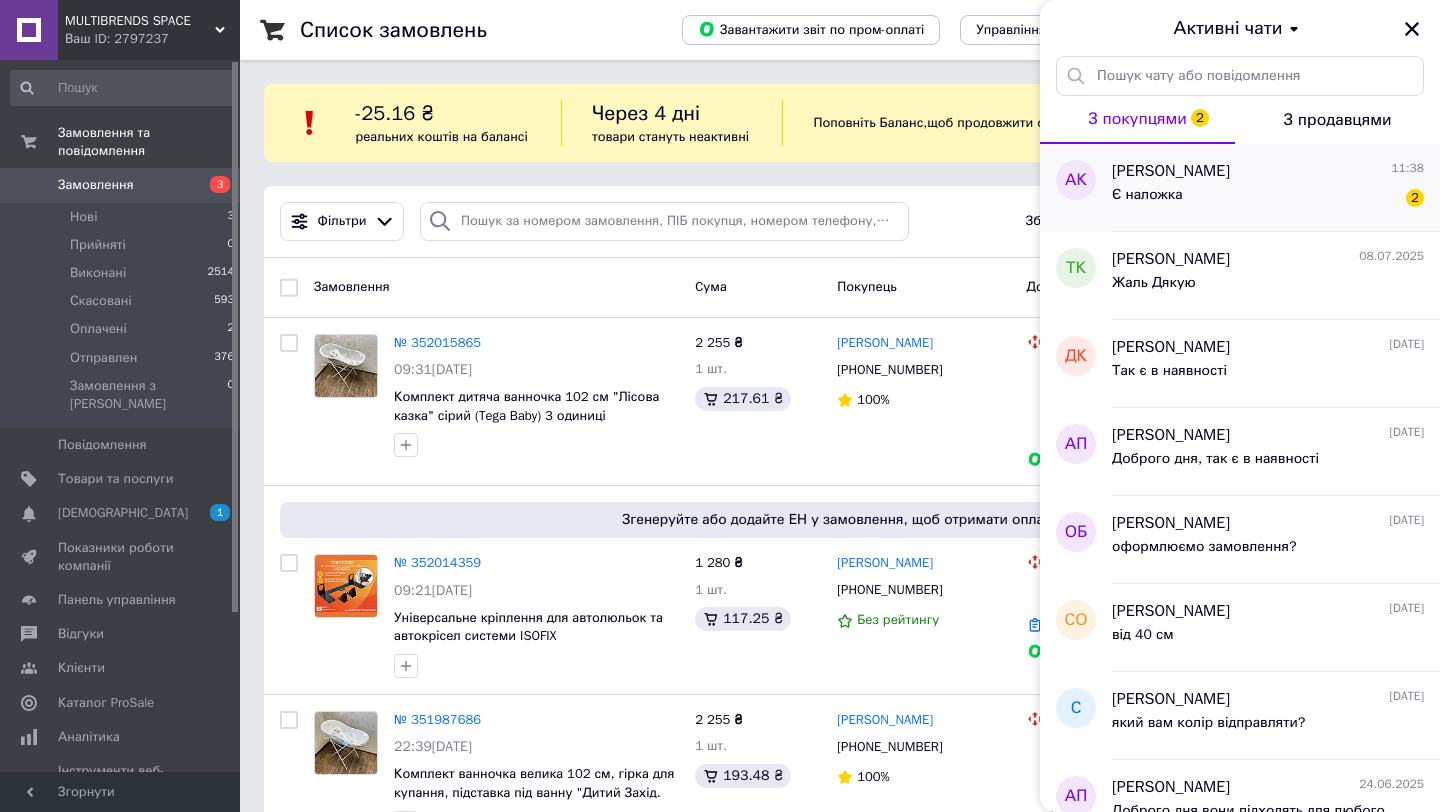click on "Анастасія Корчинська" at bounding box center (1171, 171) 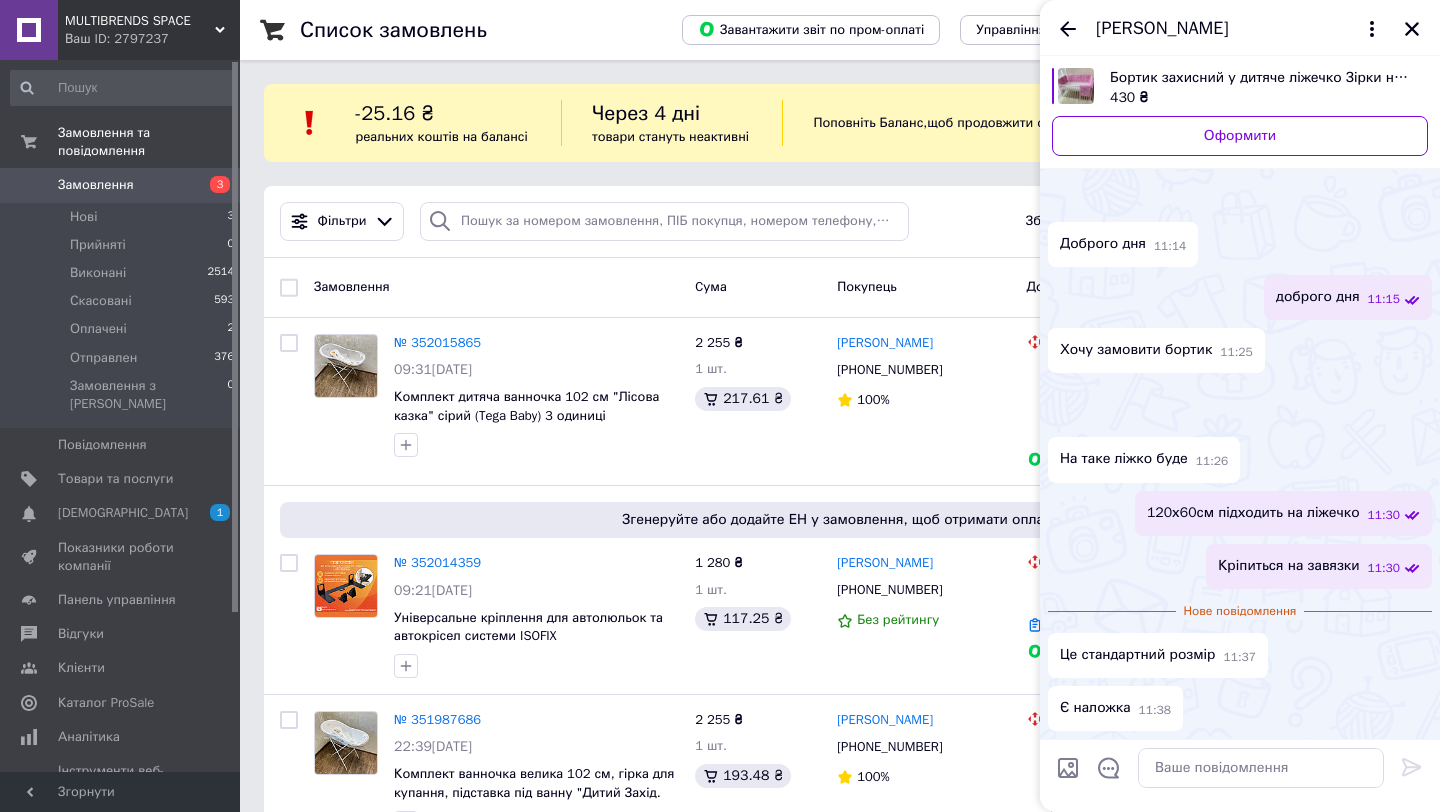 scroll, scrollTop: 0, scrollLeft: 0, axis: both 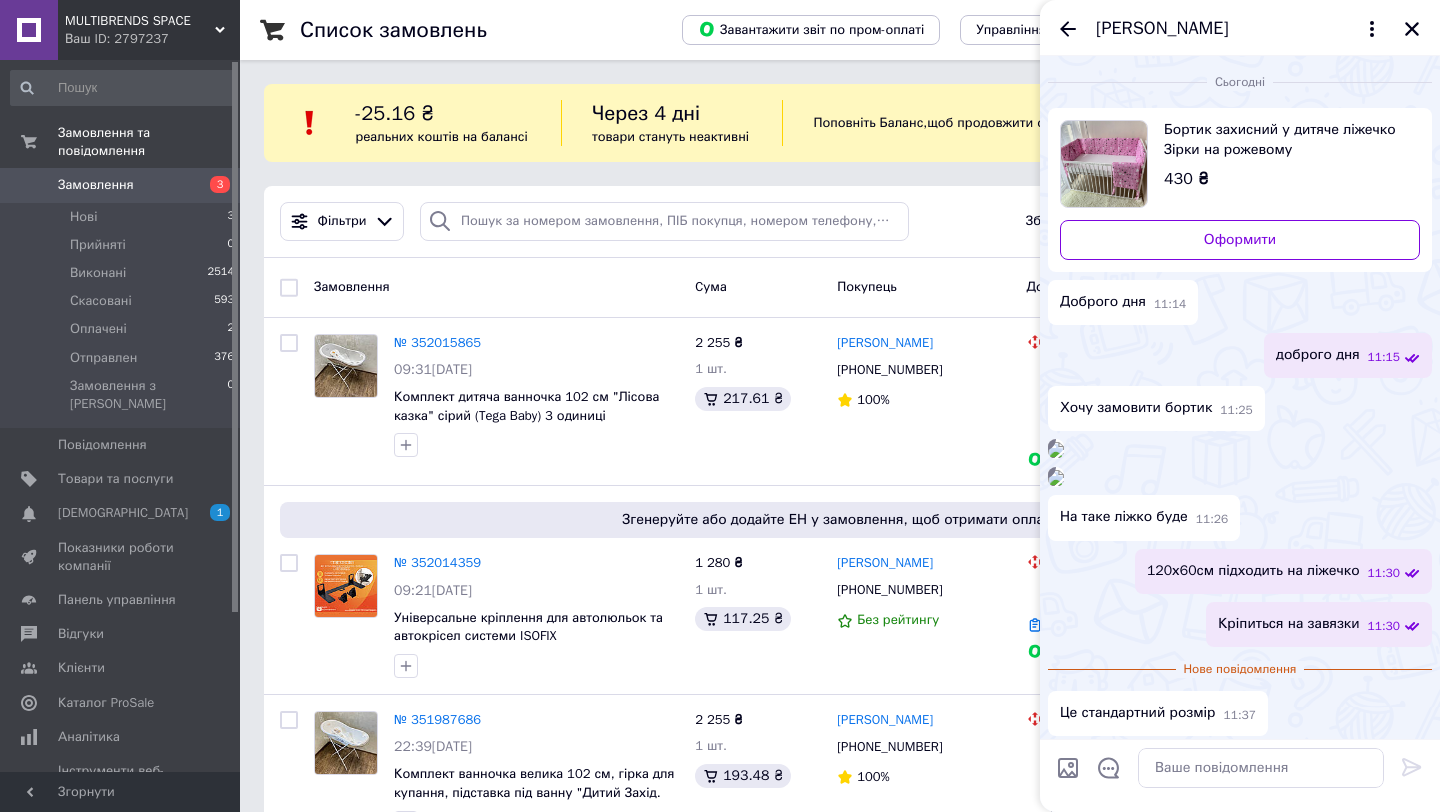 click on "Бортик захисний у дитяче ліжечко Зірки на рожевому" at bounding box center [1284, 140] 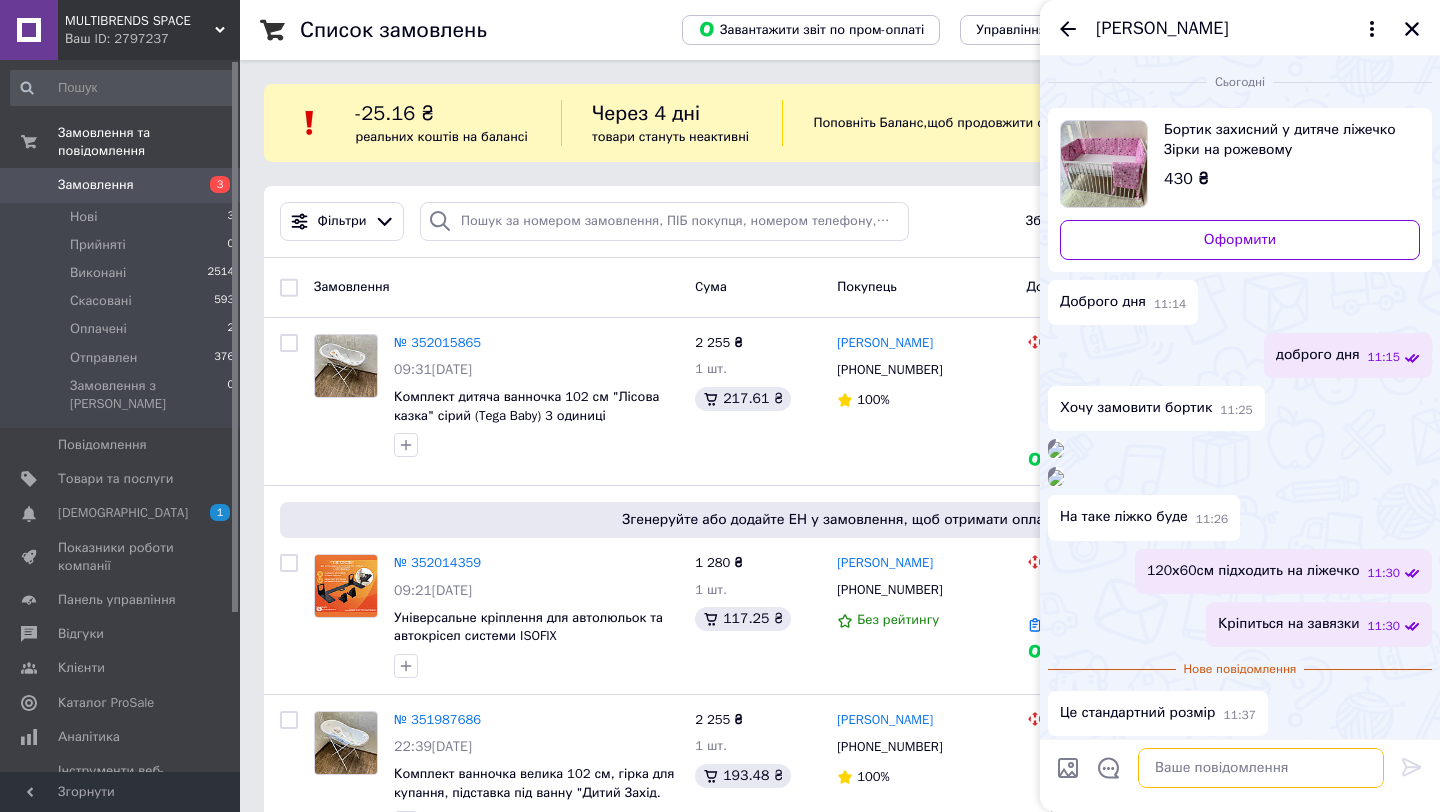 click at bounding box center (1261, 768) 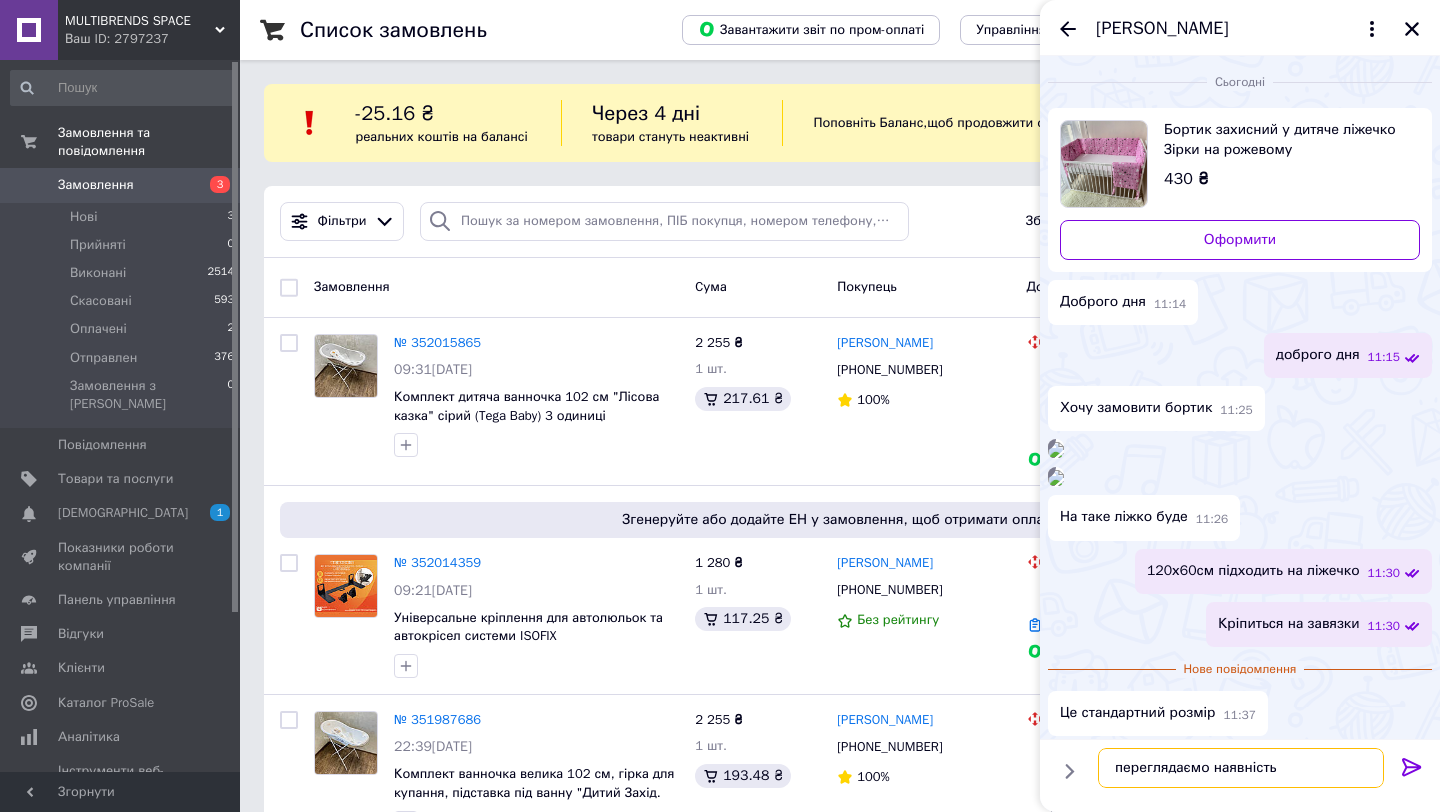 type on "переглядаємо наявність" 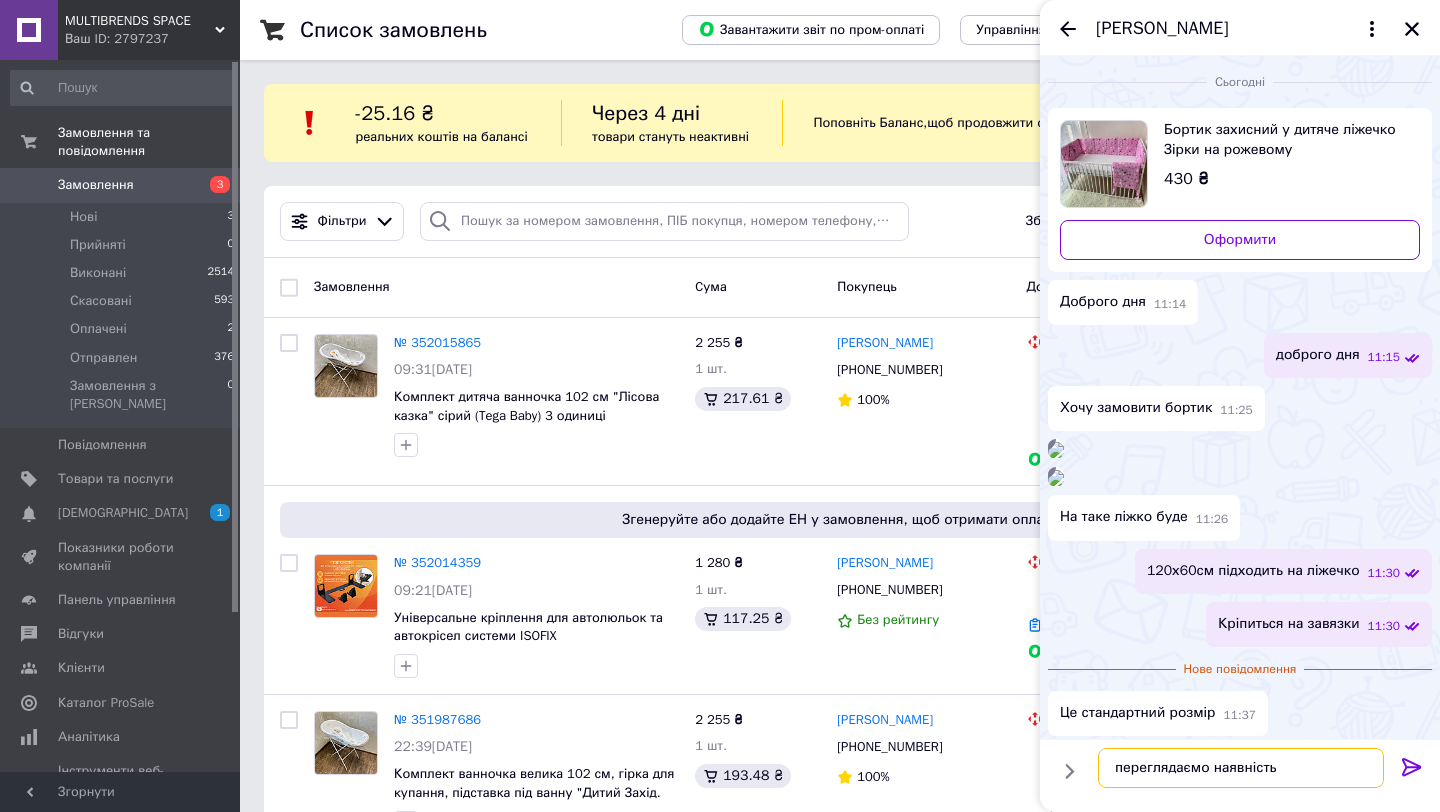 type 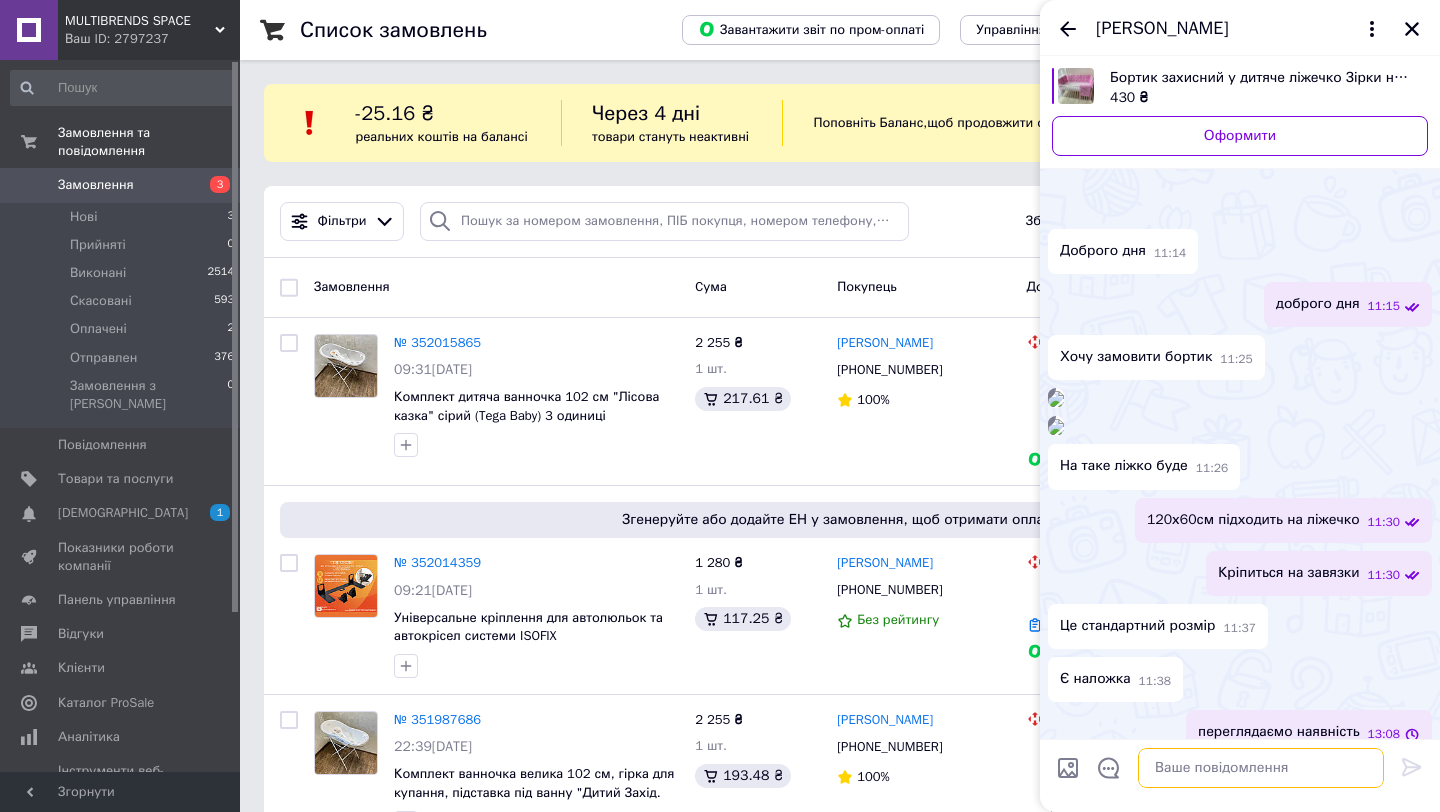 scroll, scrollTop: 515, scrollLeft: 0, axis: vertical 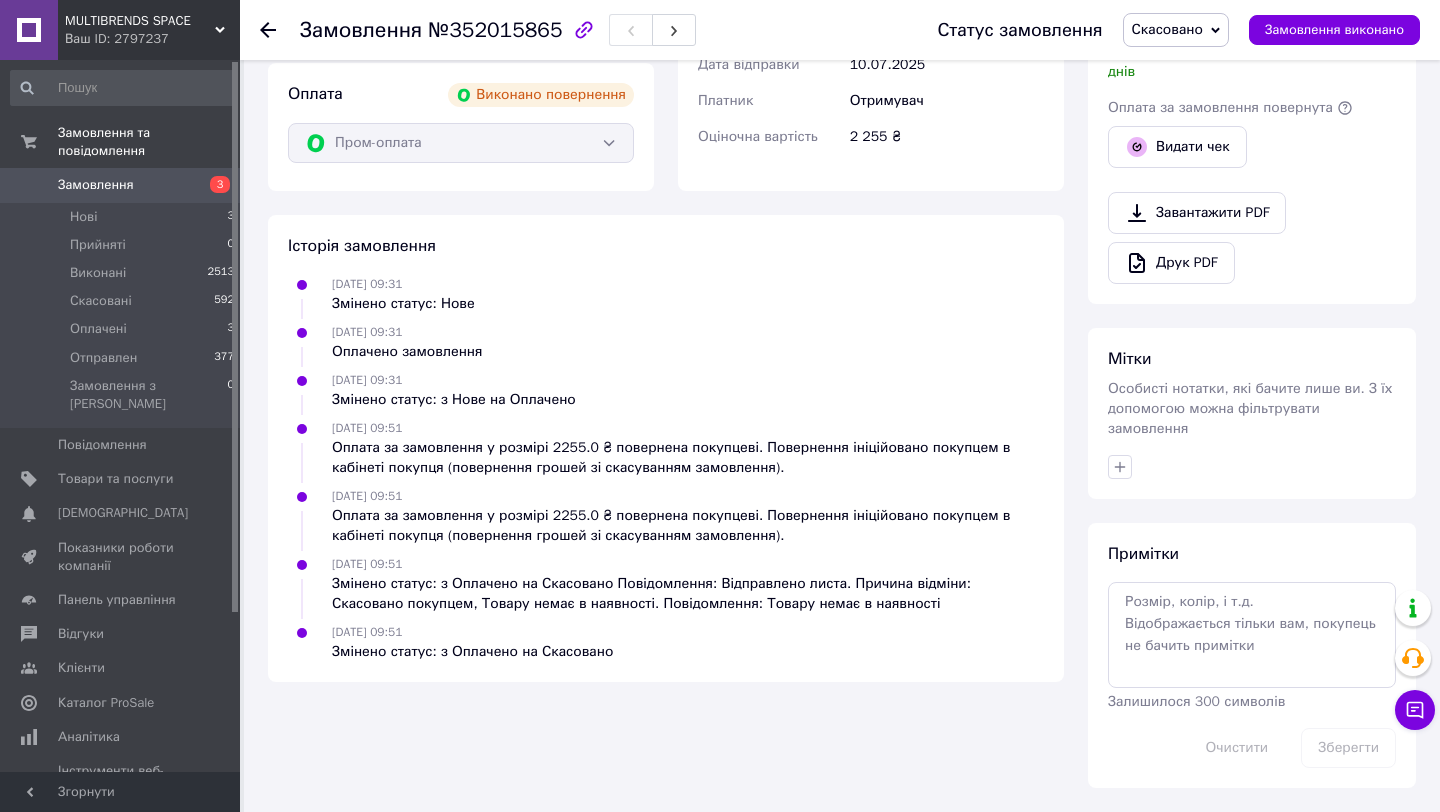 click on "Замовлення" at bounding box center (121, 185) 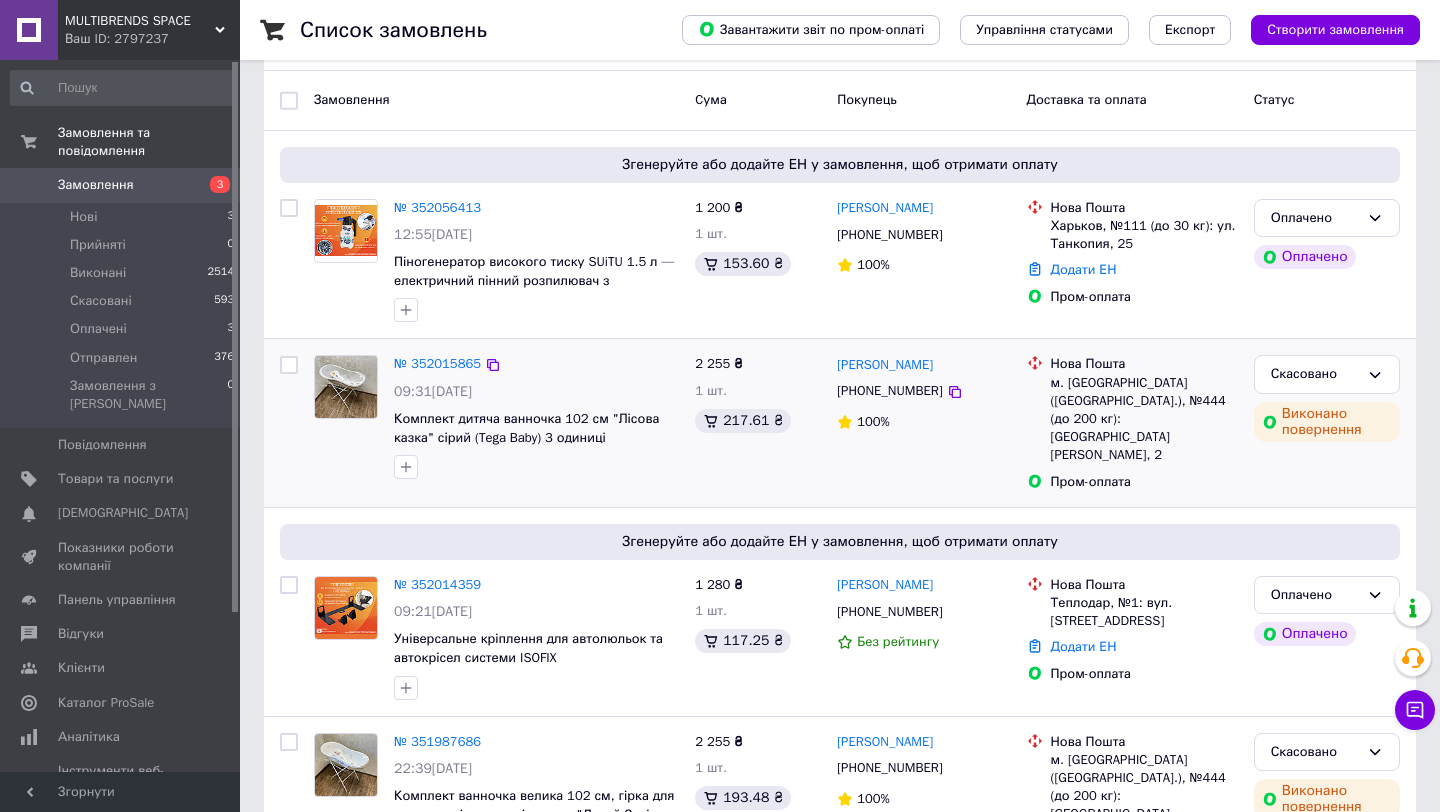 scroll, scrollTop: 185, scrollLeft: 0, axis: vertical 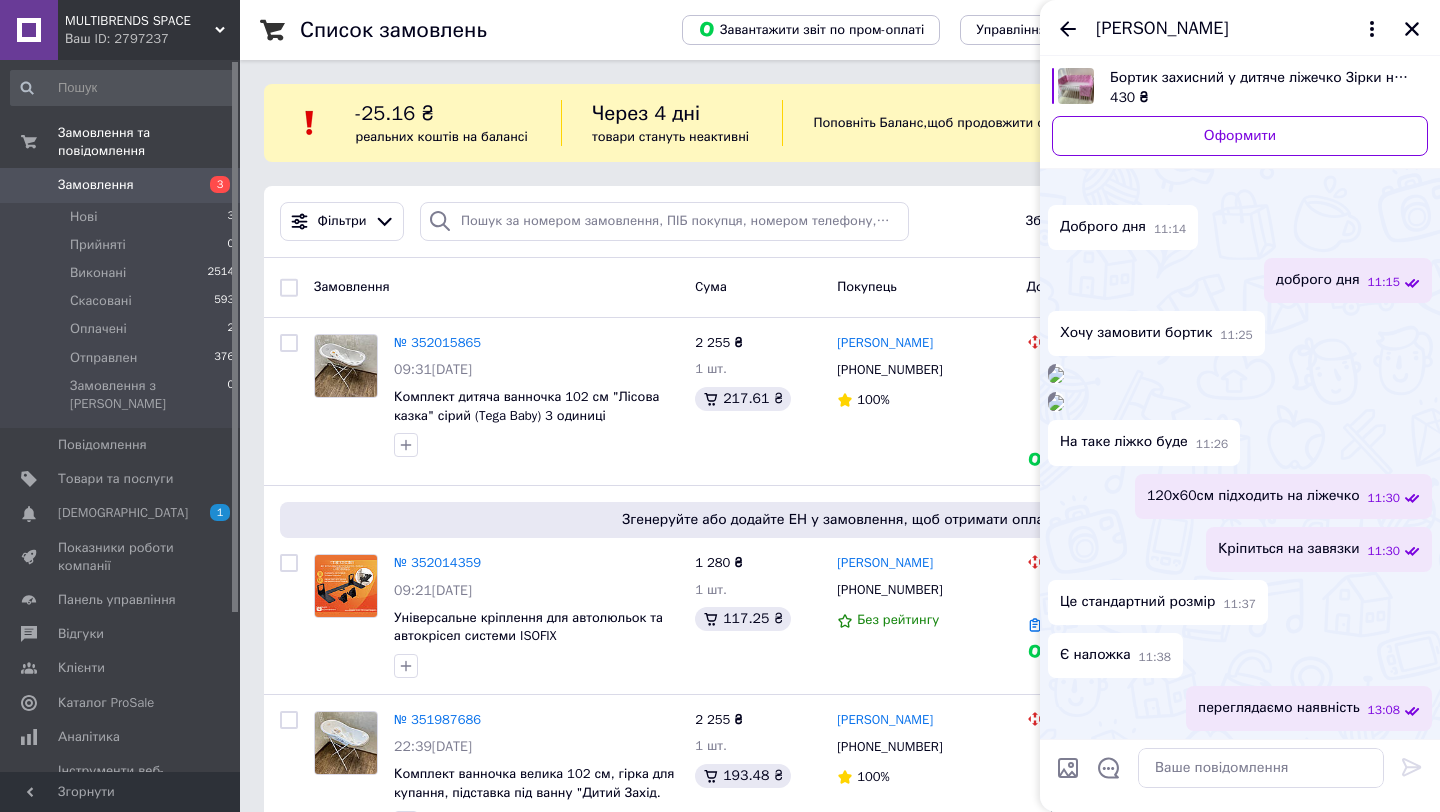 click on "Анастасія Корчинська" at bounding box center [1162, 29] 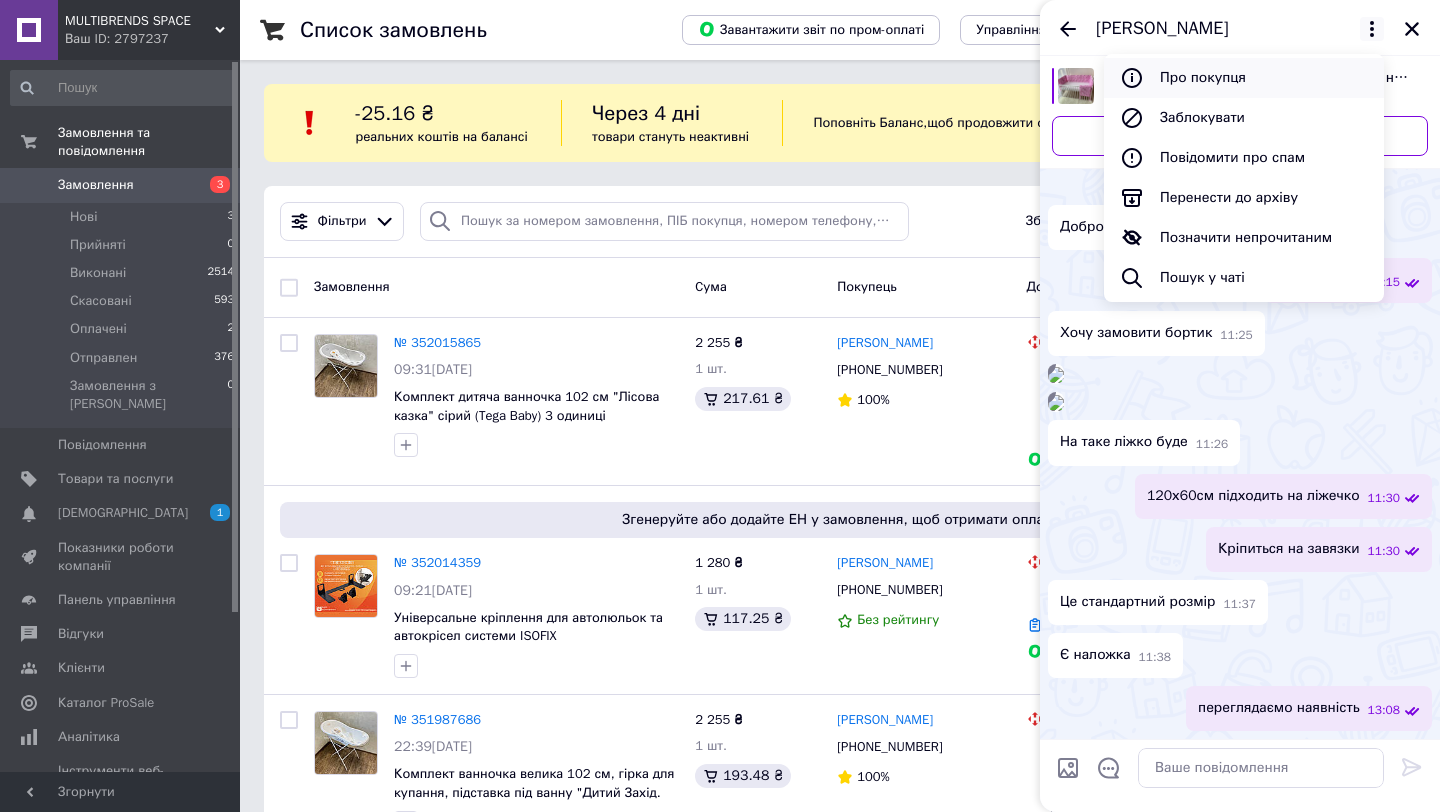 click on "Про покупця" at bounding box center [1244, 78] 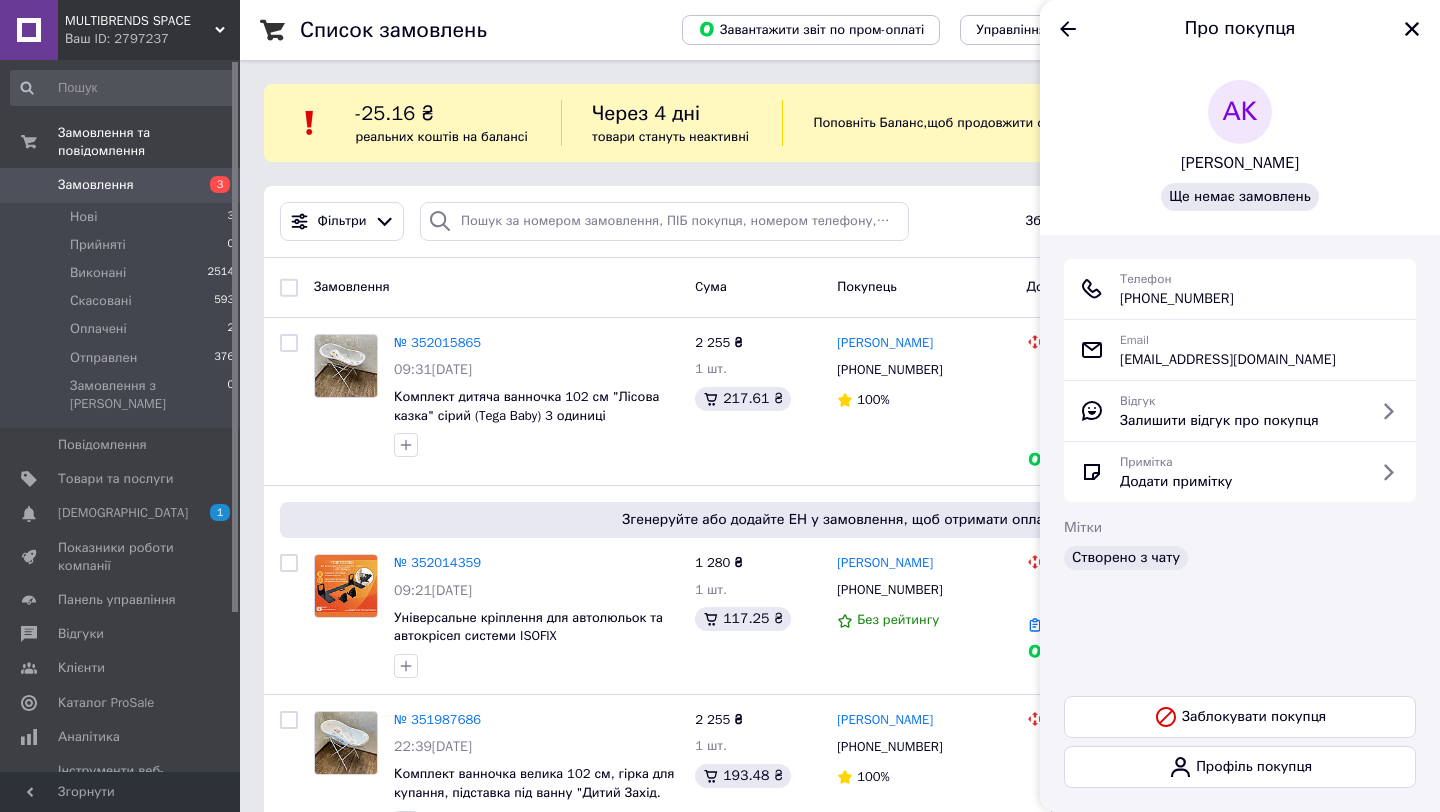 copy on "+380 (96) 653-16-43" 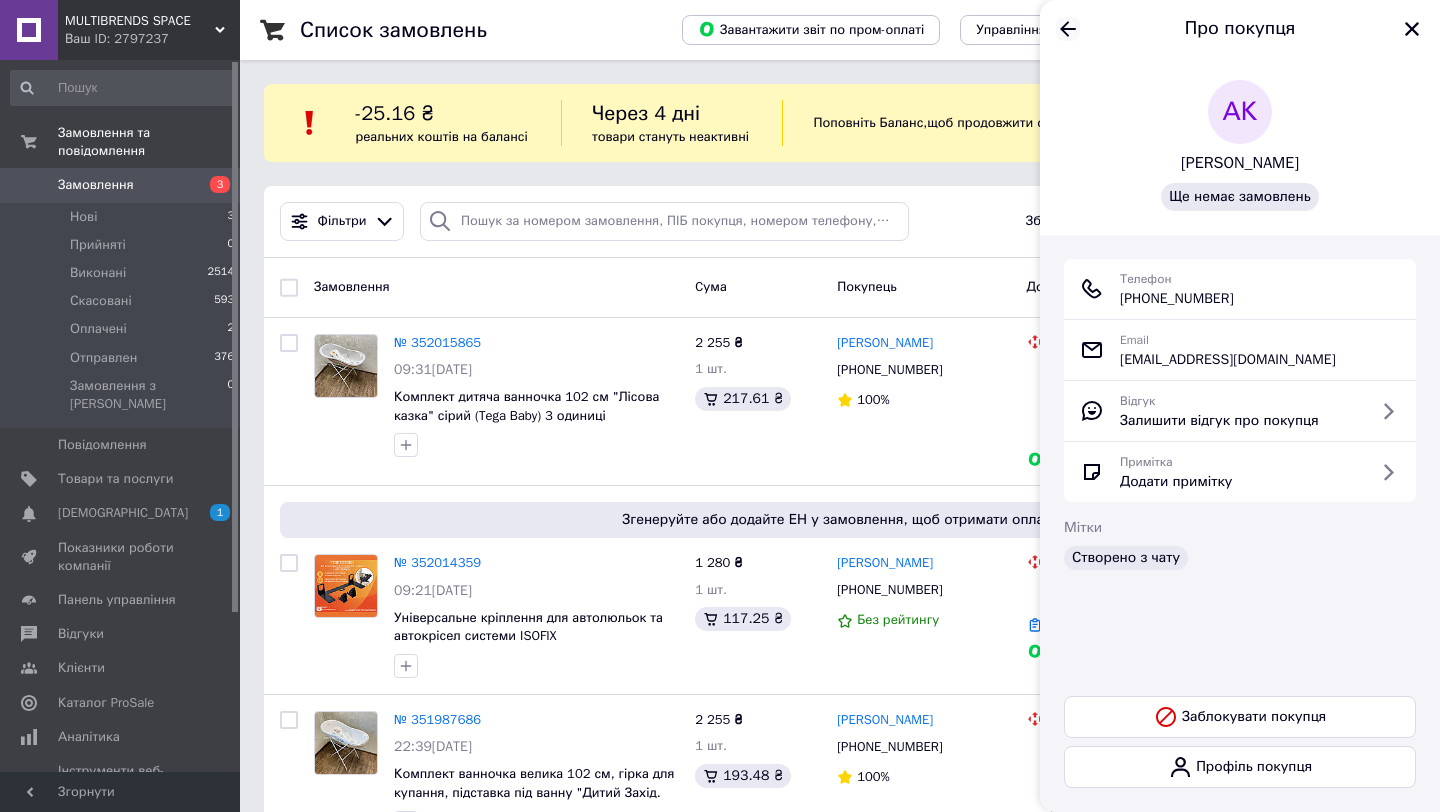 click 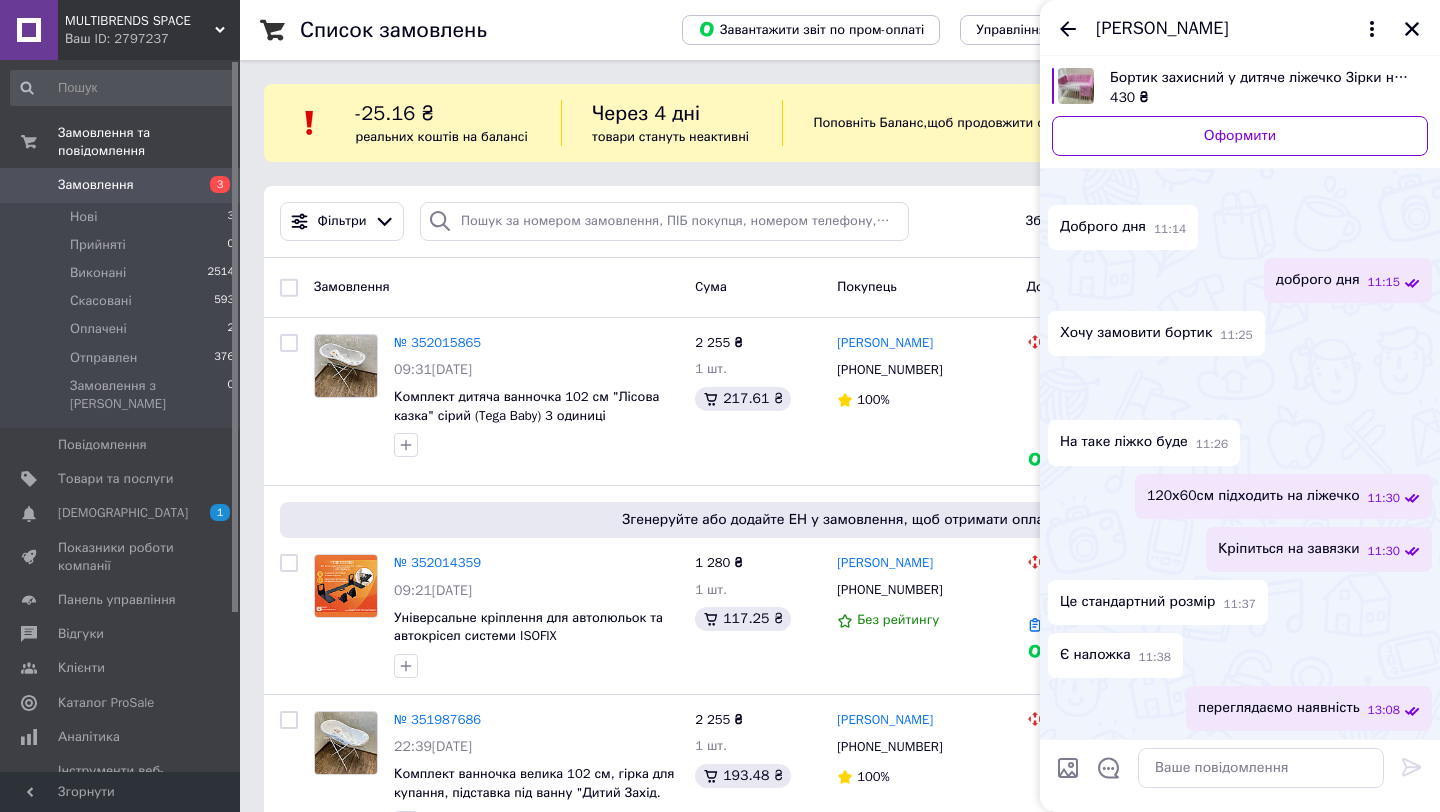 scroll, scrollTop: 0, scrollLeft: 0, axis: both 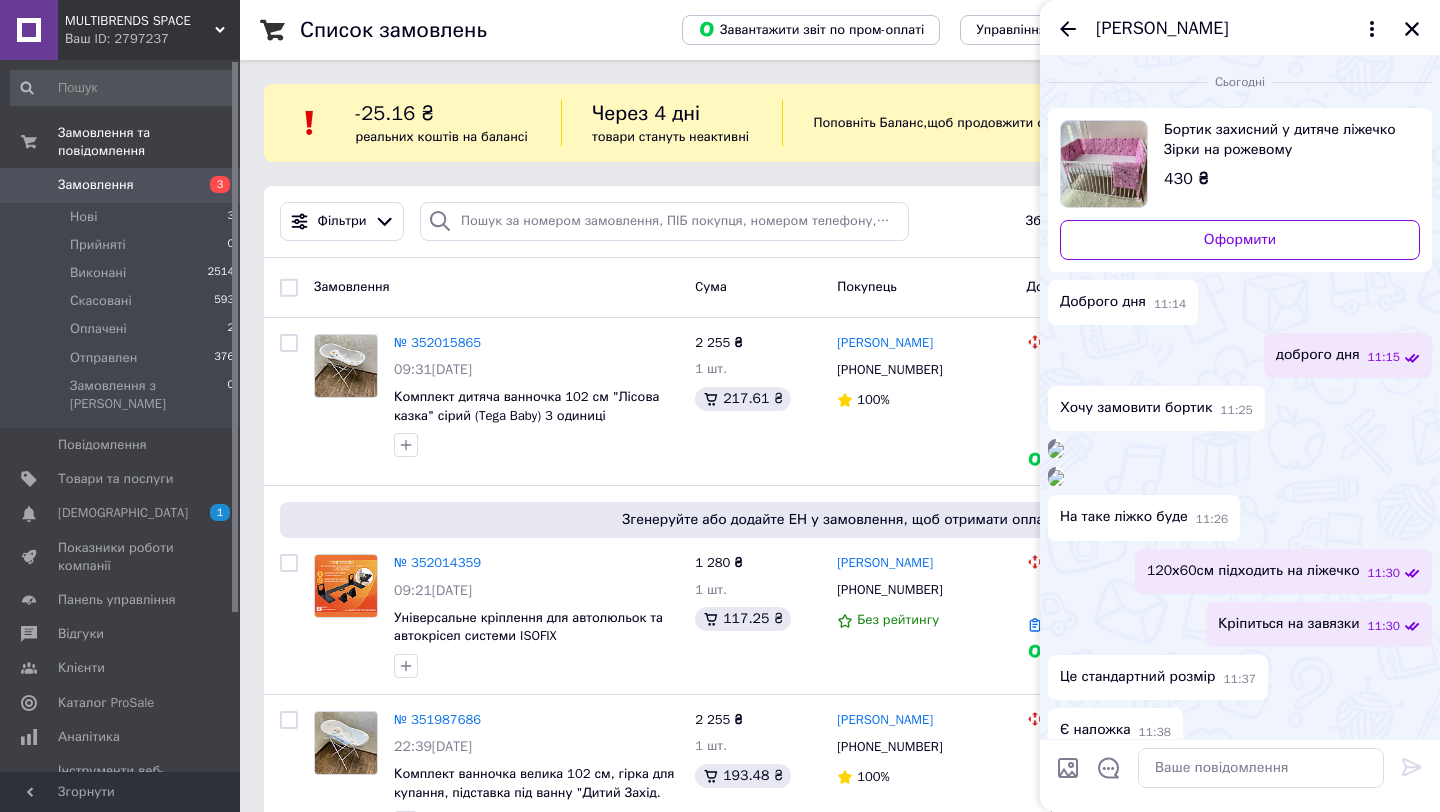 click on "Анастасія Корчинська" at bounding box center (1220, 29) 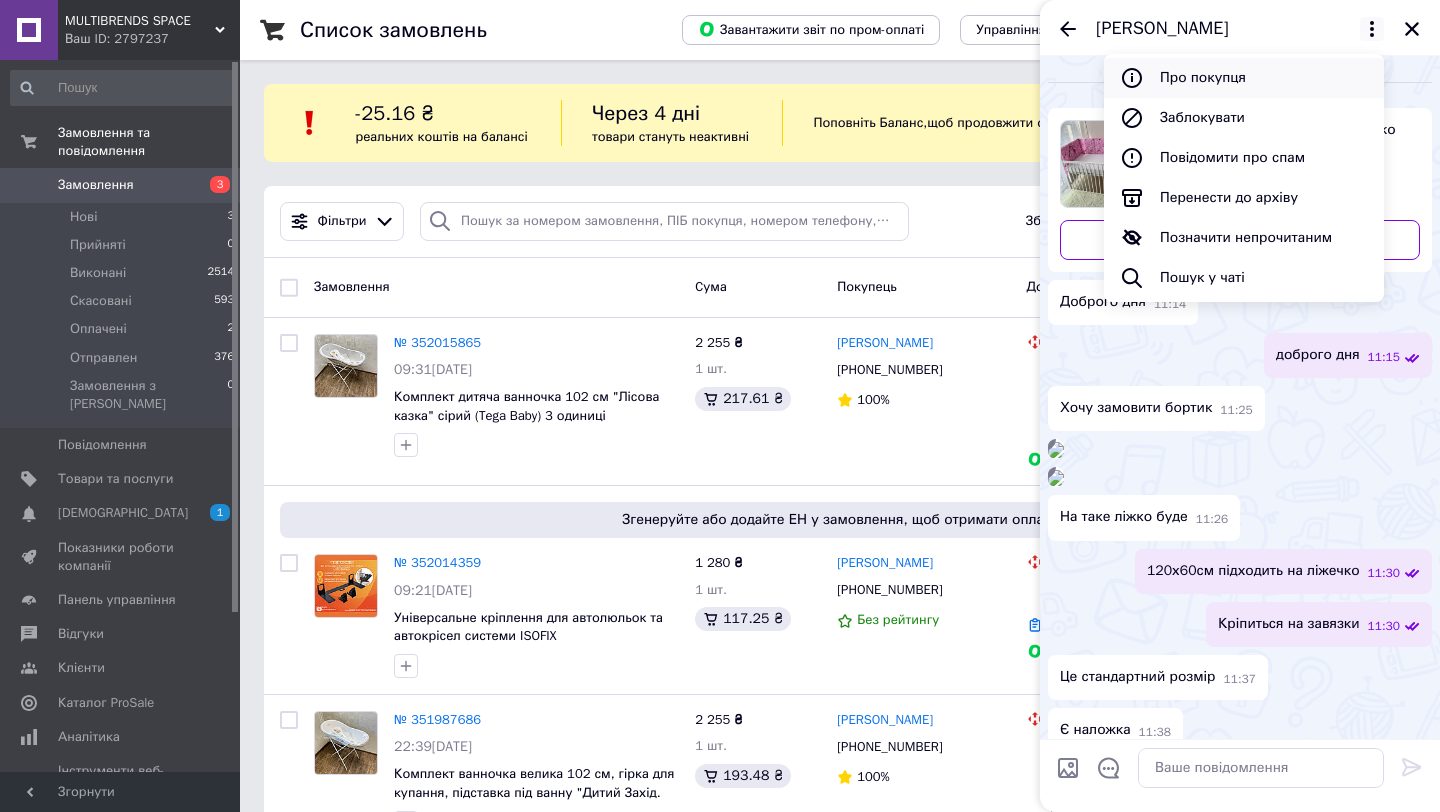 click on "Про покупця" at bounding box center [1244, 78] 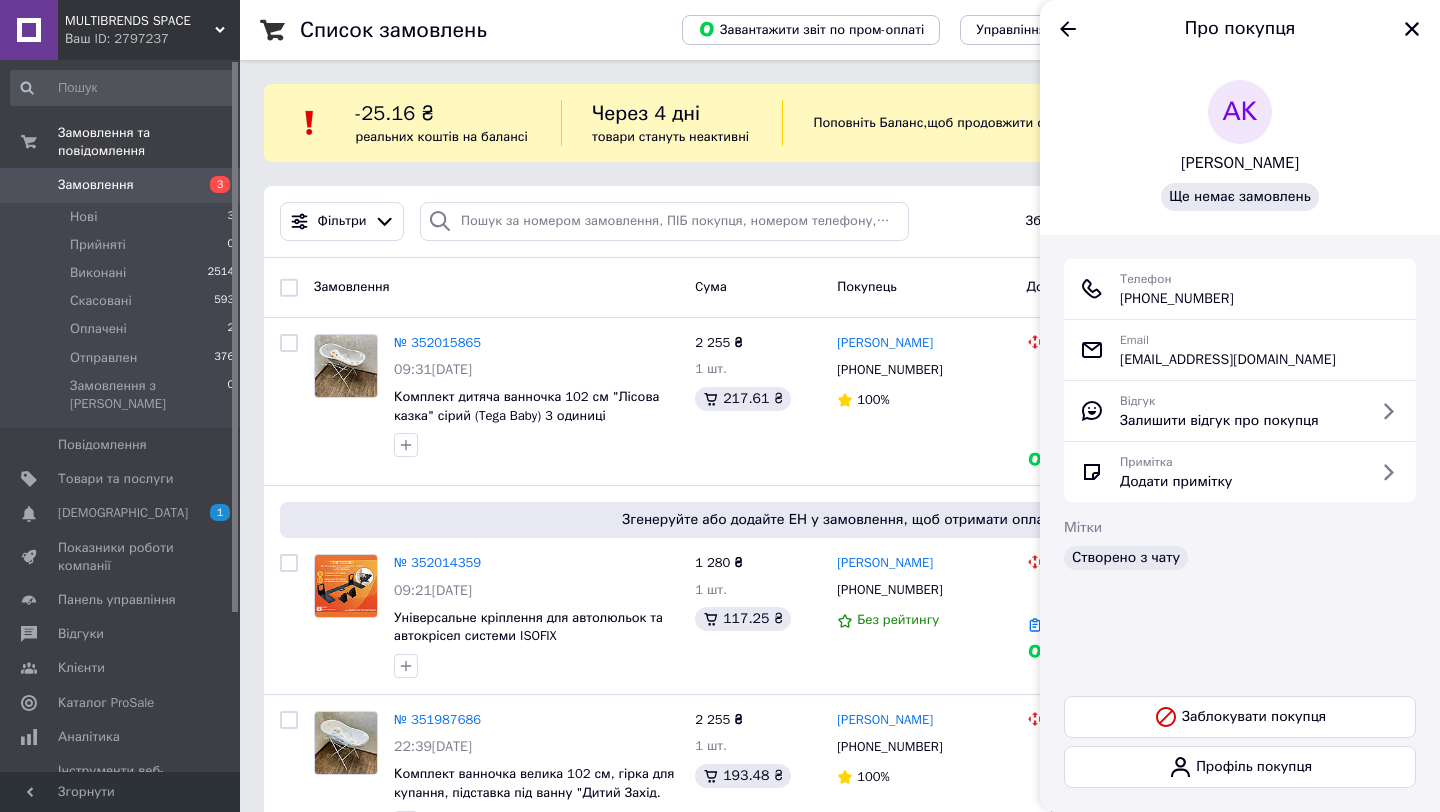 drag, startPoint x: 1301, startPoint y: 311, endPoint x: 1113, endPoint y: 310, distance: 188.00266 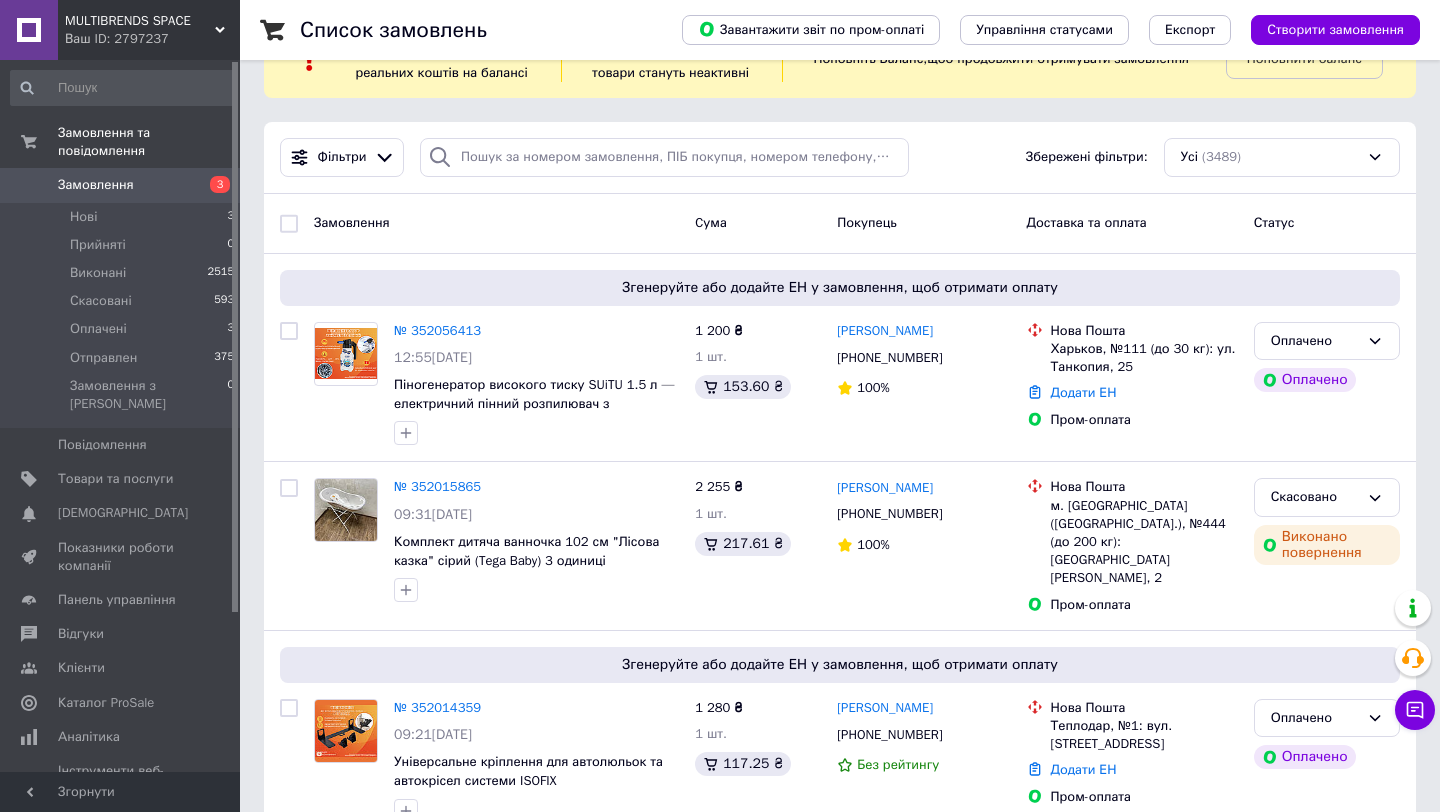 scroll, scrollTop: 0, scrollLeft: 0, axis: both 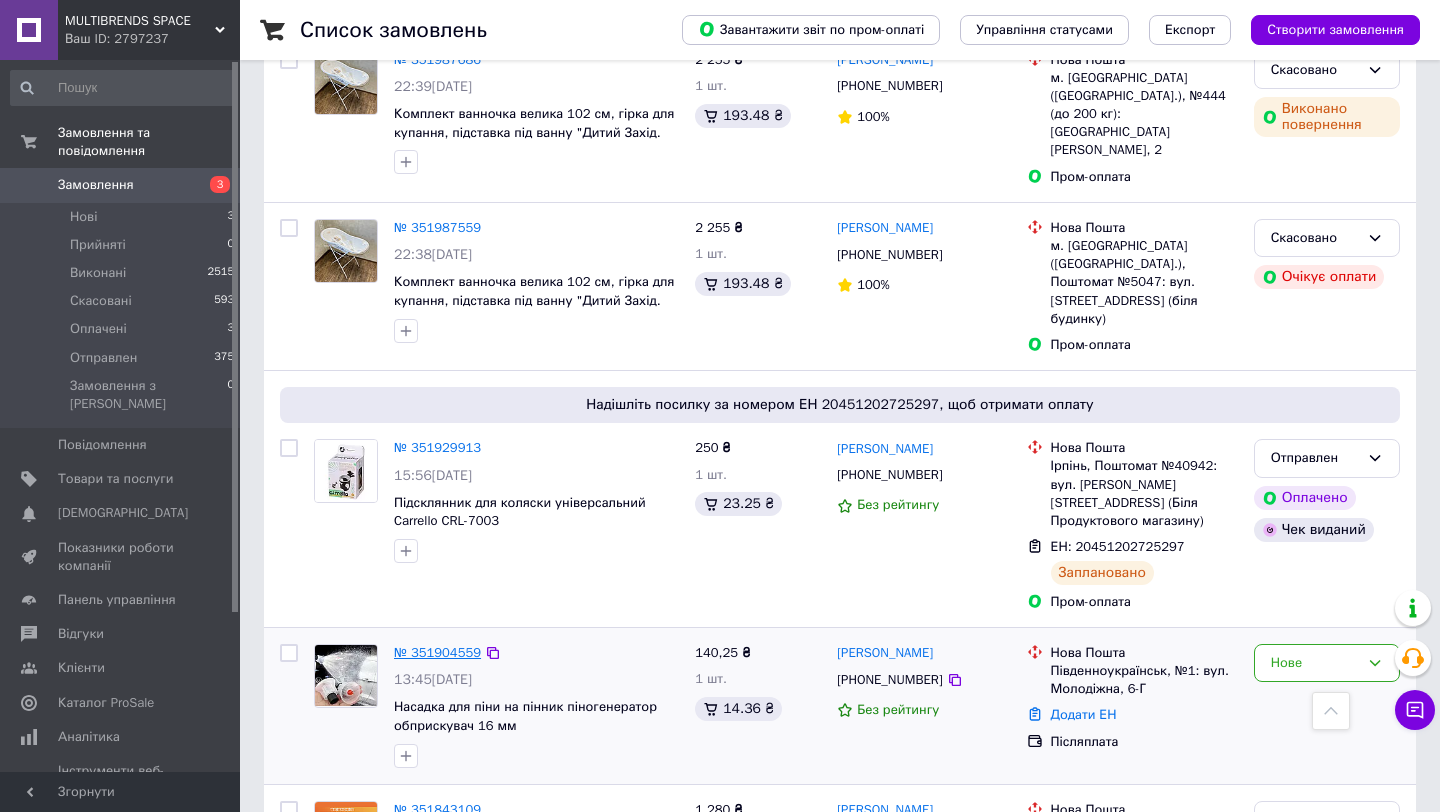 click on "№ 351904559" at bounding box center [437, 652] 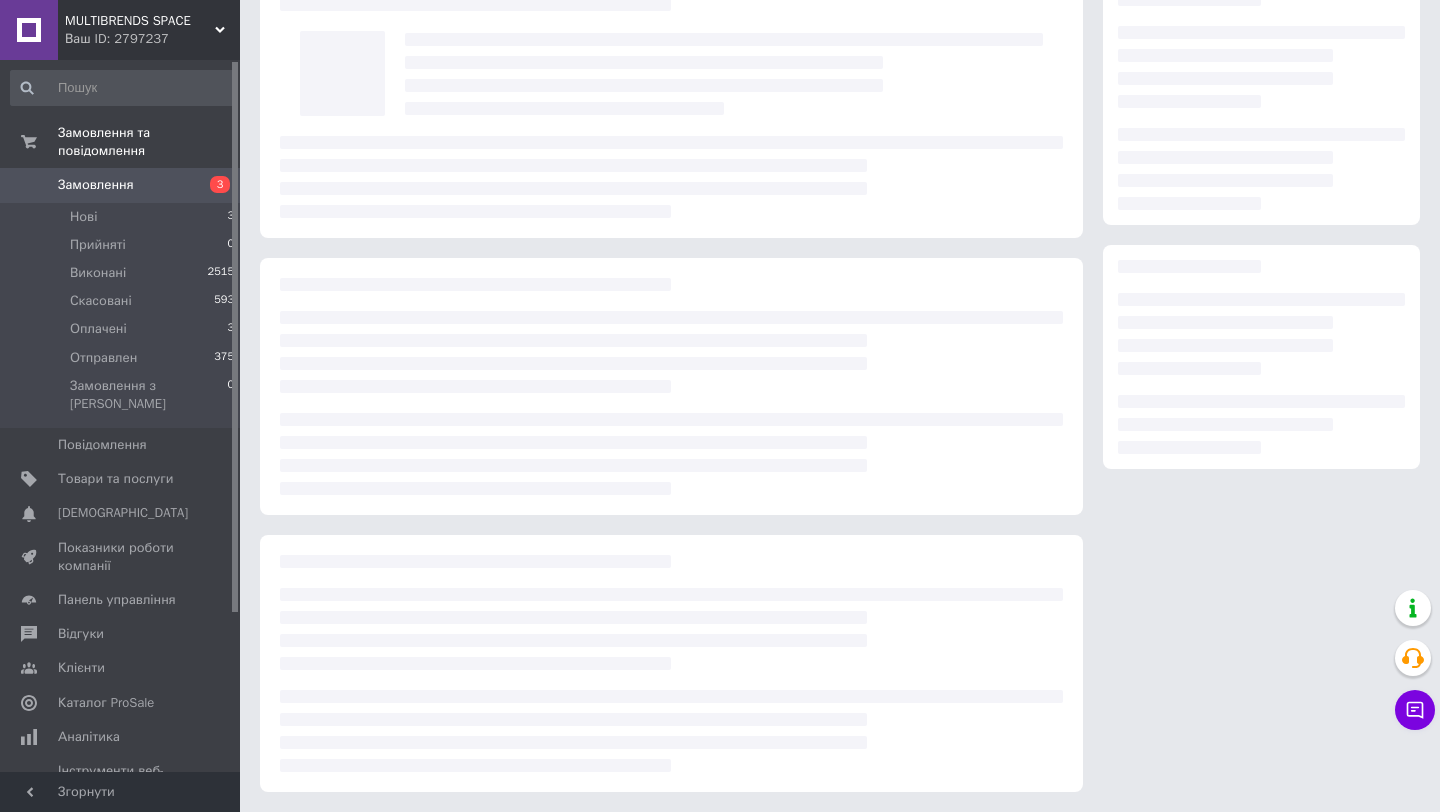 scroll, scrollTop: 0, scrollLeft: 0, axis: both 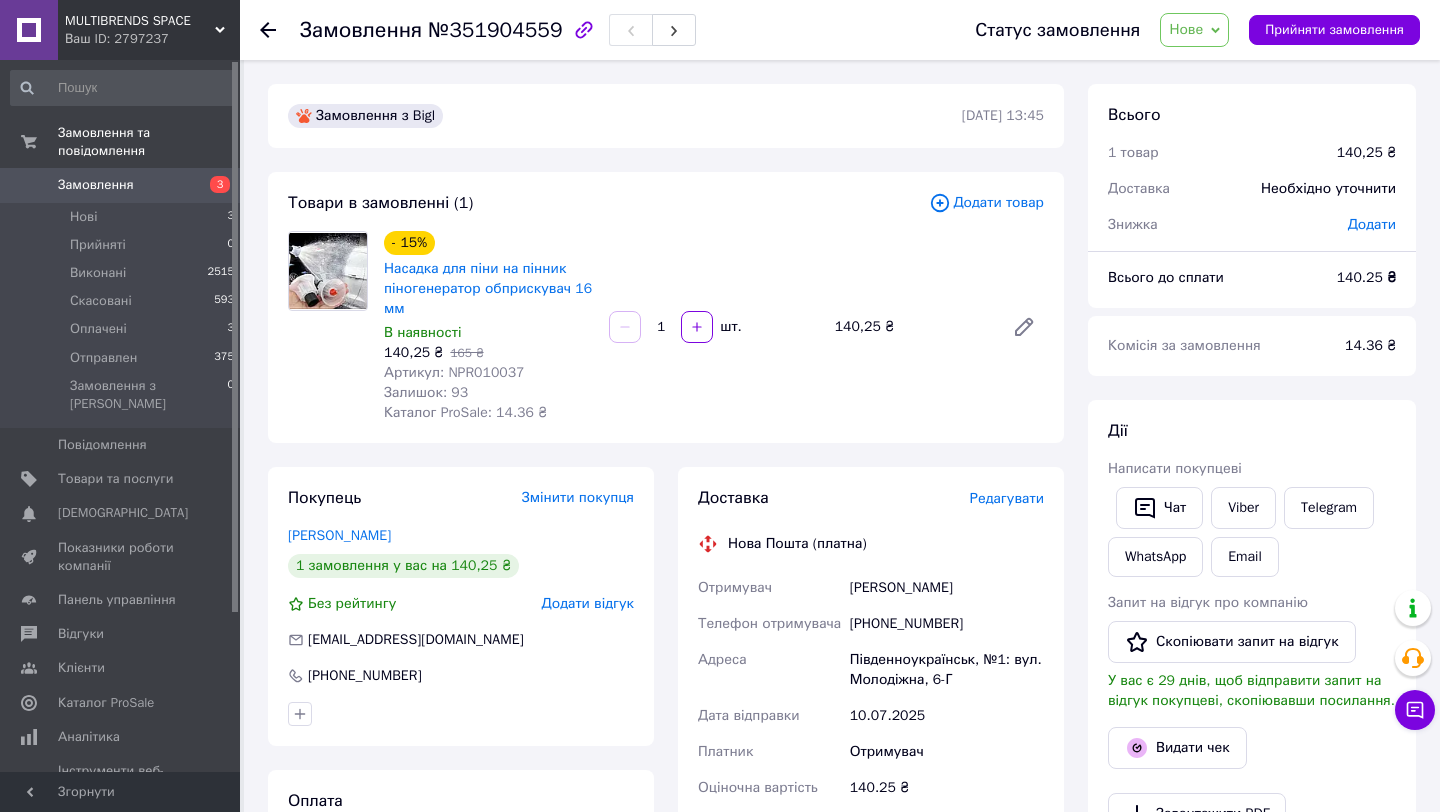 click on "Редагувати" at bounding box center [1007, 498] 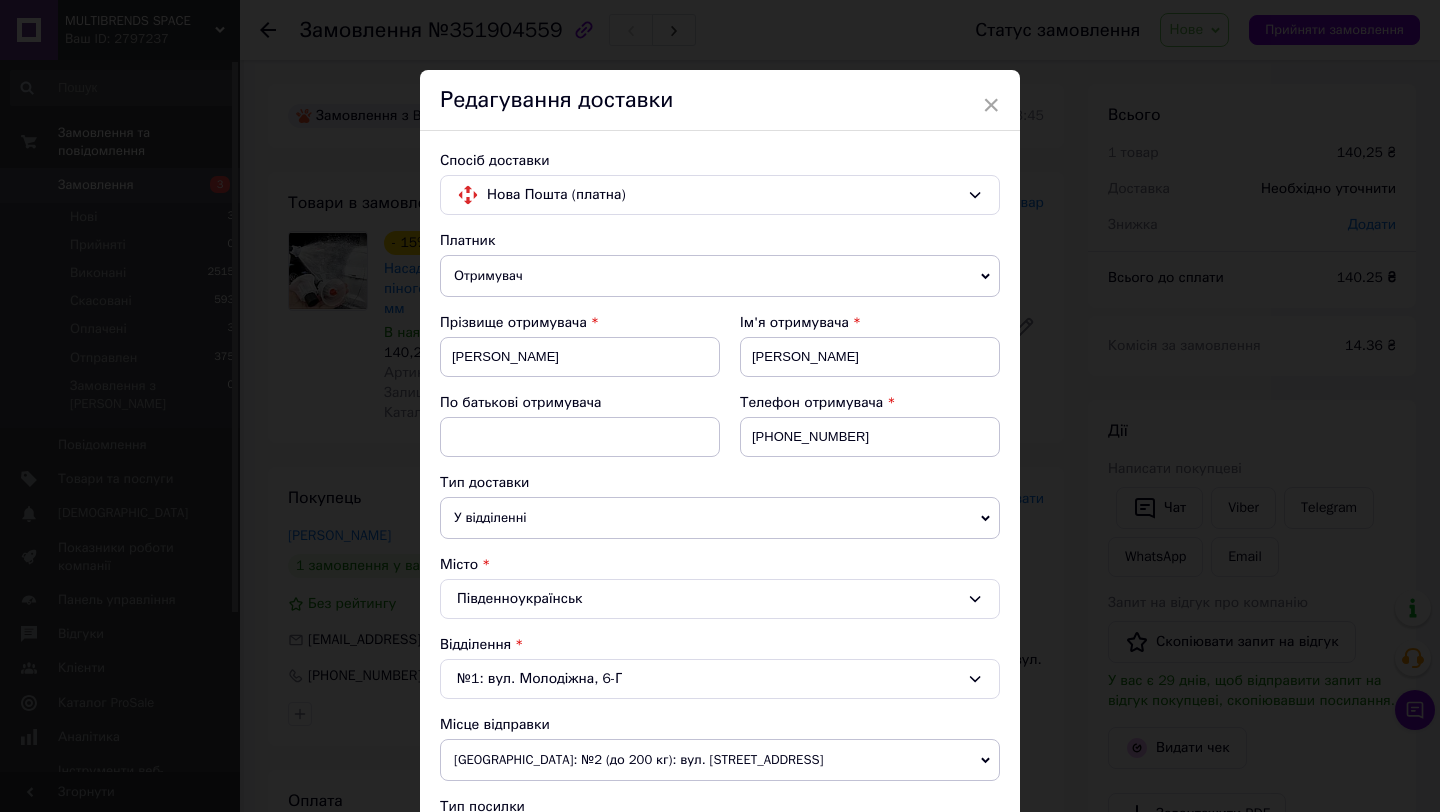 click on "× Редагування доставки Спосіб доставки Нова Пошта (платна) Платник Отримувач Відправник Прізвище отримувача [PERSON_NAME] Ім'я отримувача [PERSON_NAME] батькові отримувача Телефон отримувача [PHONE_NUMBER] Тип доставки У відділенні Кур'єром В поштоматі Місто Південноукраїнськ Відділення №1: вул. Молодіжна, 6-Г Місце відправки [GEOGRAPHIC_DATA]: №2 (до 200 кг): вул. [STREET_ADDRESS] Немає збігів. Спробуйте змінити умови пошуку Додати ще місце відправки Тип посилки Вантаж Документи Номер упаковки (не обов'язково) Оціночна вартість 140.25 Дата відправки [DATE] < 2025 > < Июль > Пн Вт Ср Чт Пт Сб 30" at bounding box center [720, 406] 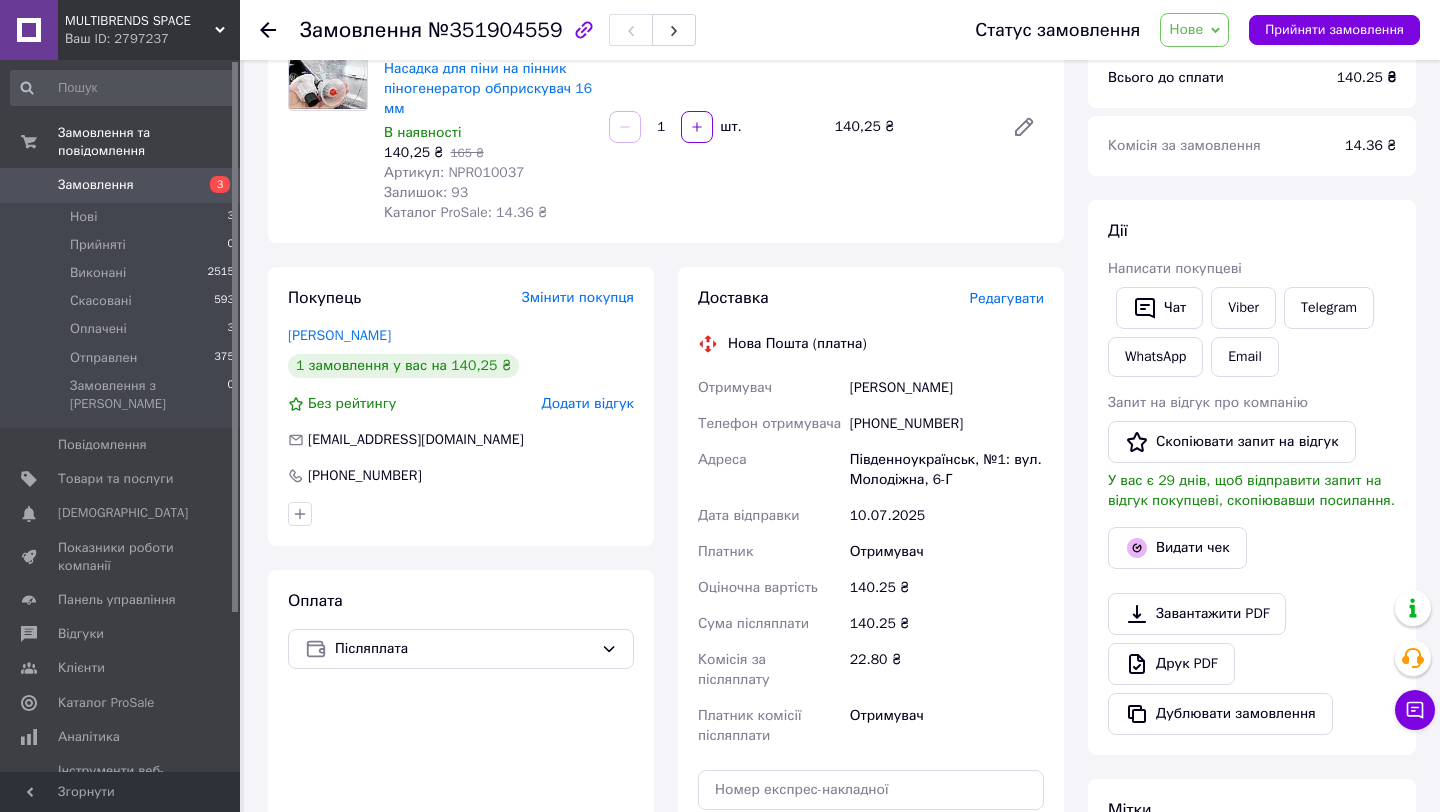 scroll, scrollTop: 447, scrollLeft: 0, axis: vertical 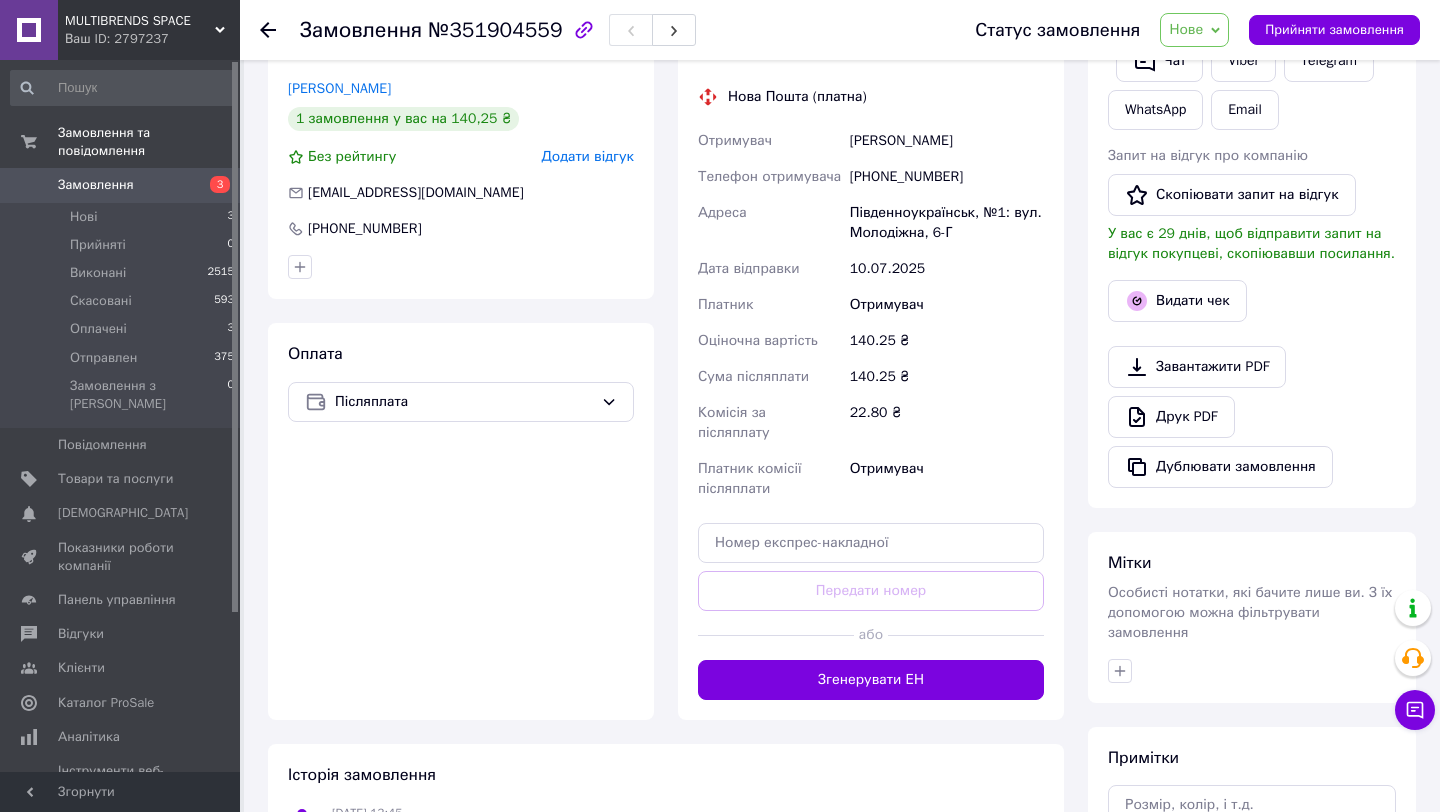 click on "Оплата Післяплата" at bounding box center (461, 521) 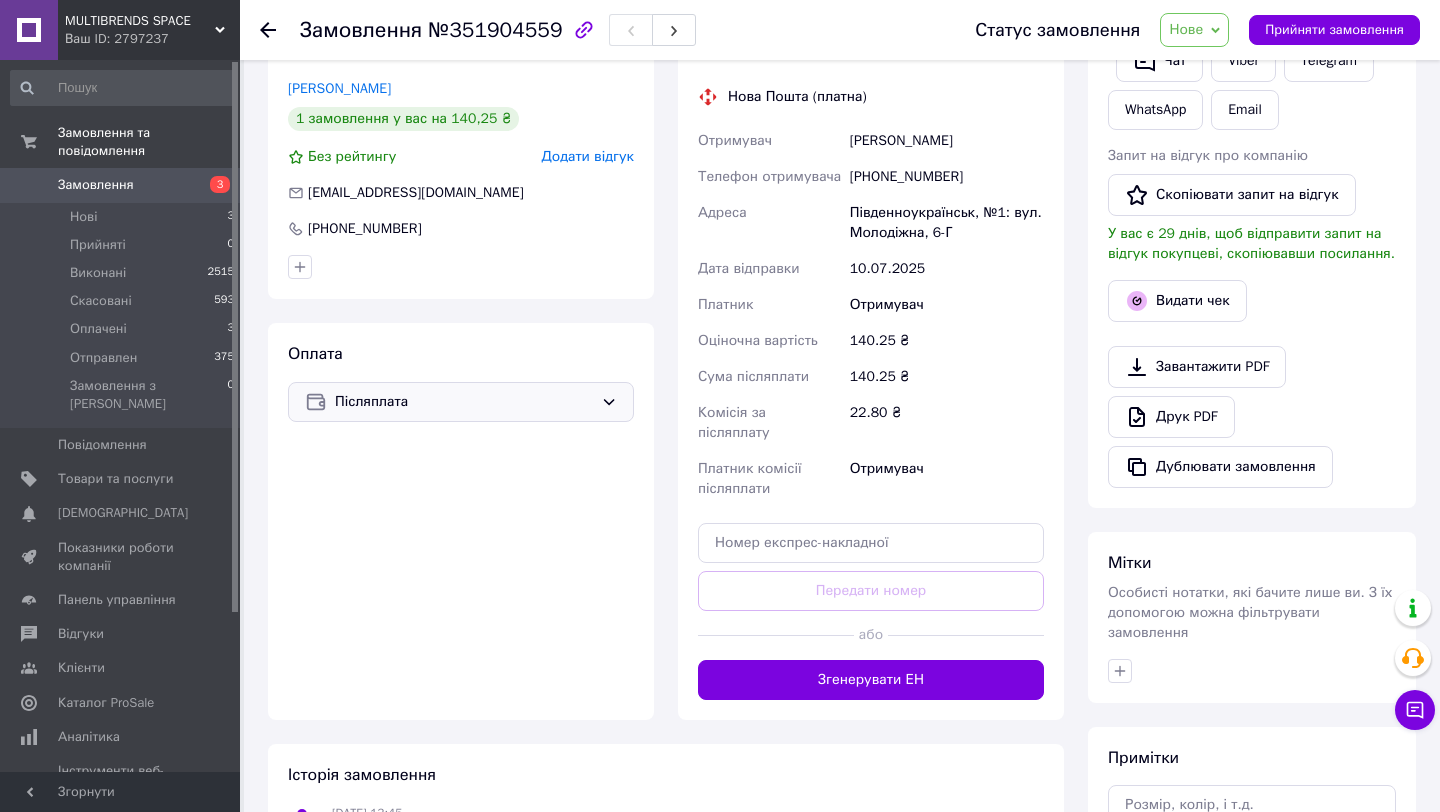 click on "Післяплата" at bounding box center (461, 402) 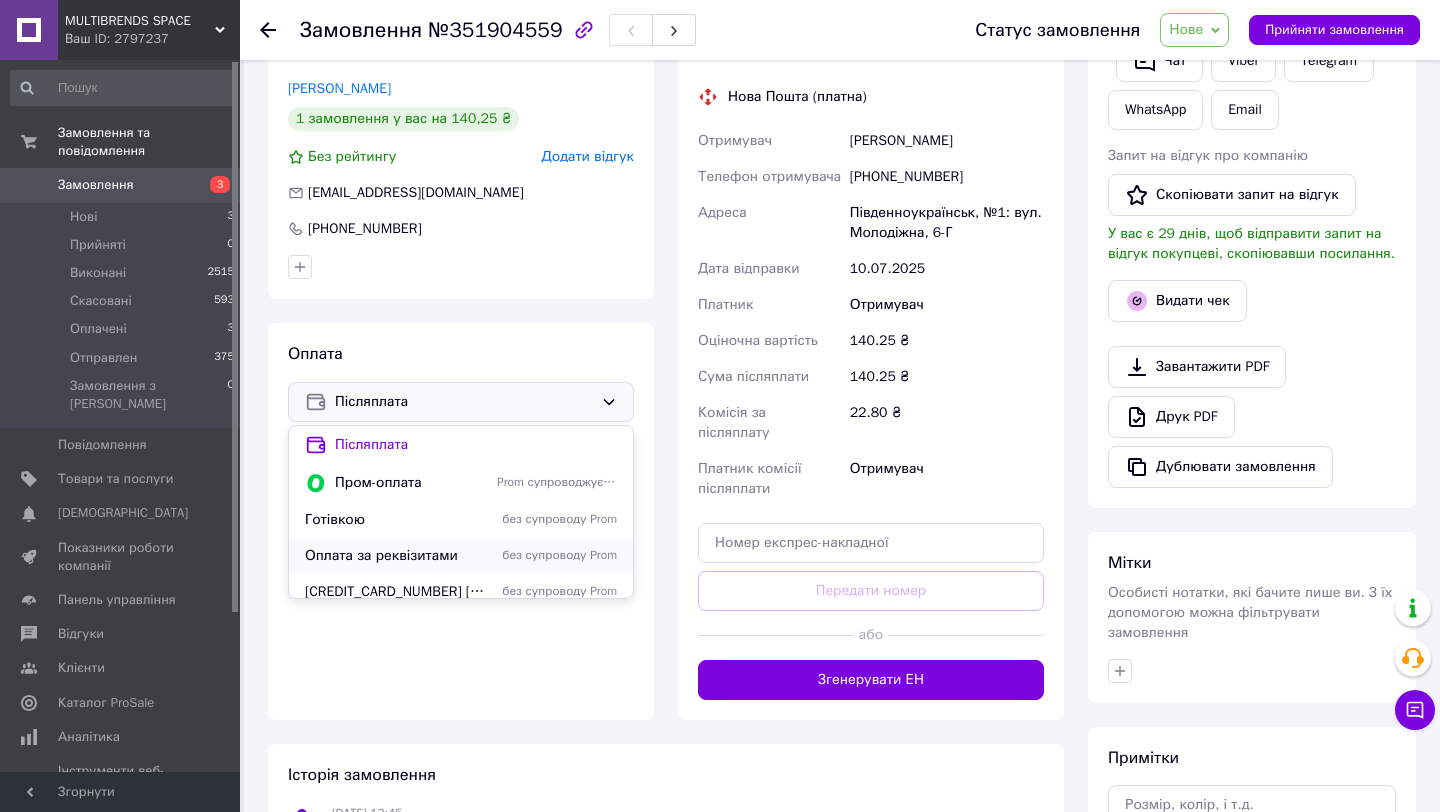 click on "без супроводу Prom" at bounding box center (557, 555) 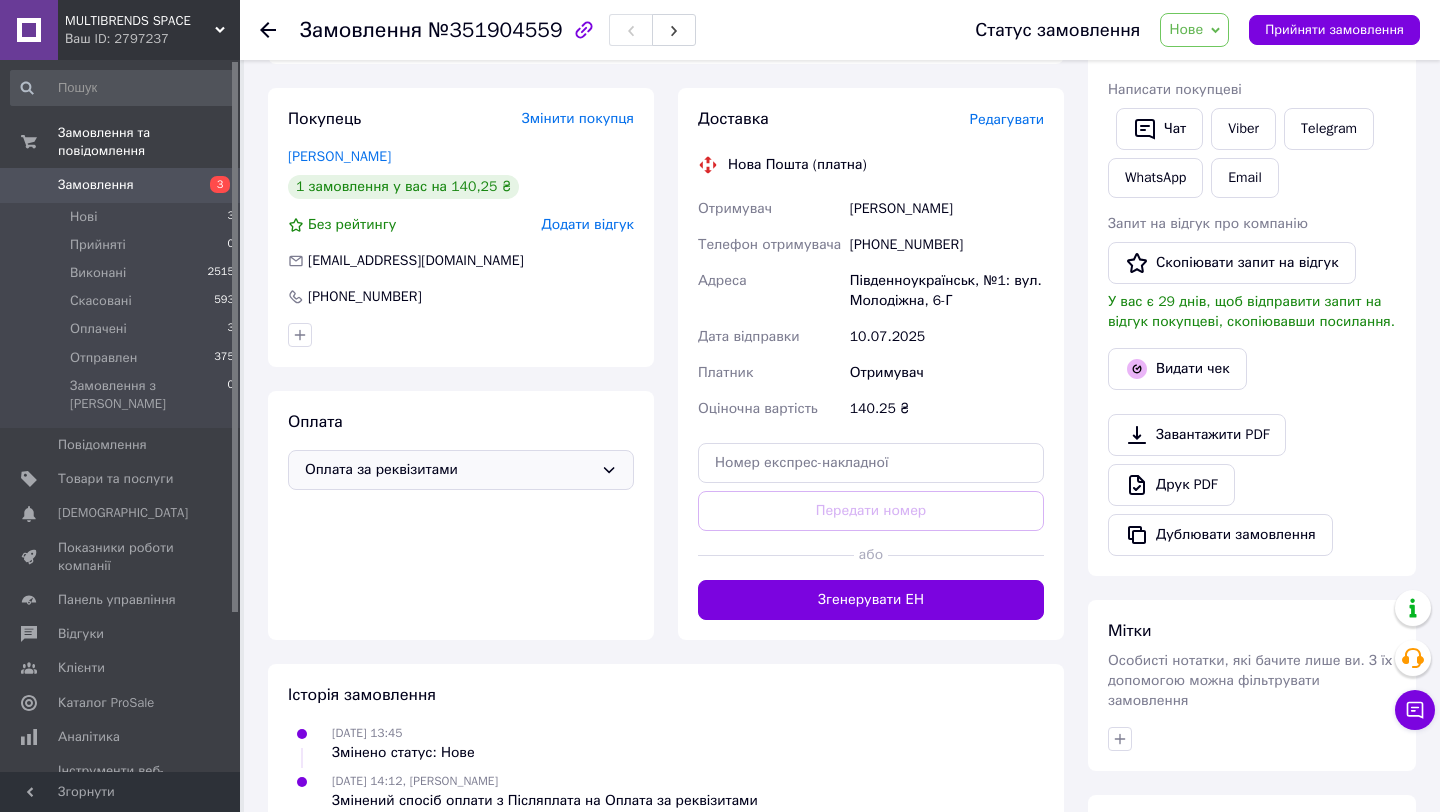 scroll, scrollTop: 332, scrollLeft: 0, axis: vertical 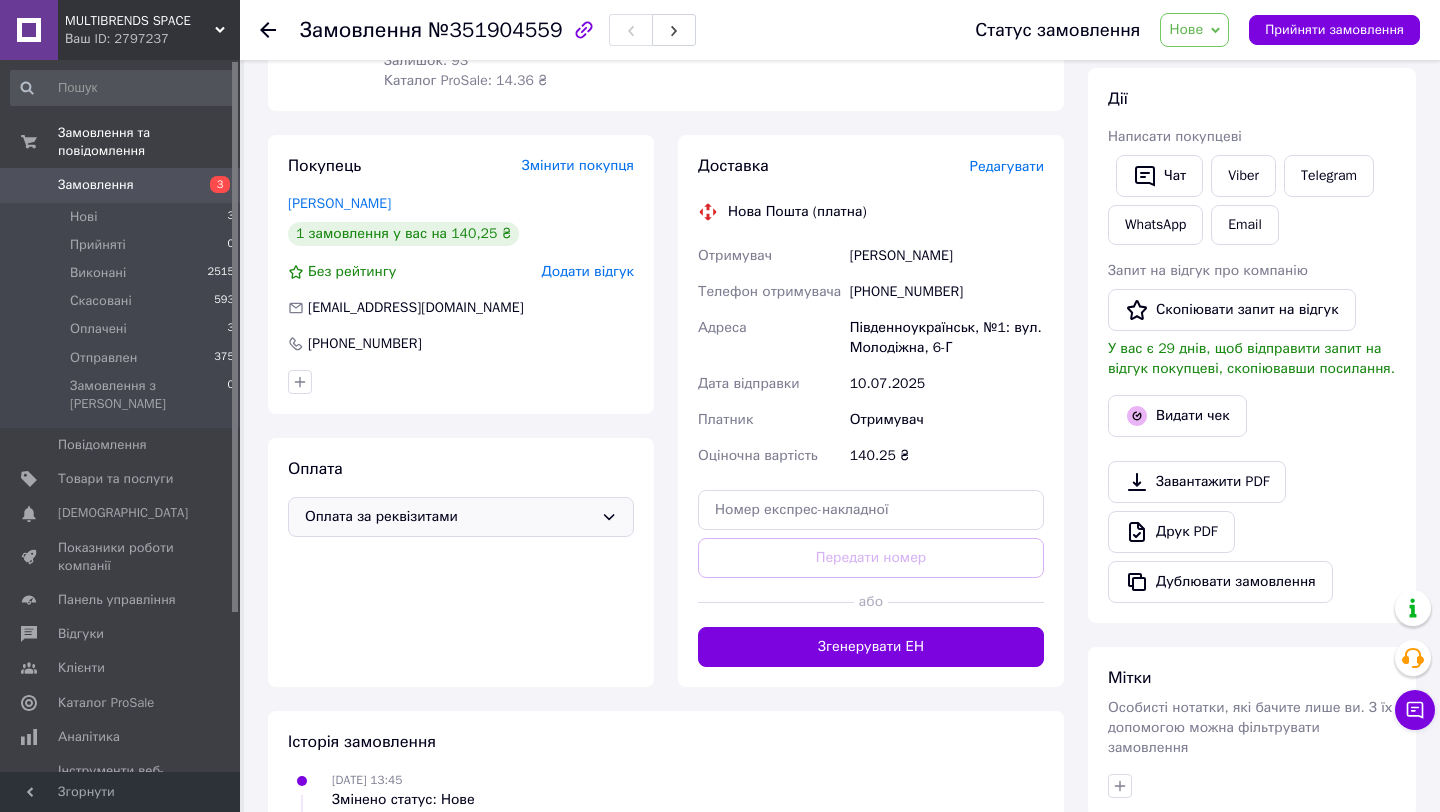 click on "Доставка Редагувати" at bounding box center [871, 166] 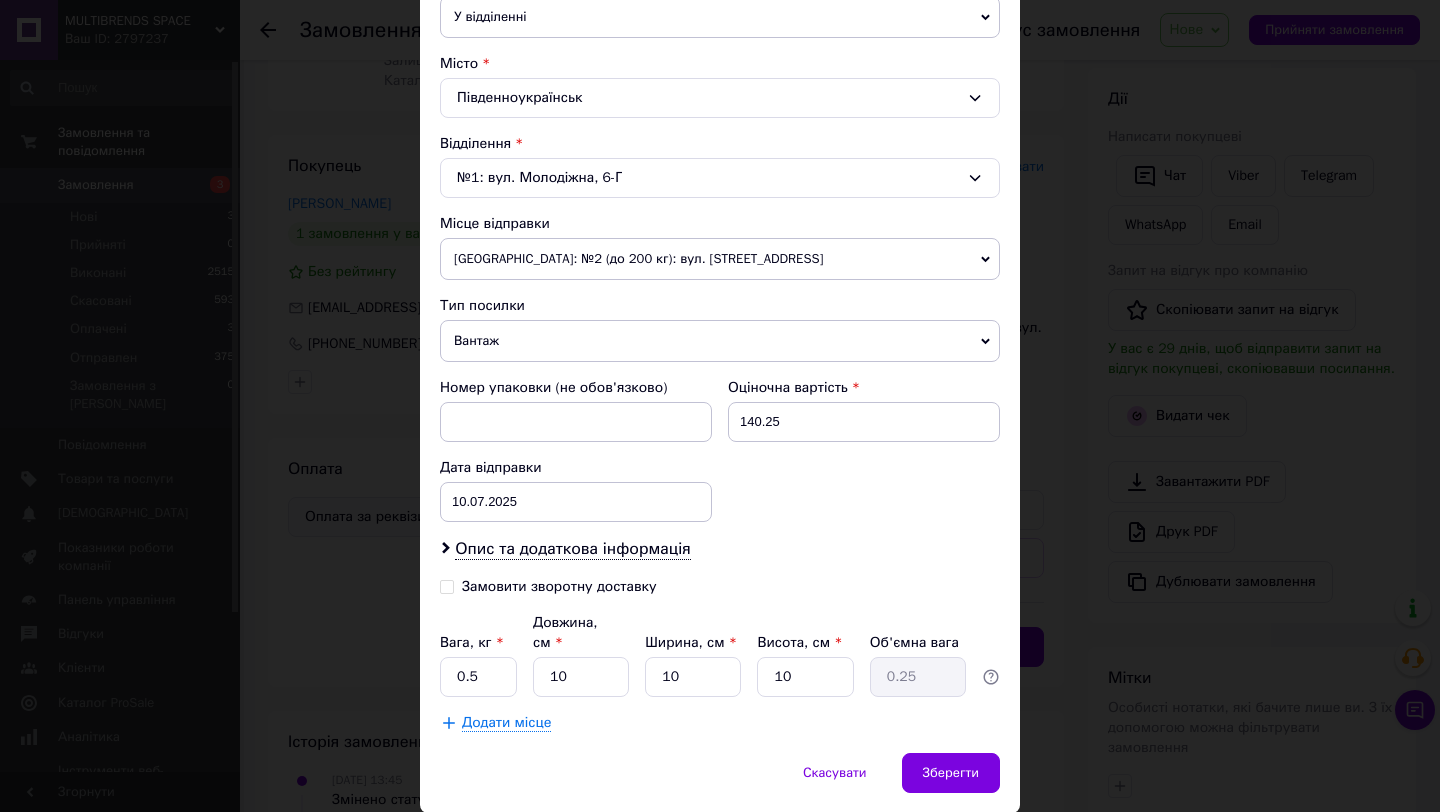 scroll, scrollTop: 448, scrollLeft: 0, axis: vertical 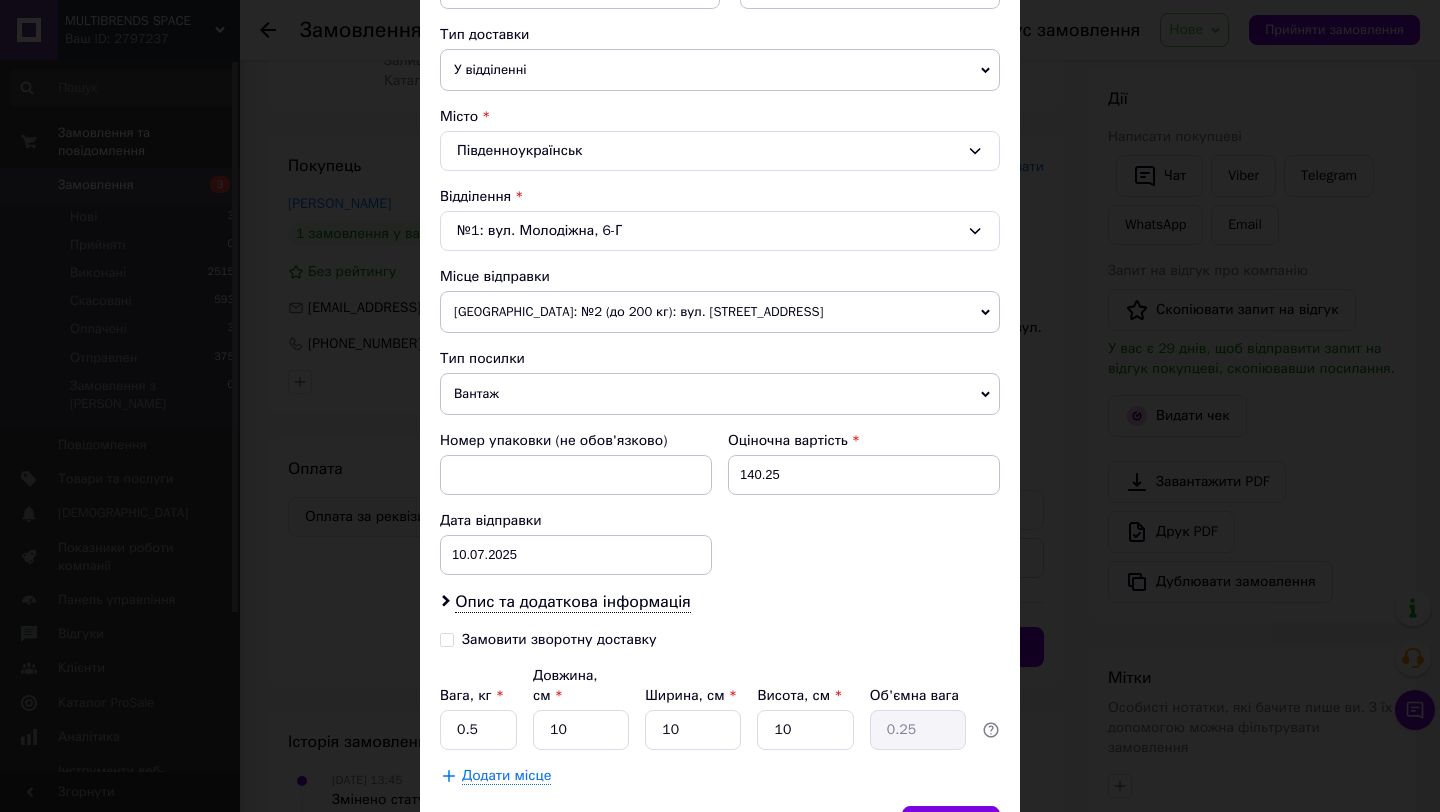 click on "× Редагування доставки Спосіб доставки Нова Пошта (платна) Платник Отримувач Відправник Прізвище отримувача [PERSON_NAME] Ім'я отримувача [PERSON_NAME] батькові отримувача Телефон отримувача [PHONE_NUMBER] Тип доставки У відділенні Кур'єром В поштоматі Місто Південноукраїнськ Відділення №1: вул. Молодіжна, 6-Г Місце відправки [GEOGRAPHIC_DATA]: №2 (до 200 кг): вул. [STREET_ADDRESS] Немає збігів. Спробуйте змінити умови пошуку Додати ще місце відправки Тип посилки Вантаж Документи Номер упаковки (не обов'язково) Оціночна вартість 140.25 Дата відправки [DATE] < 2025 > < Июль > Пн Вт Ср Чт Пт Сб 30" at bounding box center [720, 406] 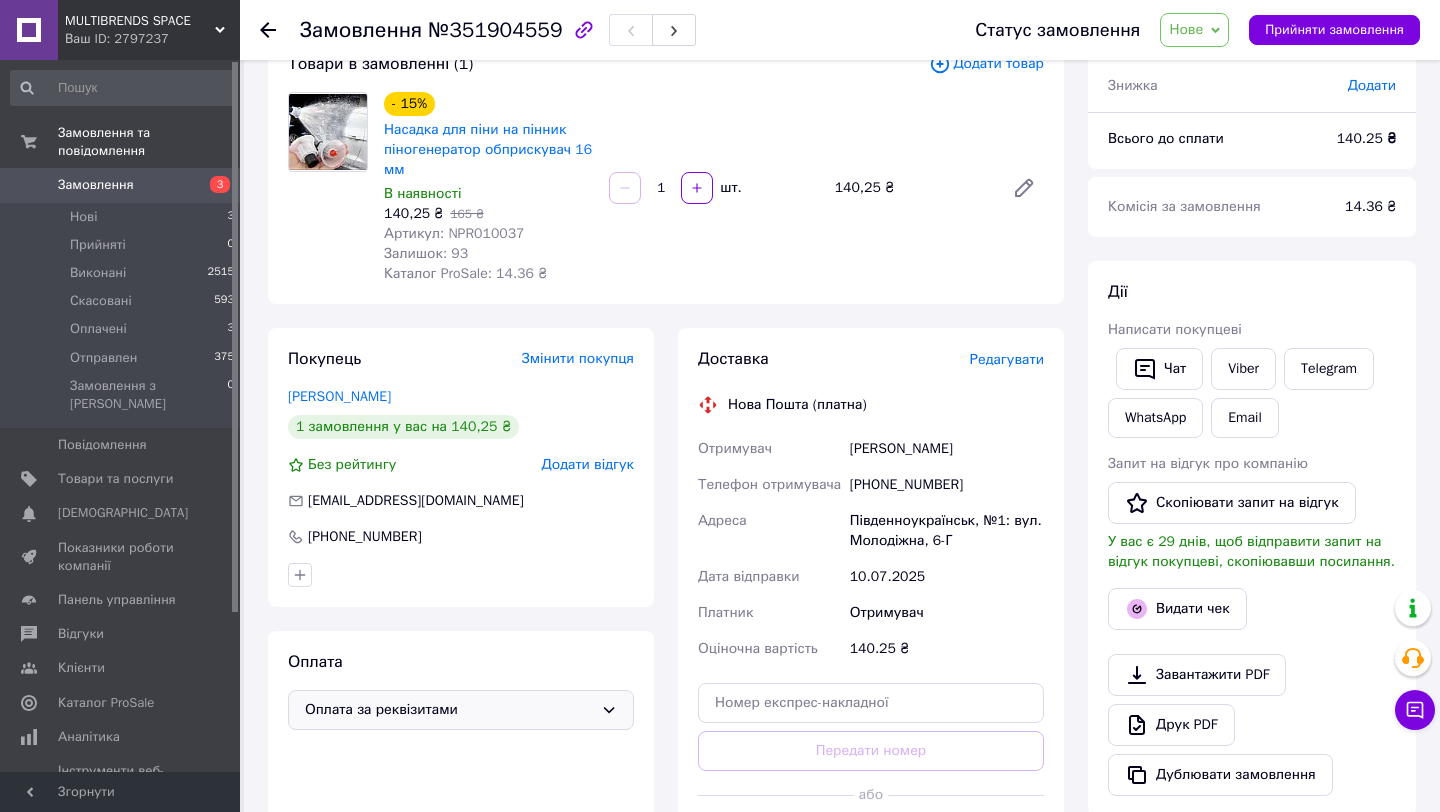 scroll, scrollTop: 172, scrollLeft: 0, axis: vertical 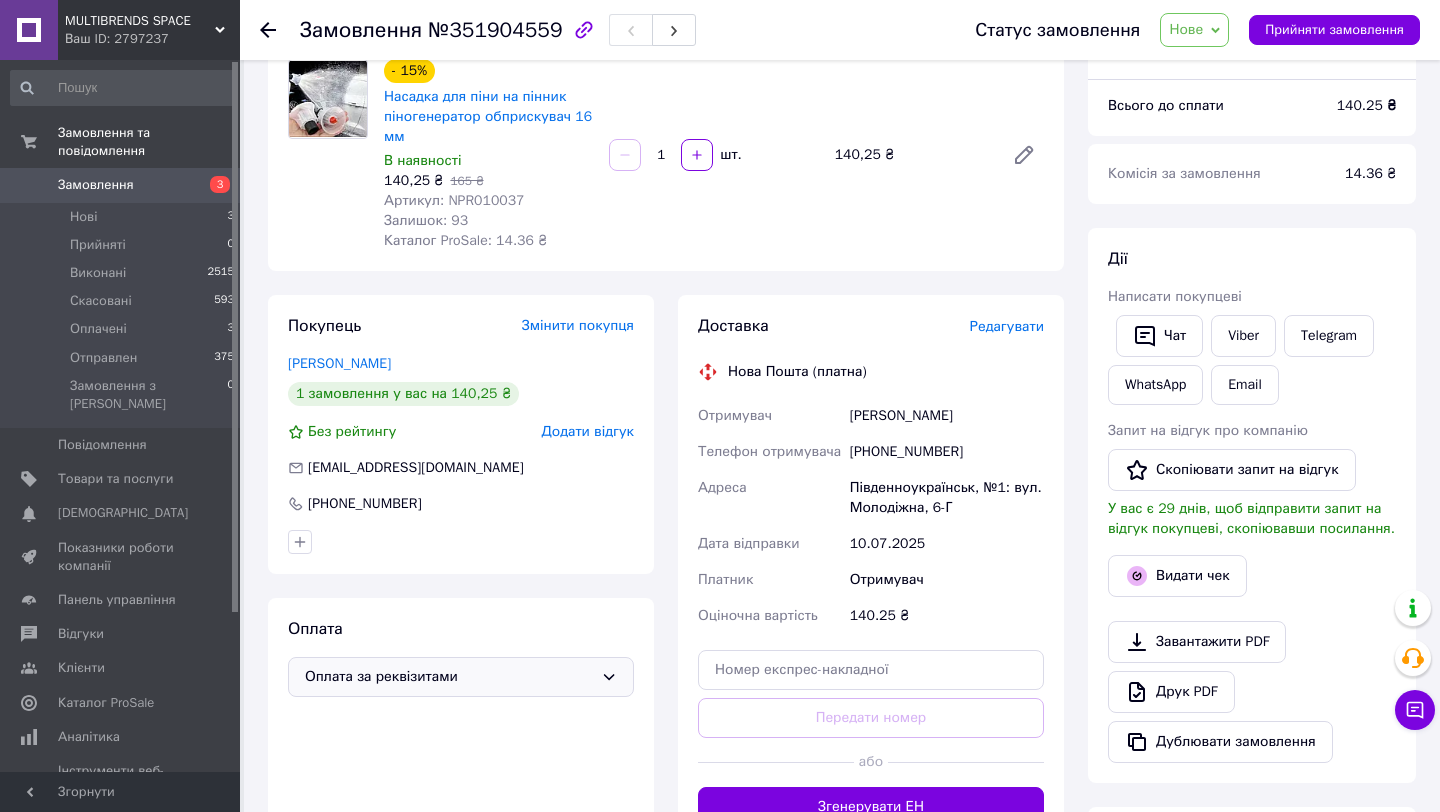 click on "Редагувати" at bounding box center [1007, 326] 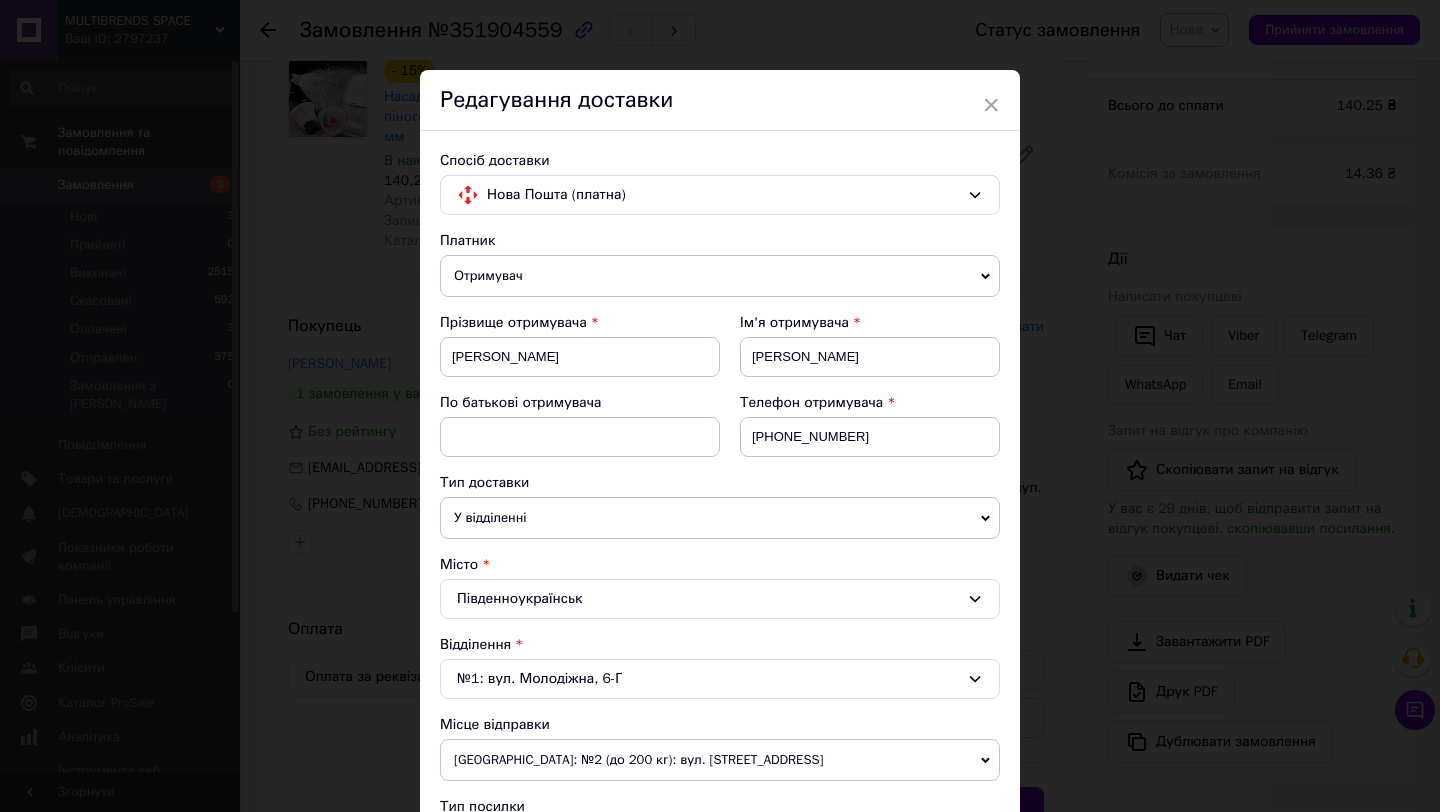 scroll, scrollTop: 572, scrollLeft: 0, axis: vertical 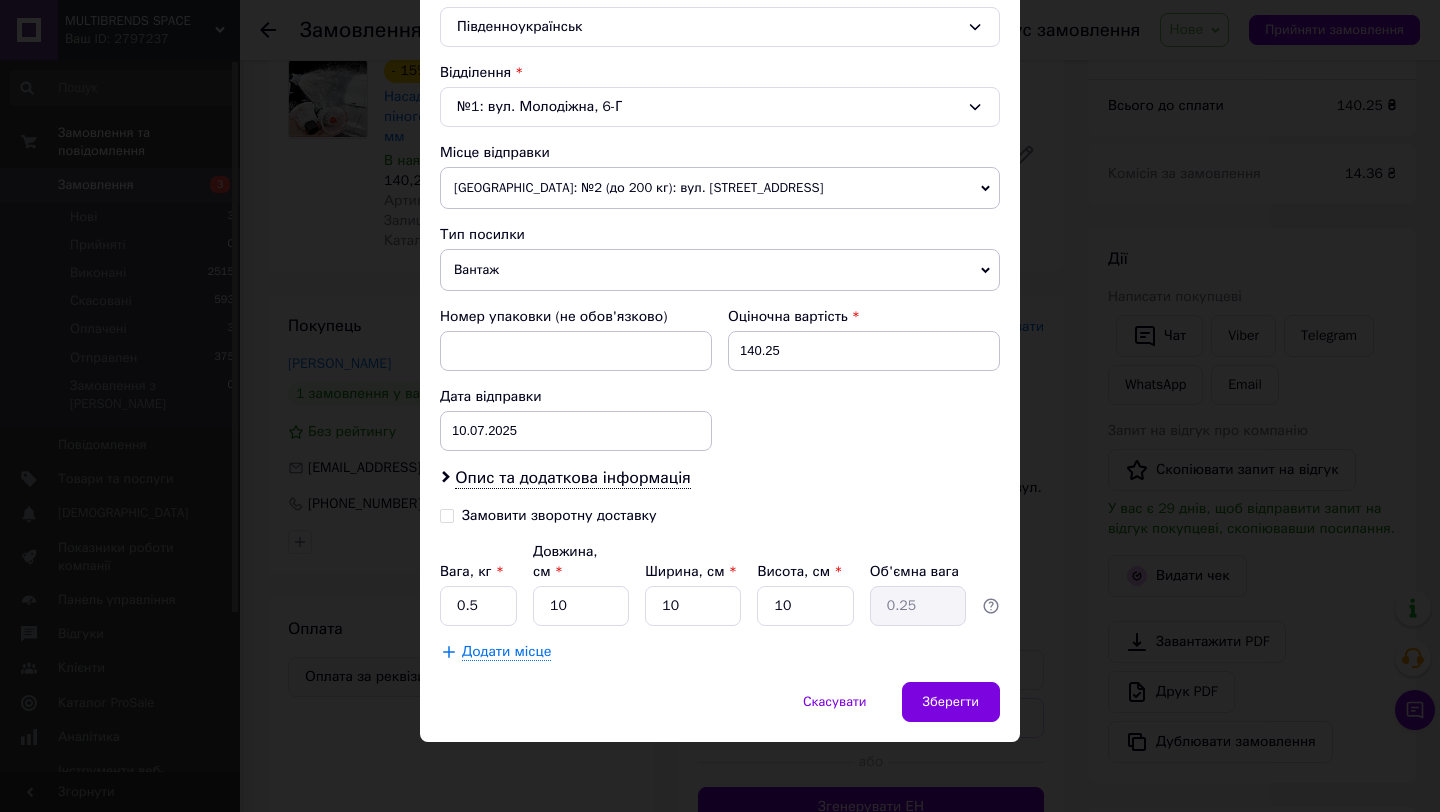 click on "Платник Отримувач Відправник Прізвище отримувача [PERSON_NAME] Ім'я отримувача [PERSON_NAME] батькові отримувача Телефон отримувача [PHONE_NUMBER] Тип доставки У відділенні Кур'єром В поштоматі Місто Південноукраїнськ Відділення №1: вул. Молодіжна, 6-Г Місце відправки [GEOGRAPHIC_DATA]: №2 (до 200 кг): вул. [STREET_ADDRESS] Немає збігів. Спробуйте змінити умови пошуку Додати ще місце відправки Тип посилки Вантаж Документи Номер упаковки (не обов'язково) Оціночна вартість 140.25 Дата відправки [DATE] < 2025 > < Июль > Пн Вт Ср Чт Пт Сб Вс 30 1 2 3 4 5 6 7 8 9 10 11 12 13 14 15 16 17 18 19 20 21 22 23 24 25 26 27 28 29 30 31 1 2 3 4 5 6 7 8 9 *" at bounding box center [720, 160] 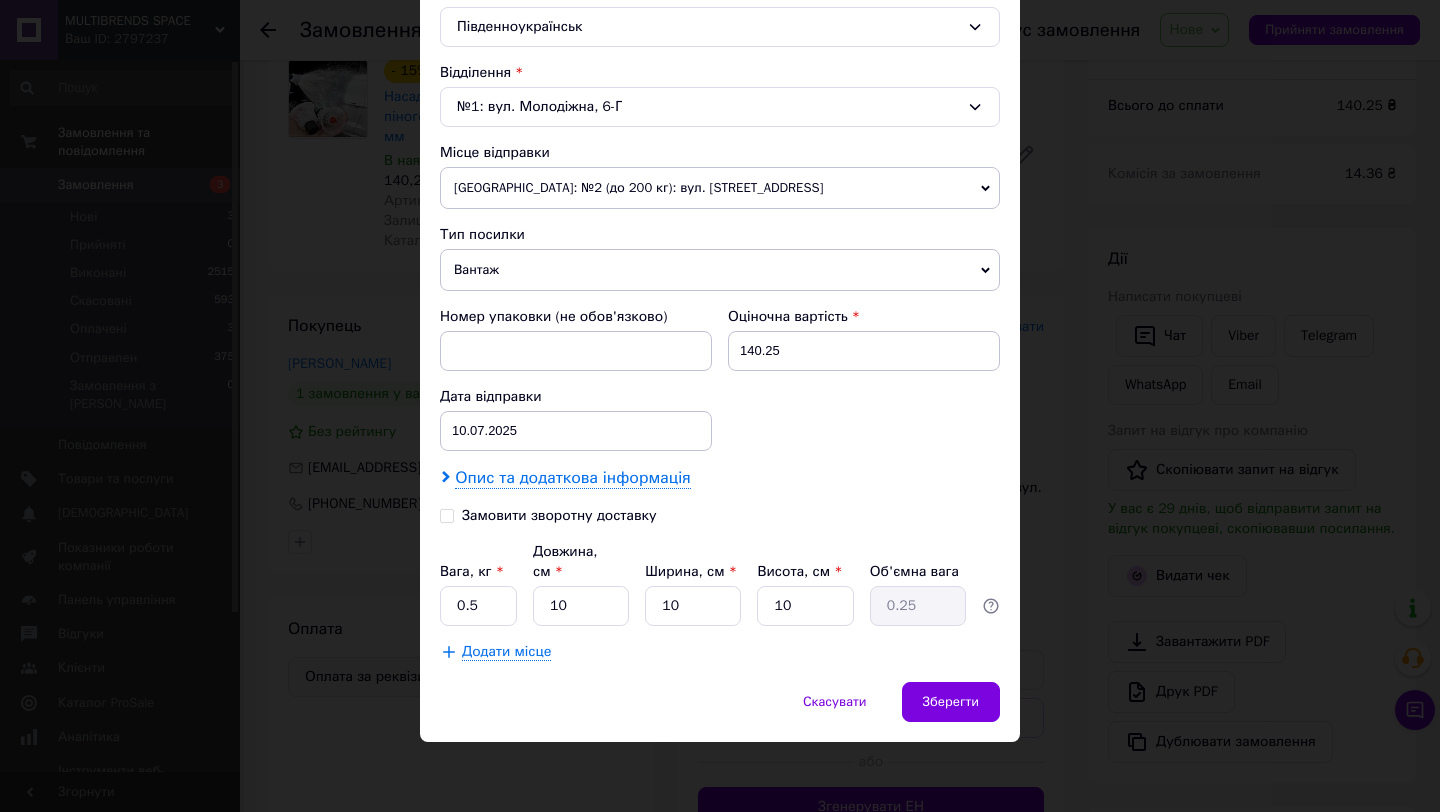 click on "Опис та додаткова інформація" at bounding box center (572, 478) 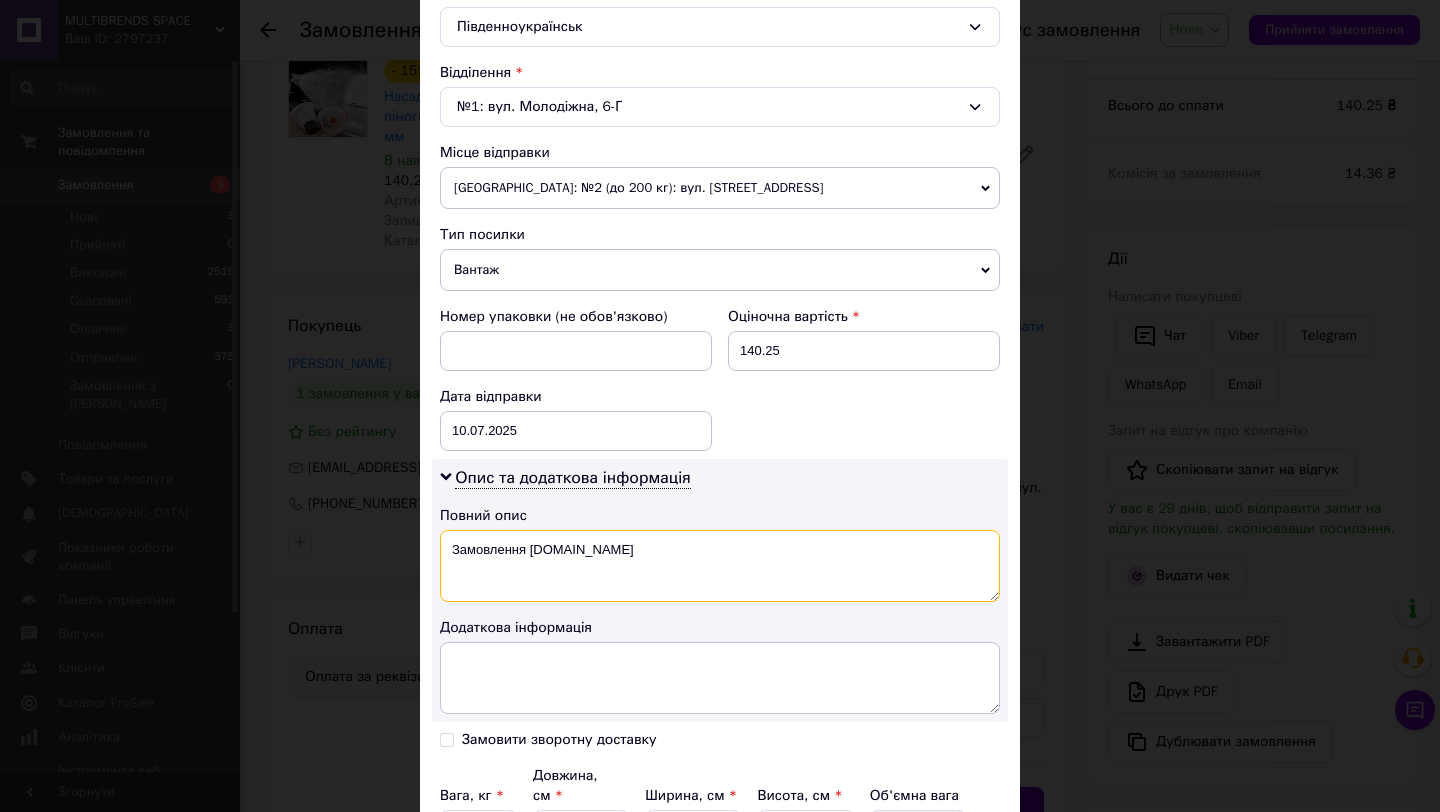 click on "Замовлення [DOMAIN_NAME]" at bounding box center [720, 566] 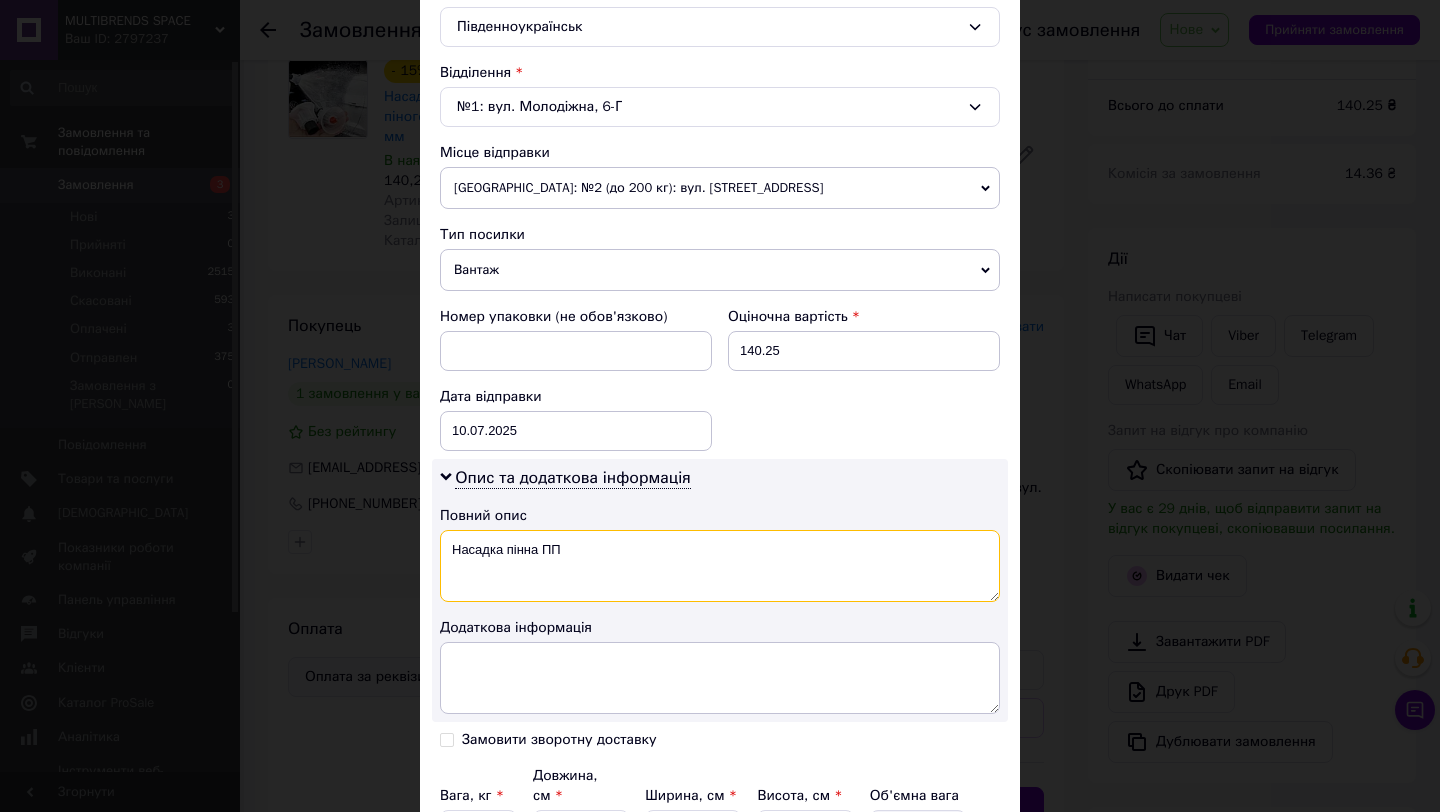 type on "Насадка пінна ПП" 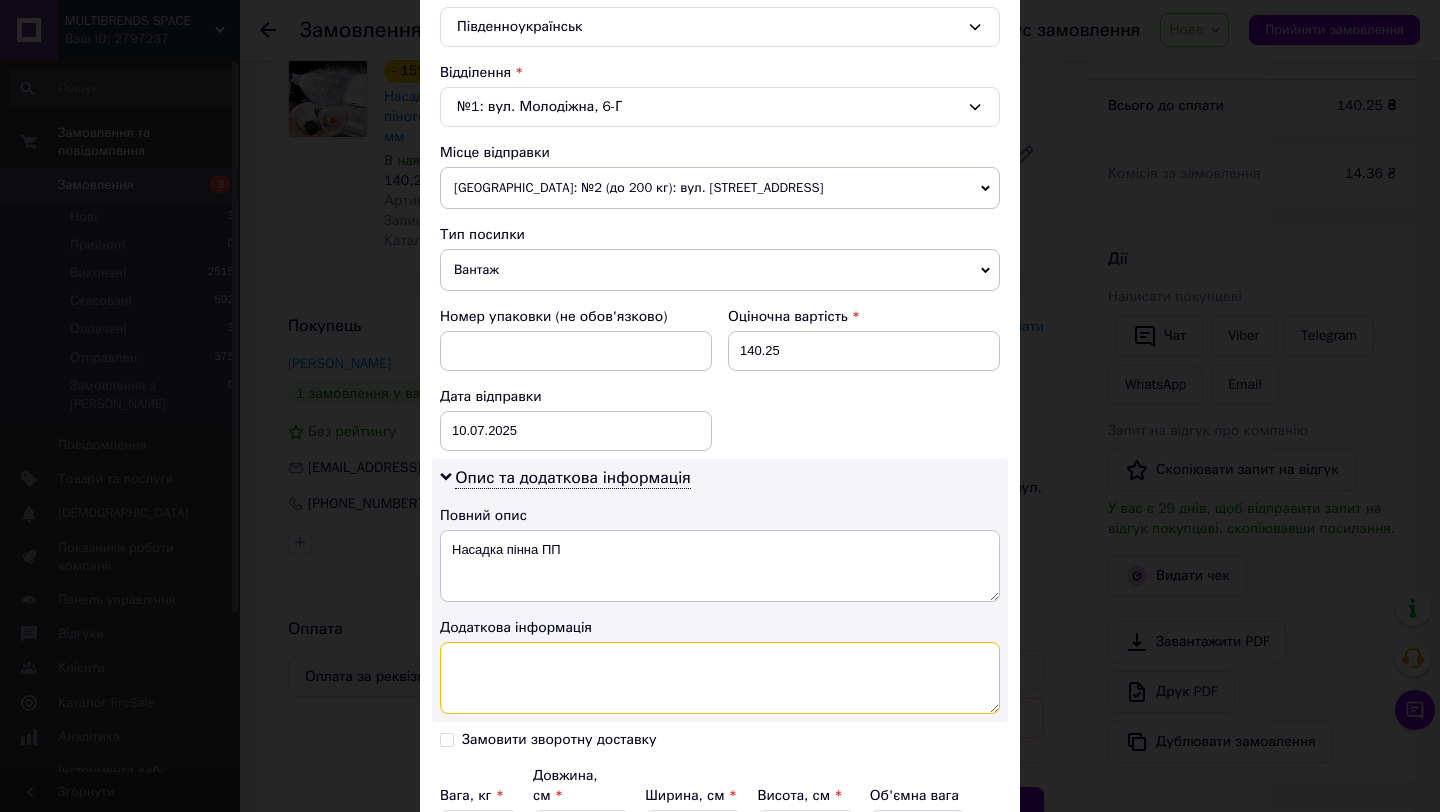 click at bounding box center (720, 678) 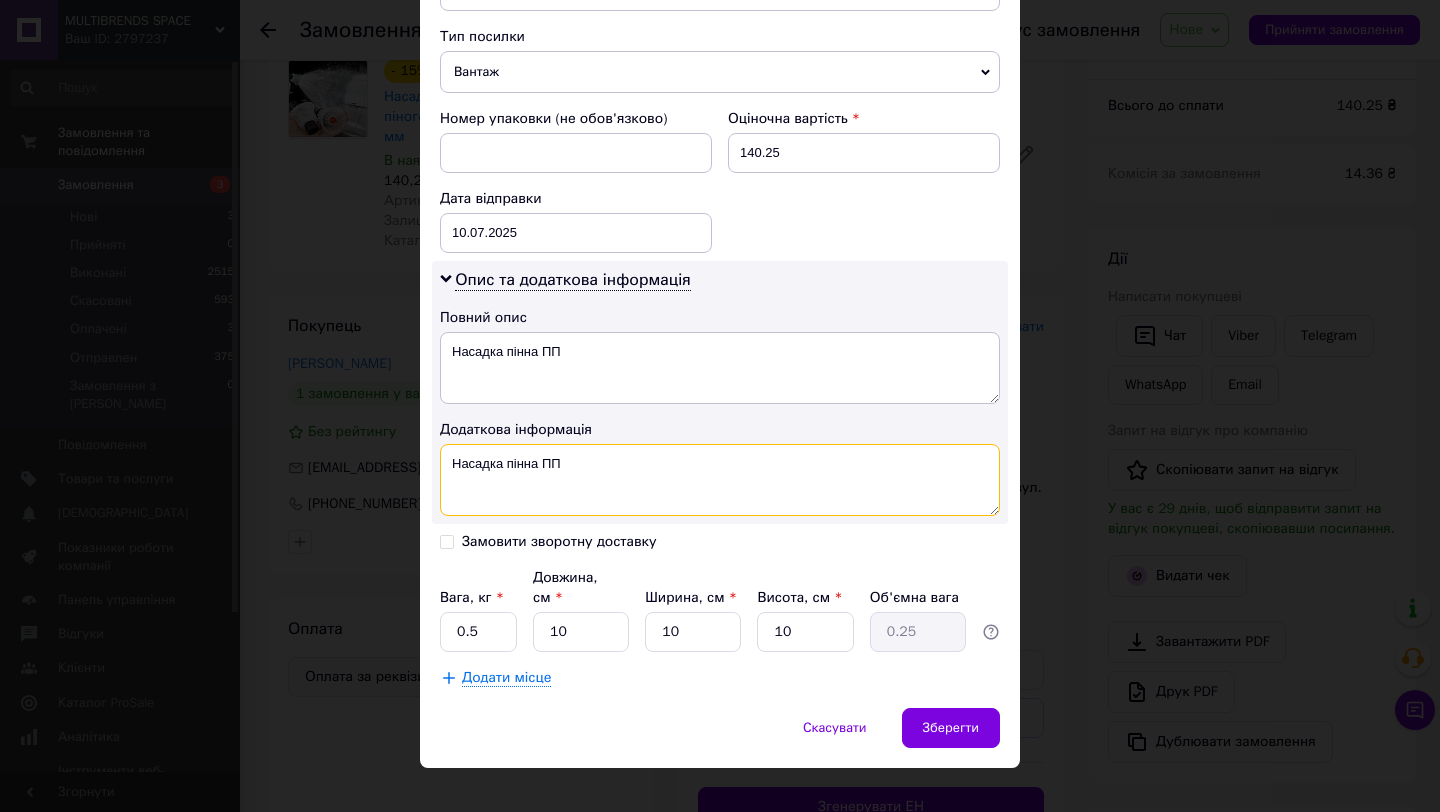 scroll, scrollTop: 740, scrollLeft: 0, axis: vertical 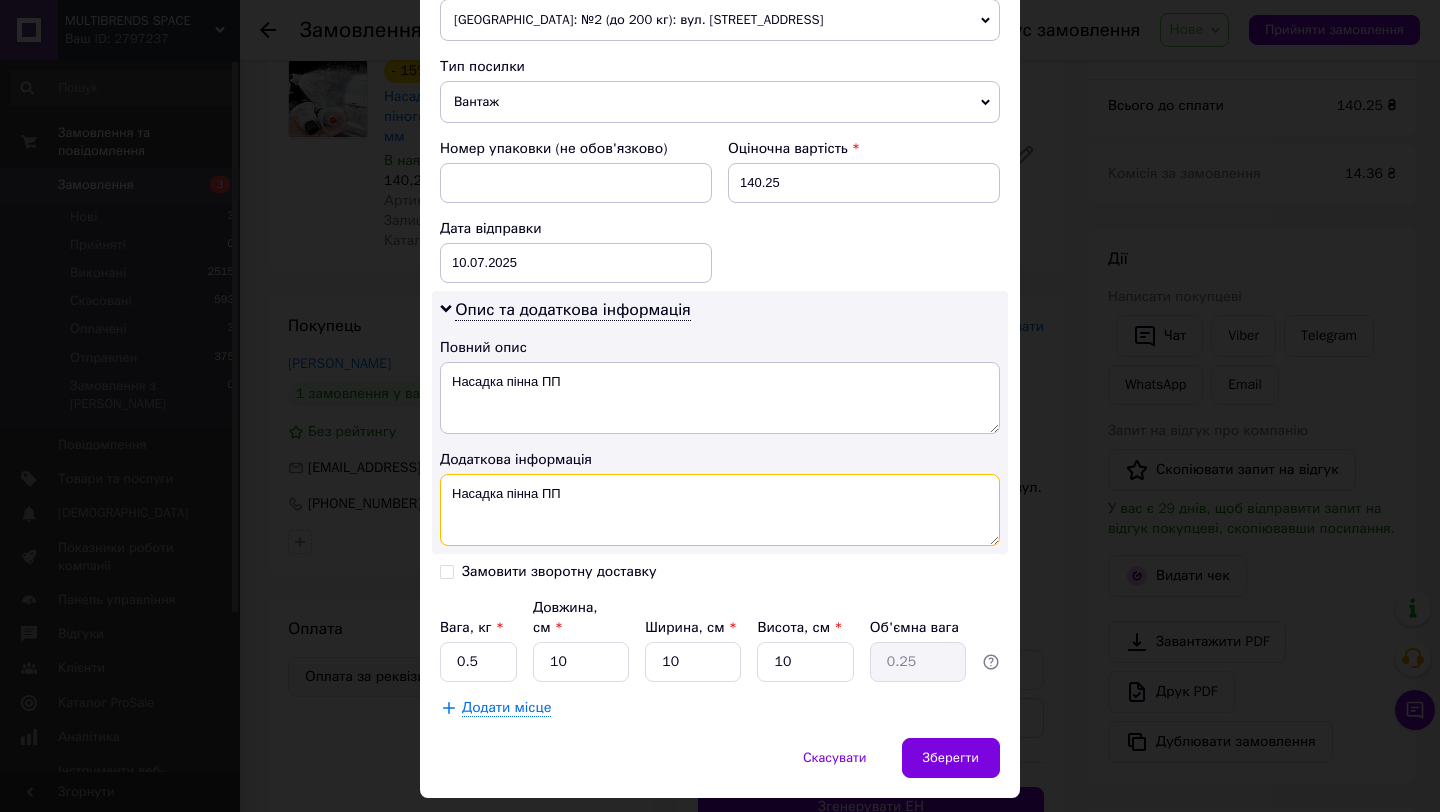 type on "Насадка пінна ПП" 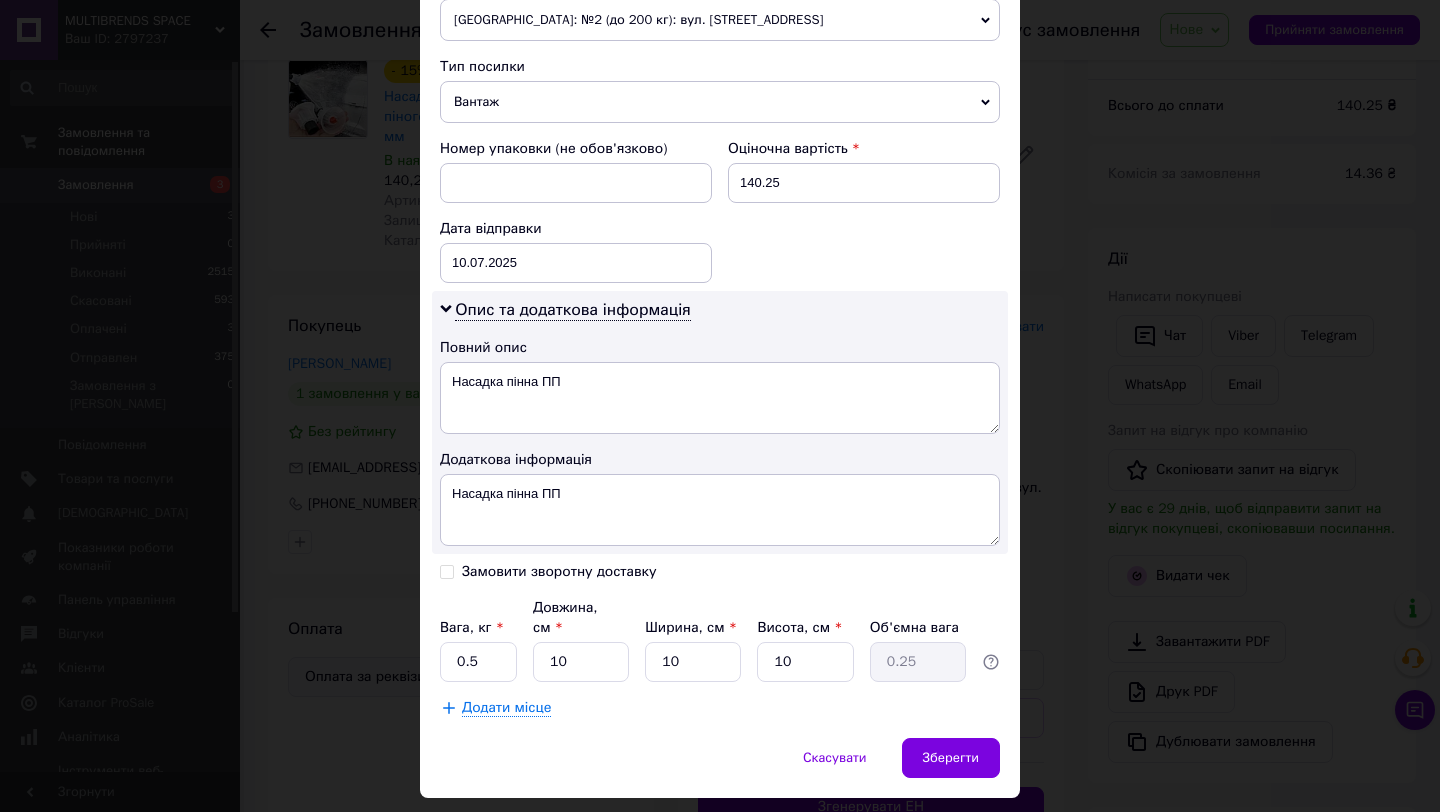 click on "Вантаж" at bounding box center (720, 102) 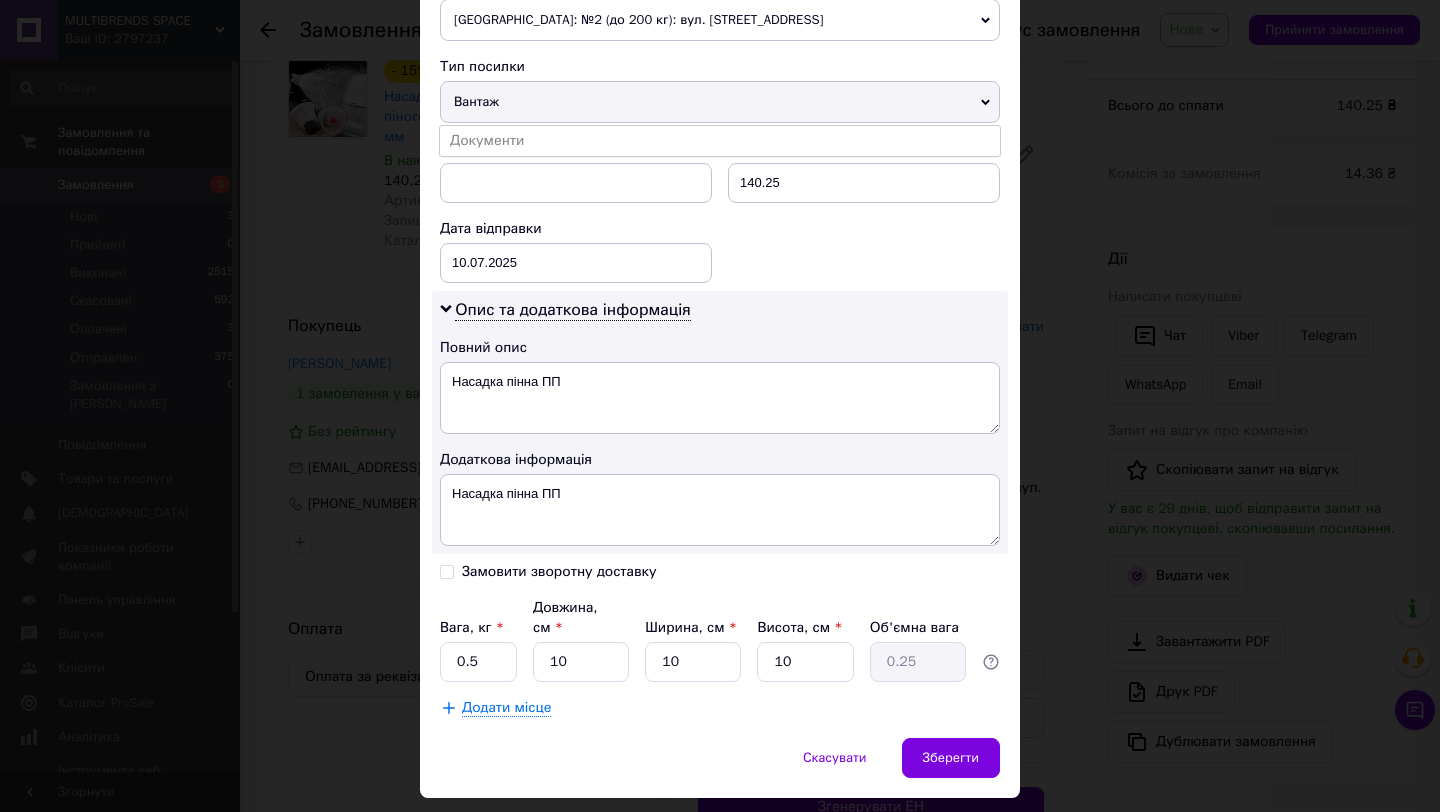 click on "Вантаж" at bounding box center [720, 102] 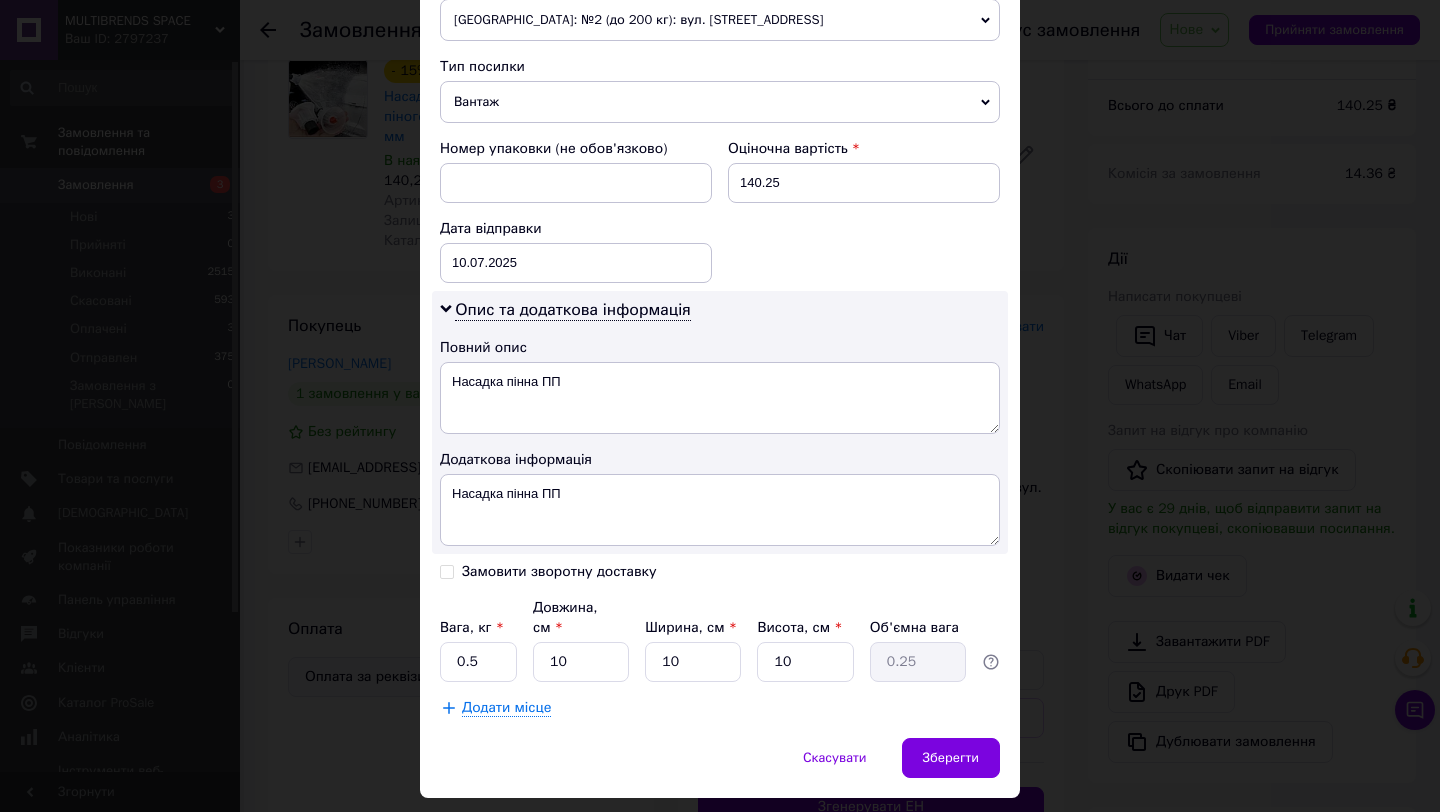 click on "Вантаж" at bounding box center [720, 102] 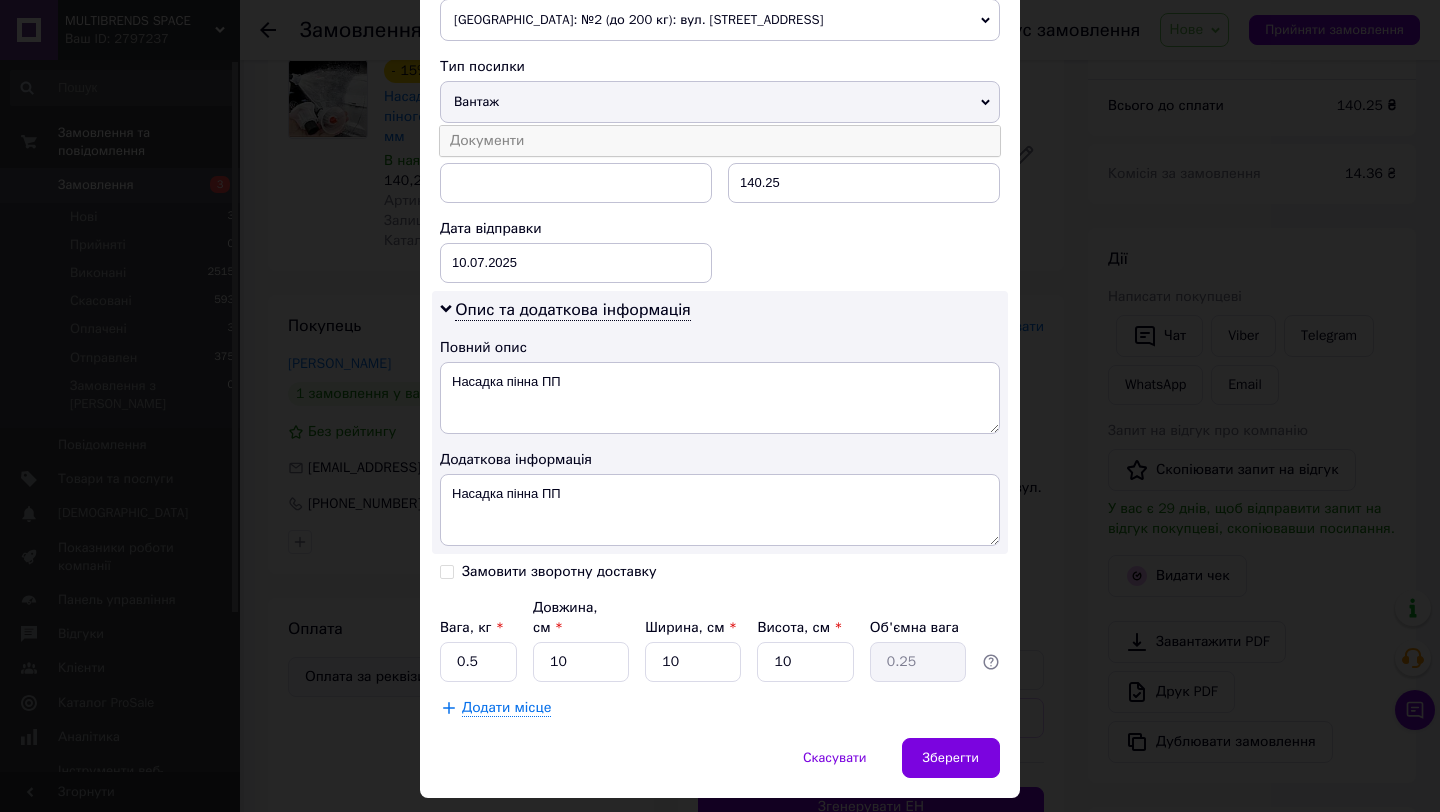 click on "Документи" at bounding box center [720, 141] 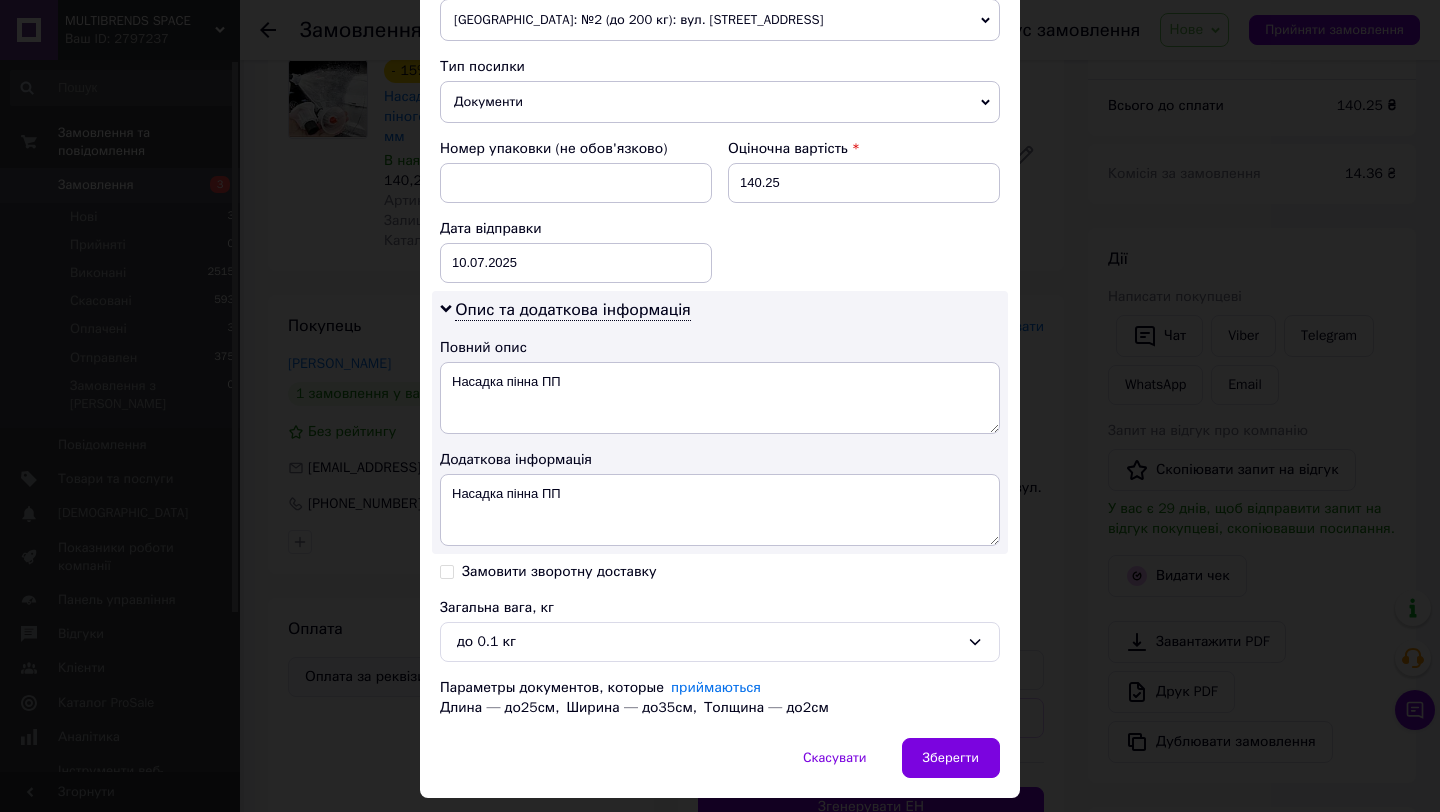 scroll, scrollTop: 796, scrollLeft: 0, axis: vertical 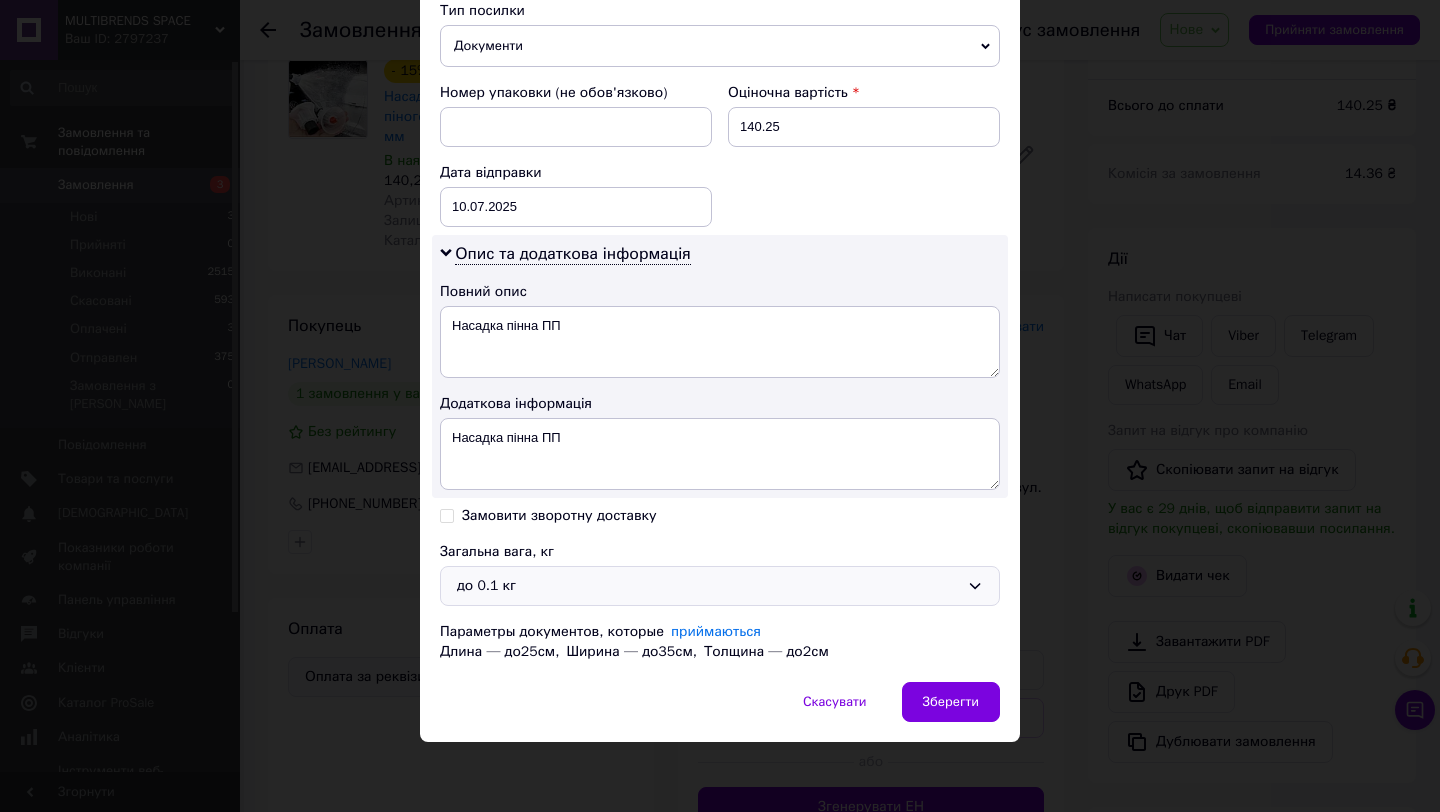 click on "до 0.1 кг" at bounding box center (708, 586) 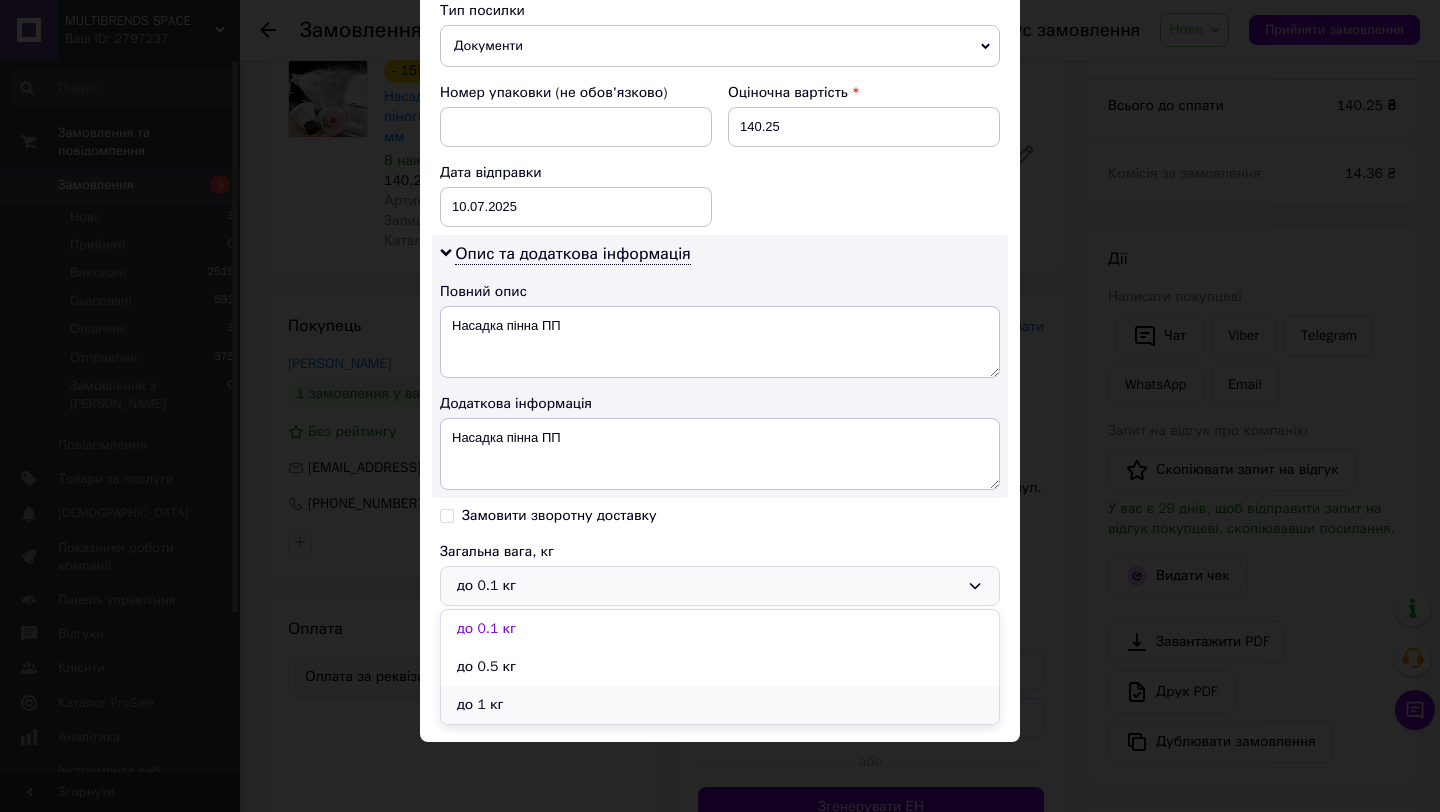 click on "до 1 кг" at bounding box center (720, 705) 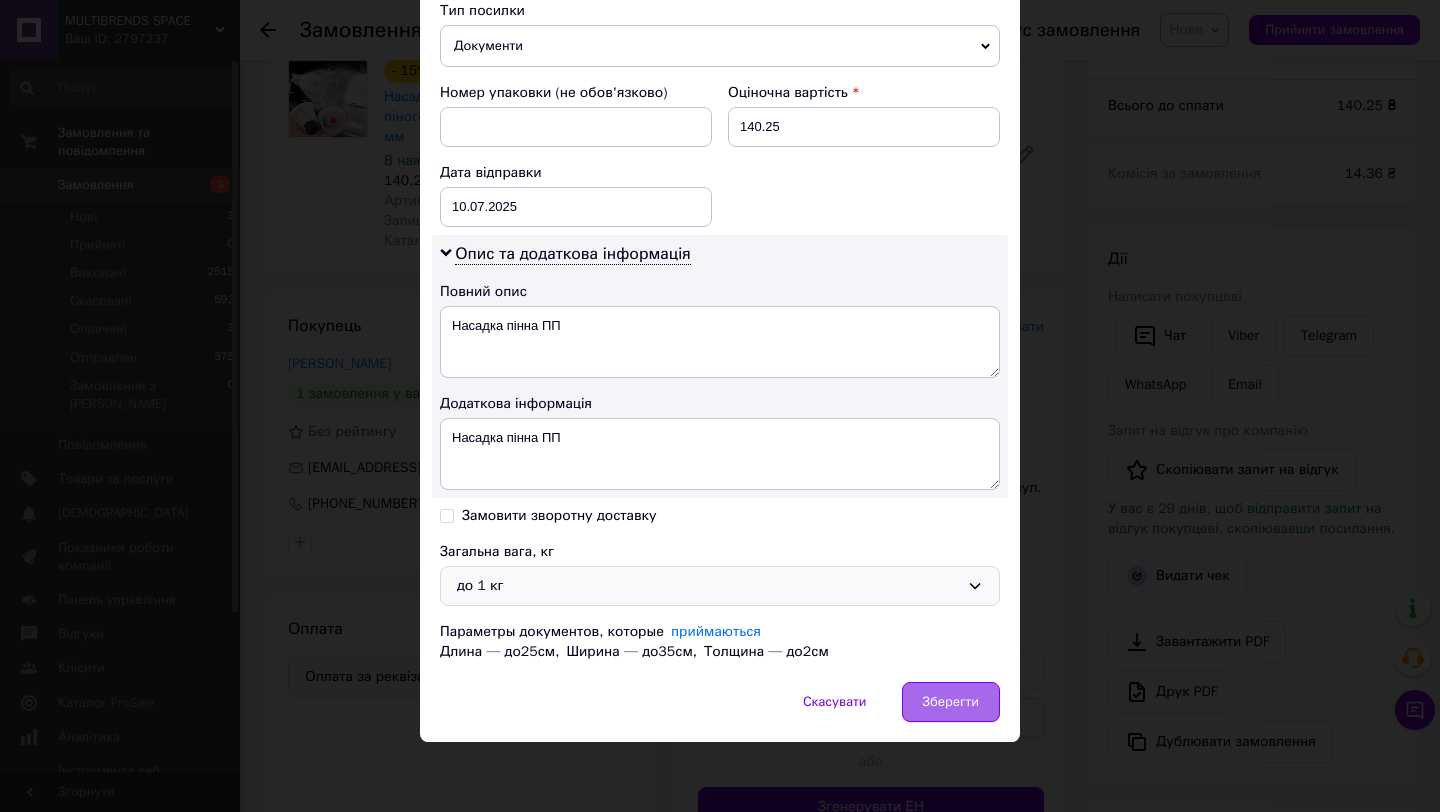 click on "Зберегти" at bounding box center [951, 702] 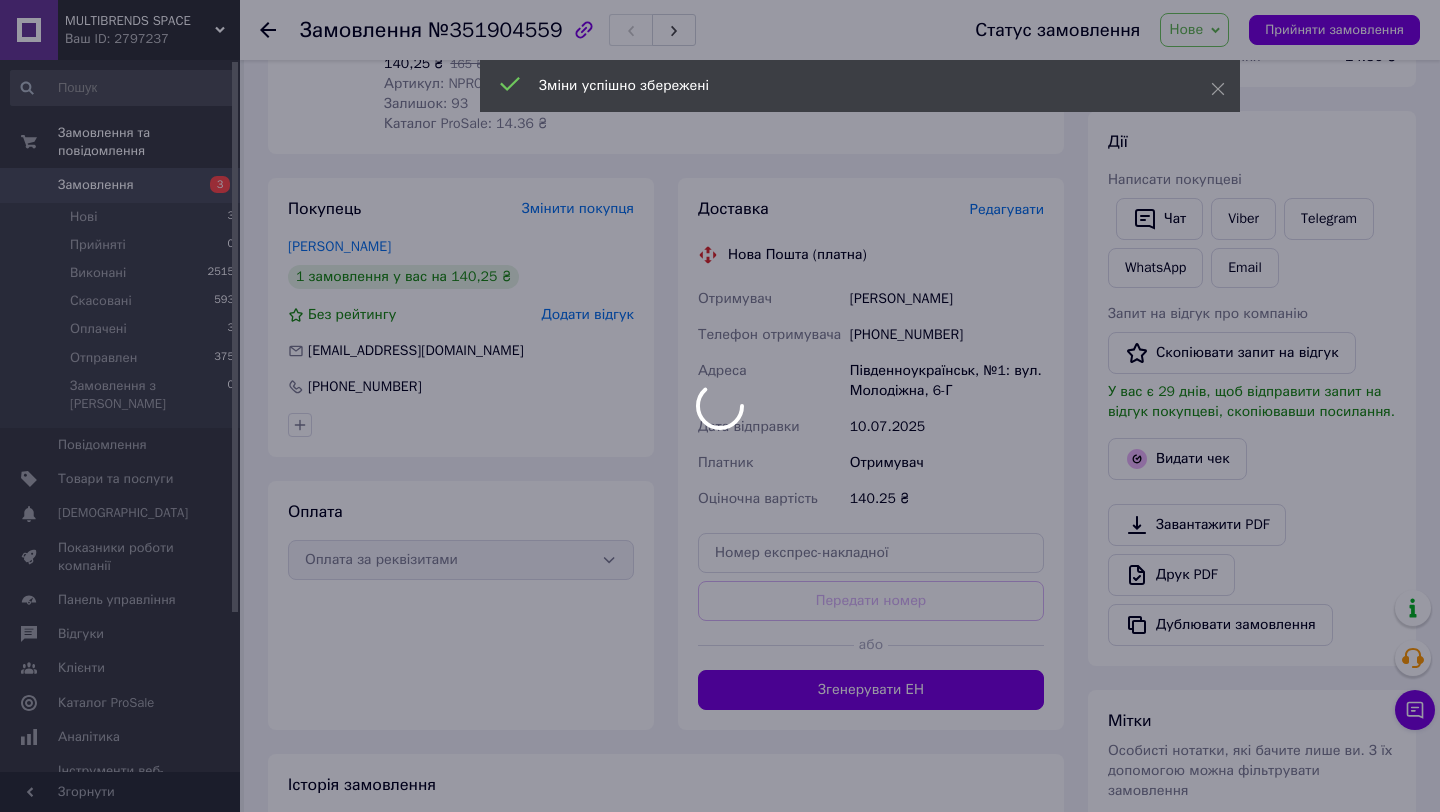 scroll, scrollTop: 527, scrollLeft: 0, axis: vertical 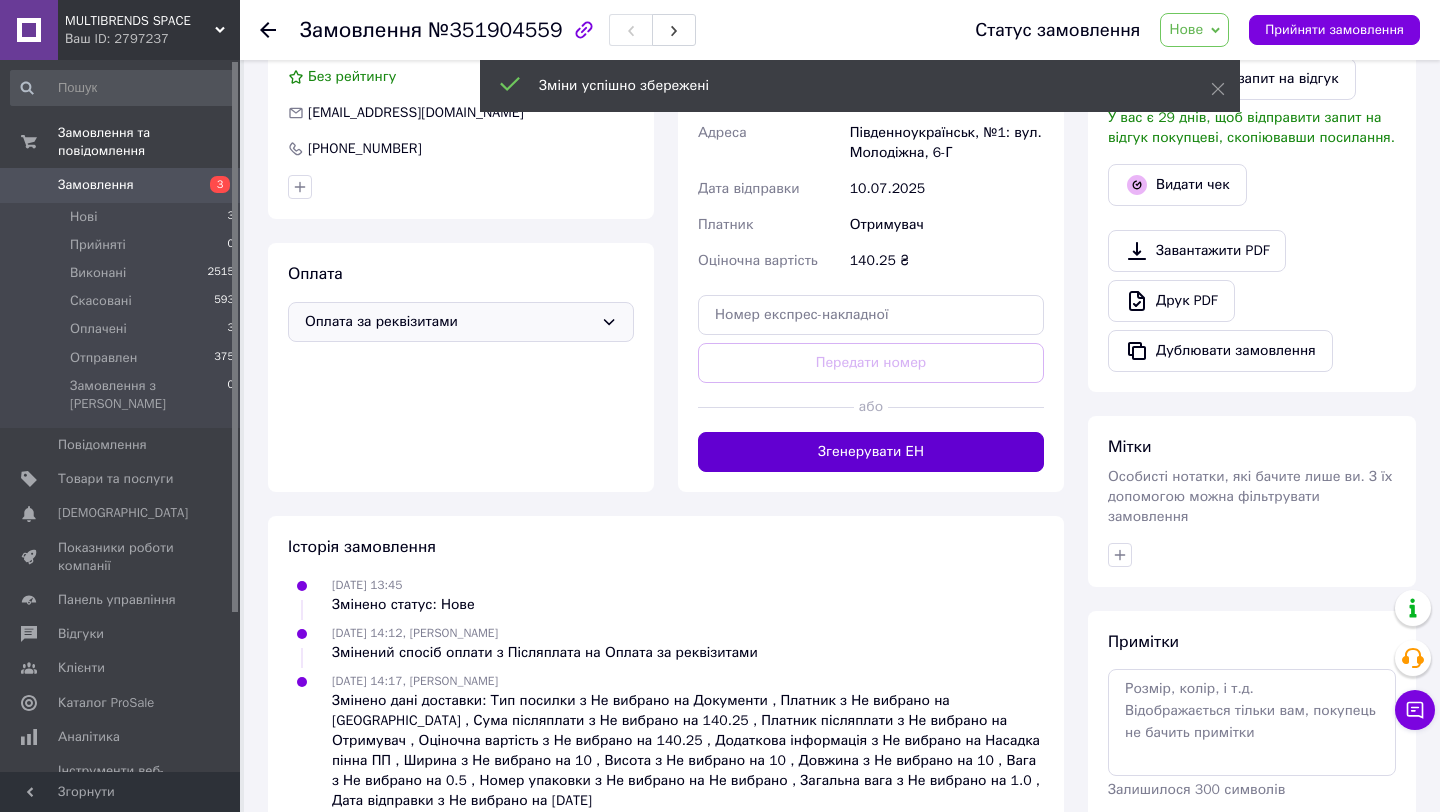 click on "Згенерувати ЕН" at bounding box center [871, 452] 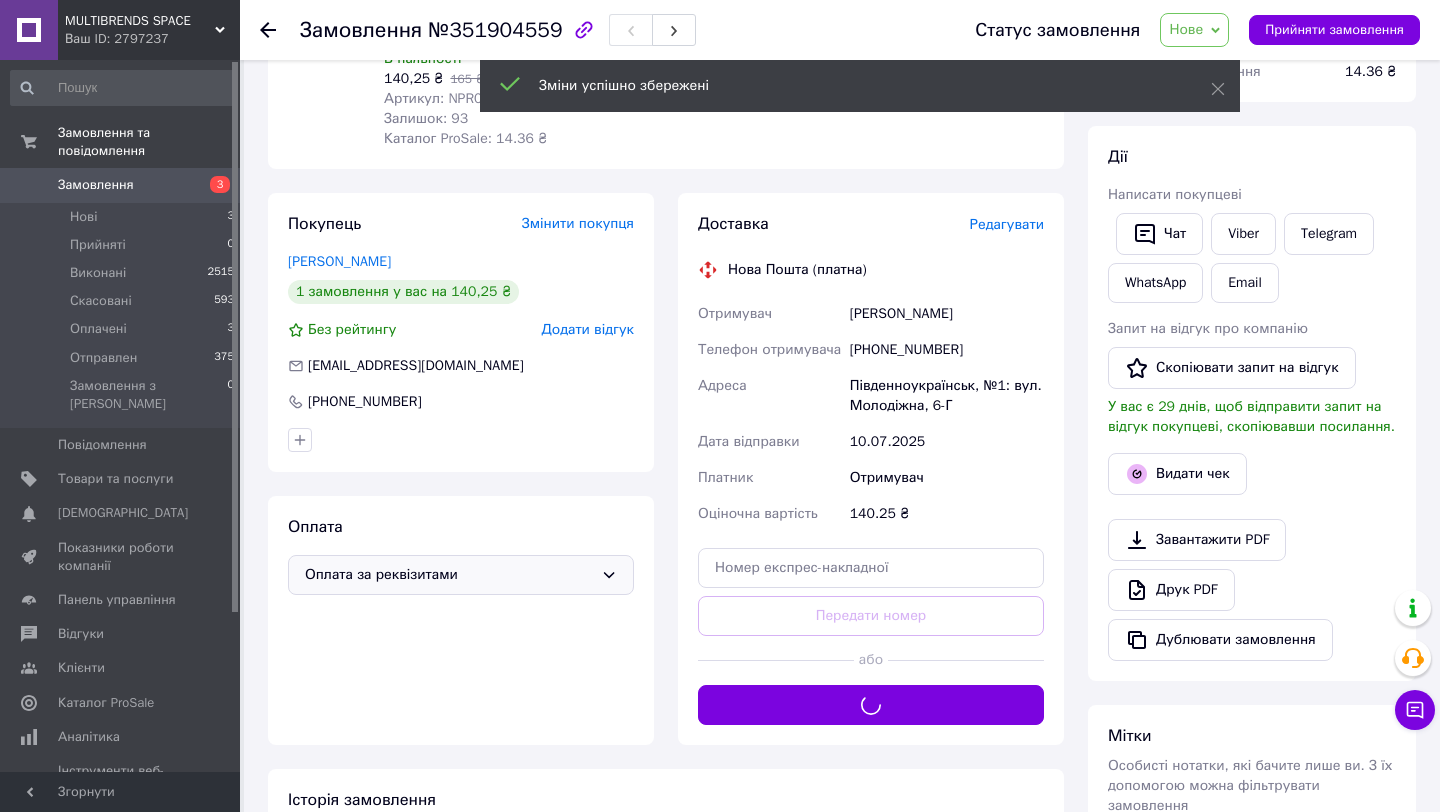 scroll, scrollTop: 218, scrollLeft: 0, axis: vertical 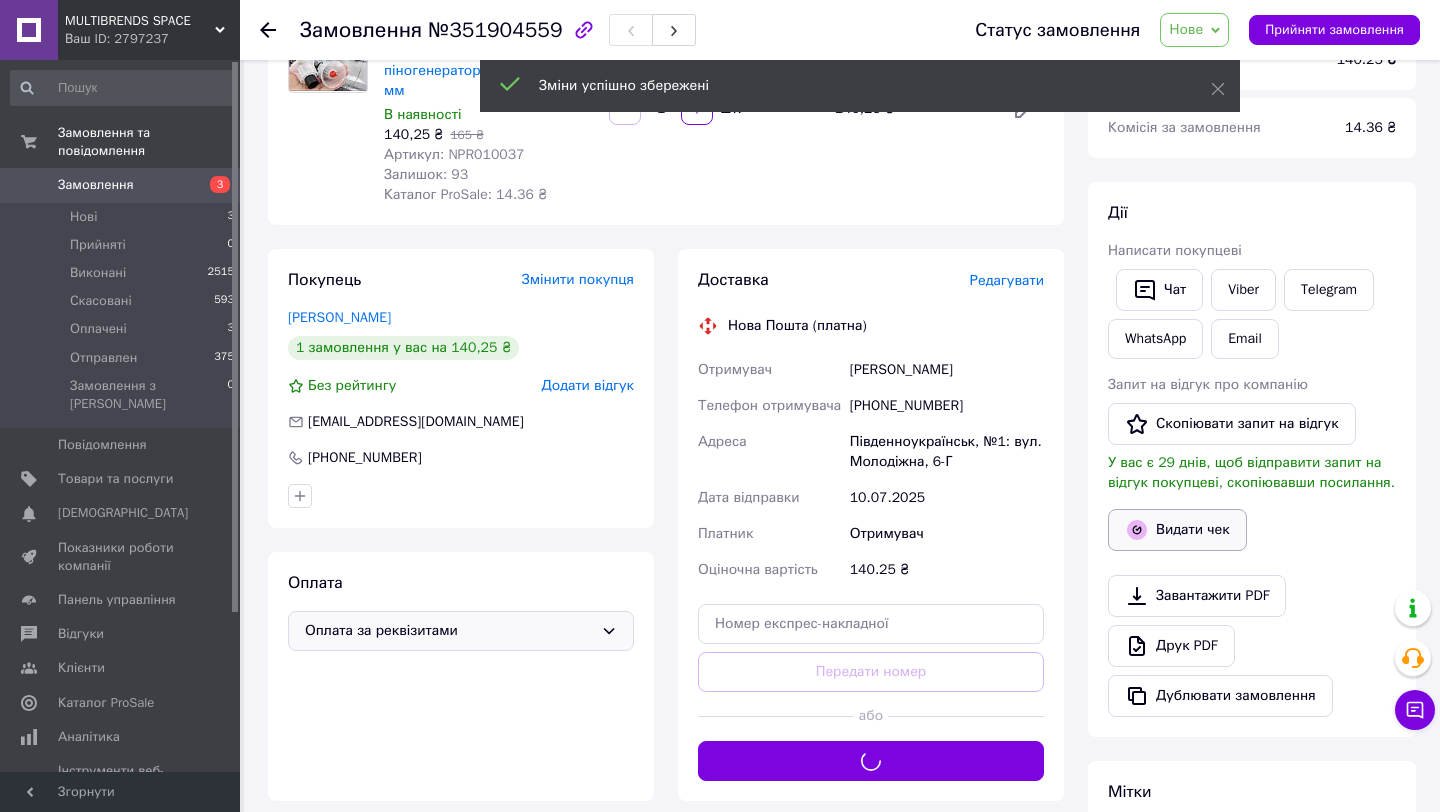 click on "Видати чек" at bounding box center [1177, 530] 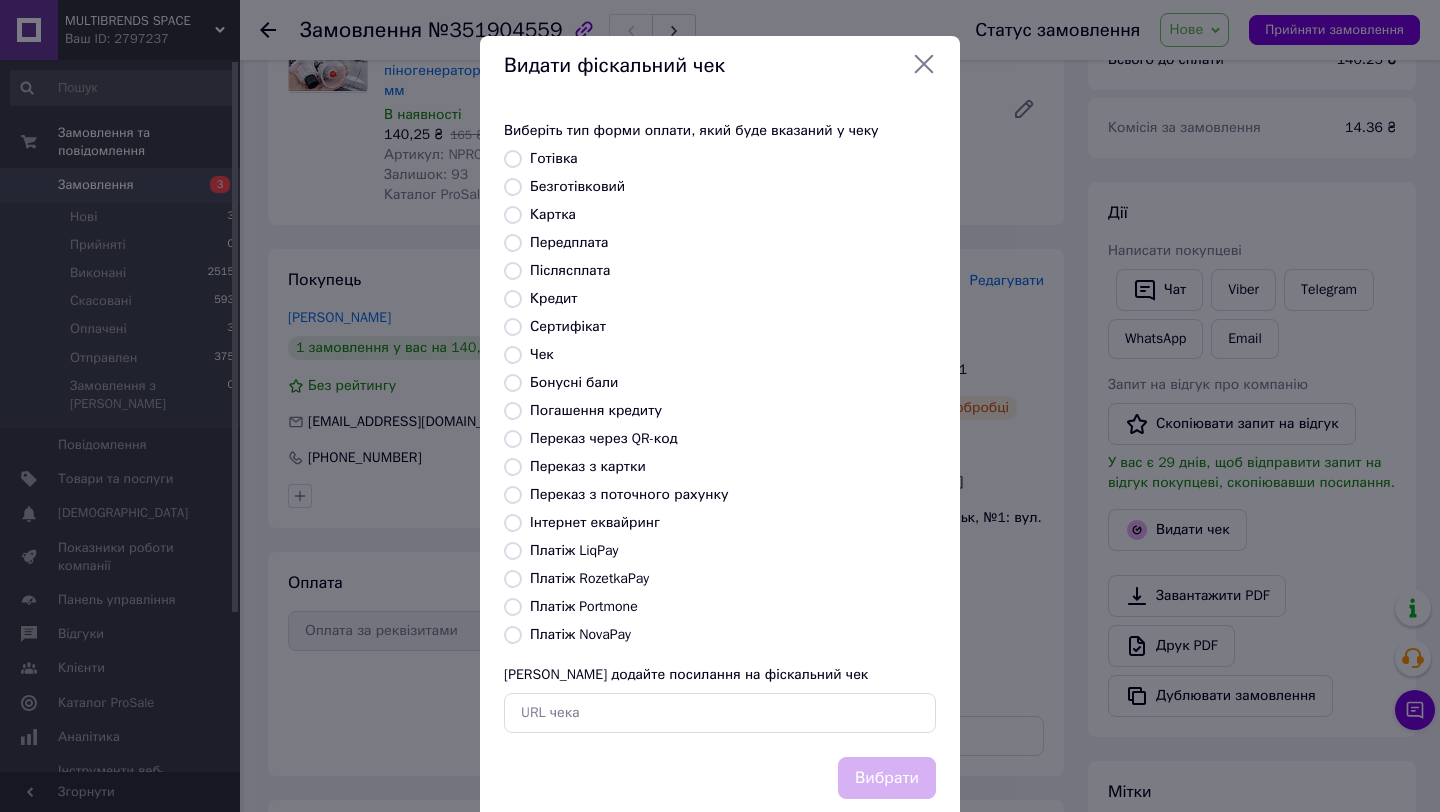 click on "Платіж NovaPay" at bounding box center [580, 634] 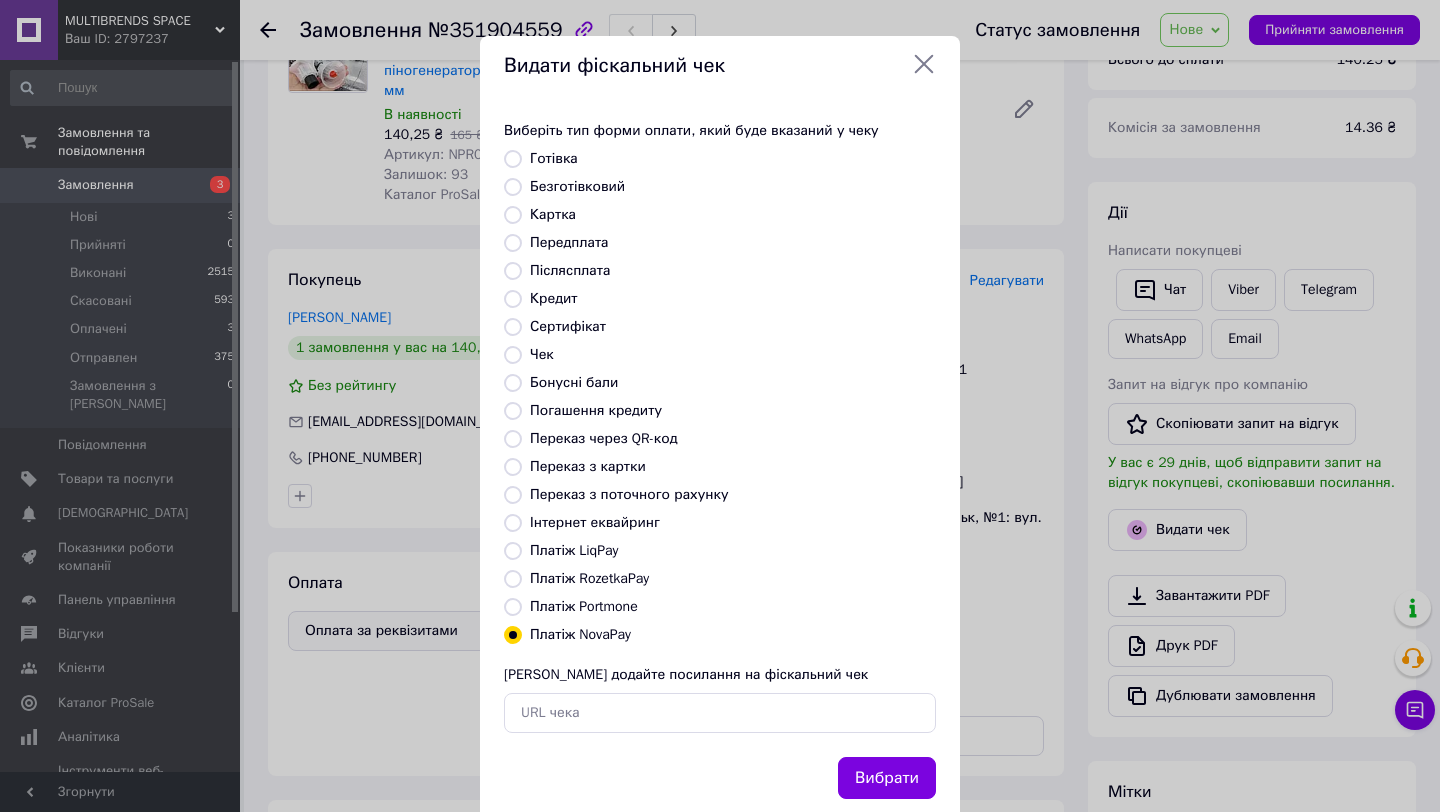drag, startPoint x: 867, startPoint y: 783, endPoint x: 830, endPoint y: 634, distance: 153.52524 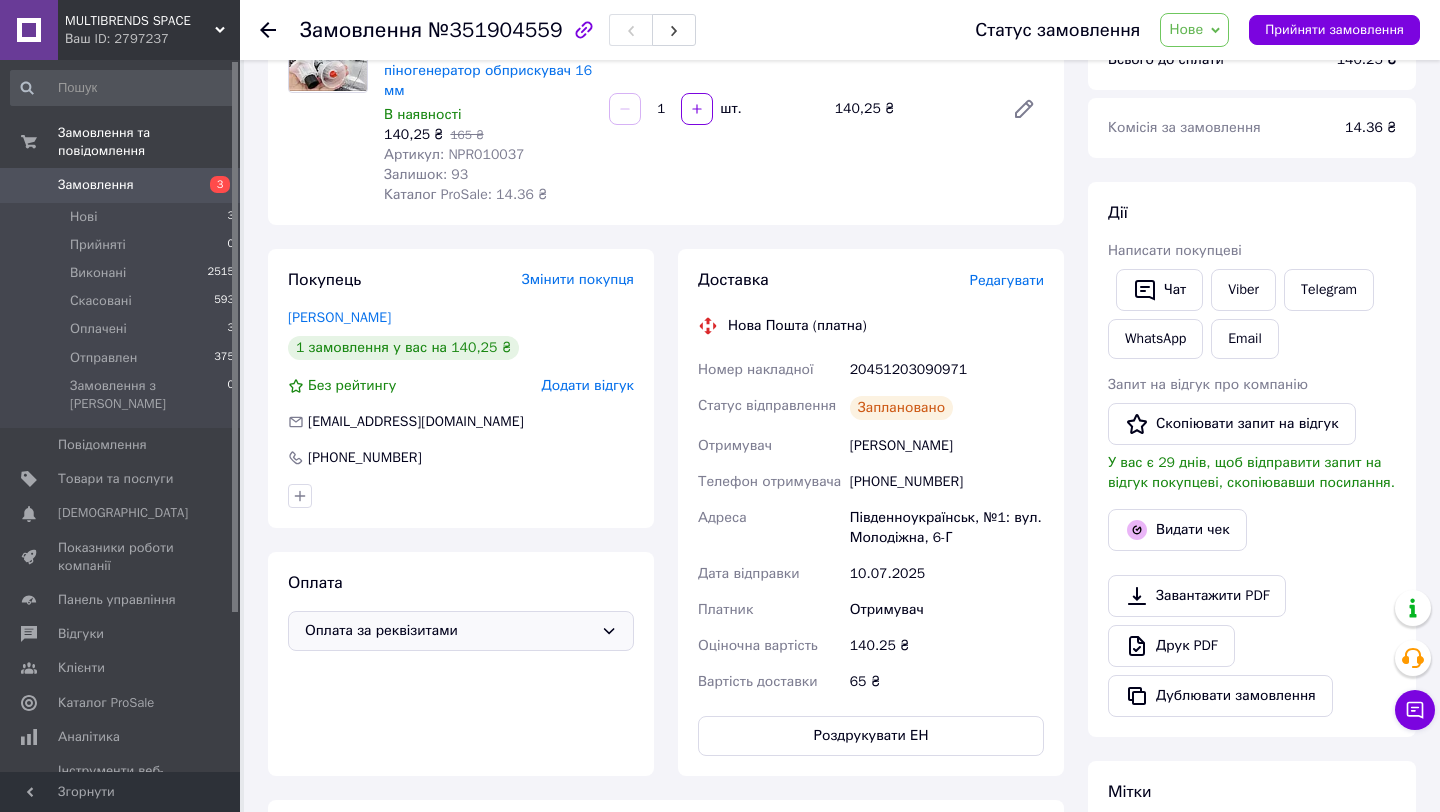 click on "Доставка Редагувати Нова Пошта (платна) Номер накладної 20451203090971 Статус відправлення Заплановано Отримувач [PERSON_NAME] отримувача [PHONE_NUMBER] Адреса Південноукраїнськ, №1: вул. Молодіжна, 6-Г Дата відправки [DATE] Платник Отримувач Оціночна вартість 140.25 ₴ Вартість доставки 65 ₴ Роздрукувати ЕН" at bounding box center [871, 512] 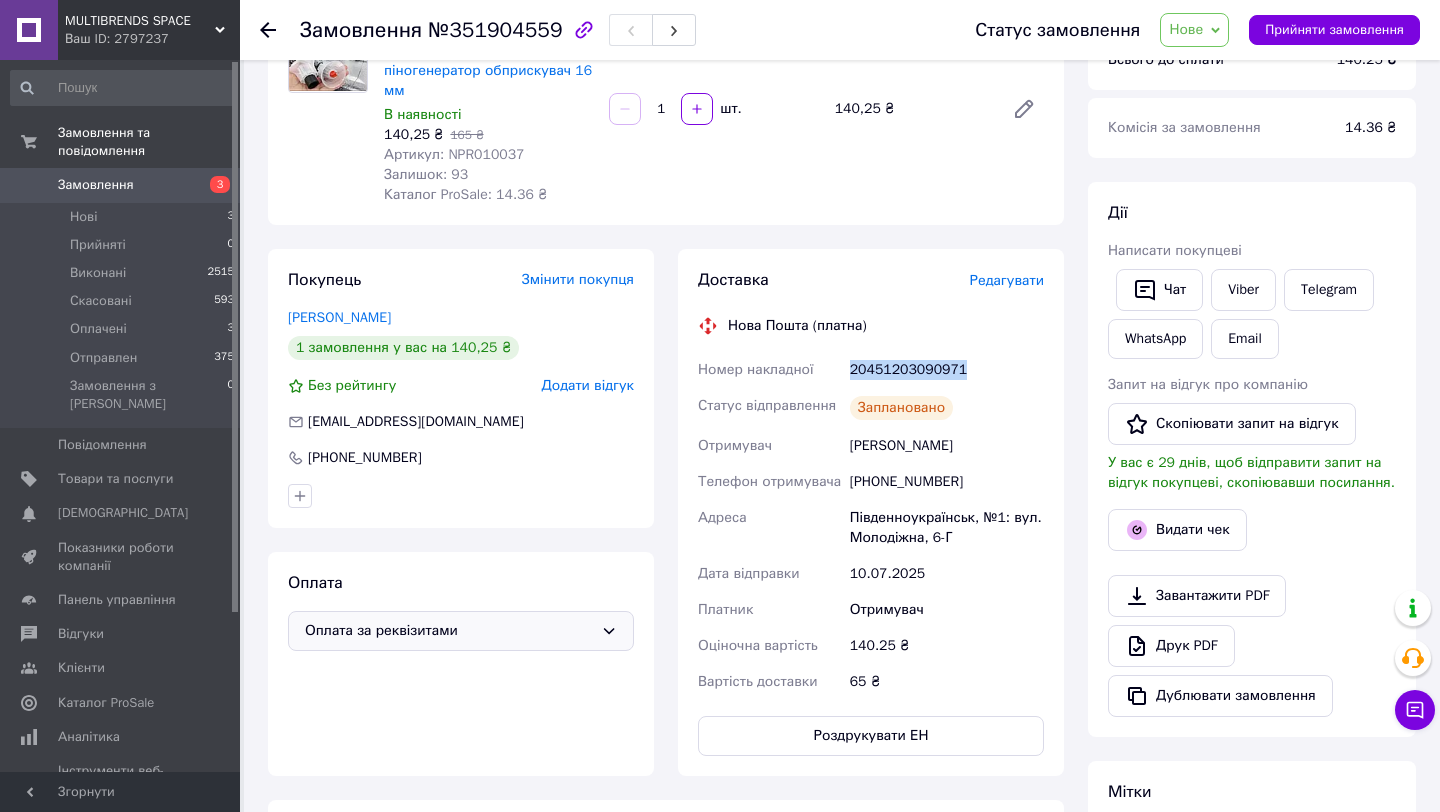 click on "20451203090971" at bounding box center (947, 370) 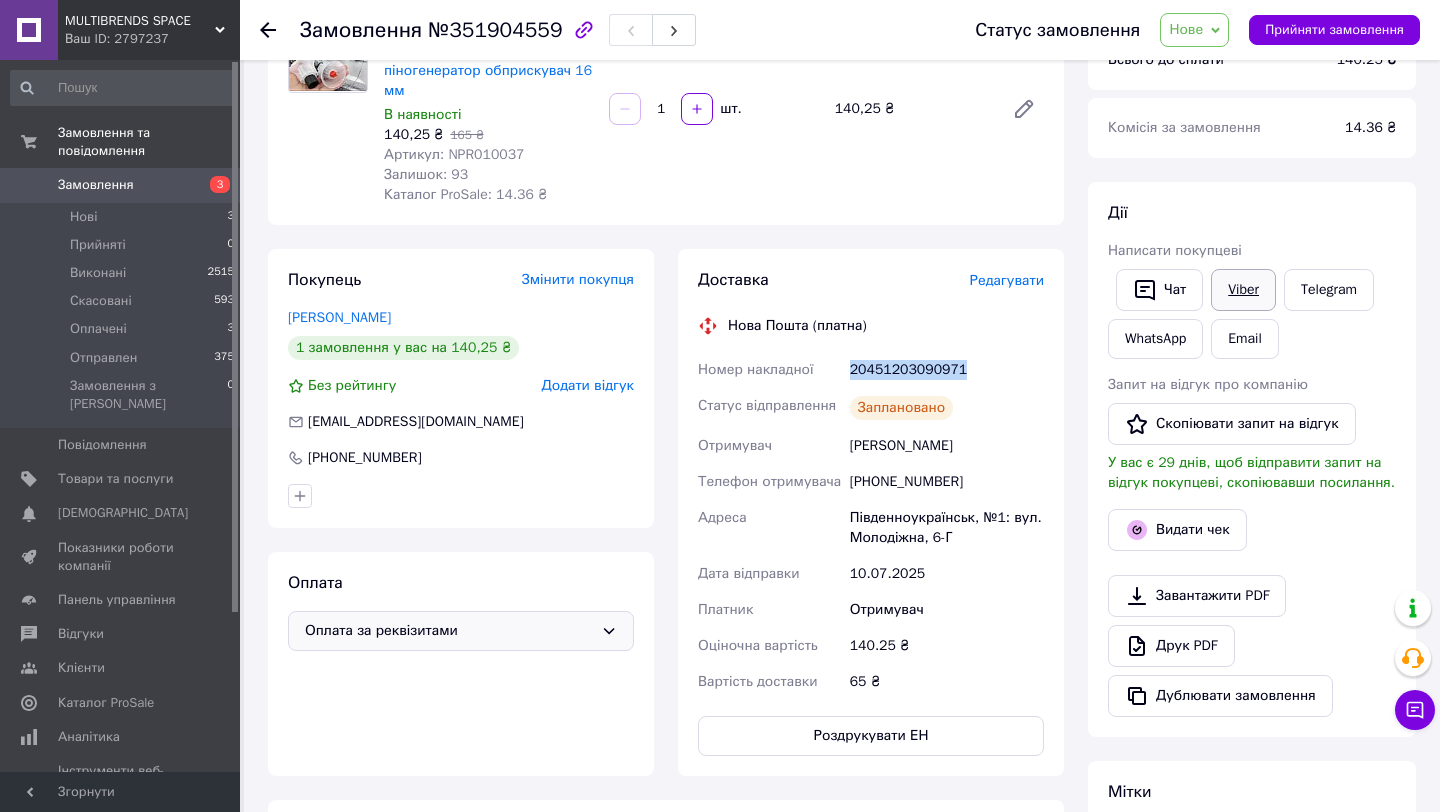 click on "Viber" at bounding box center (1243, 290) 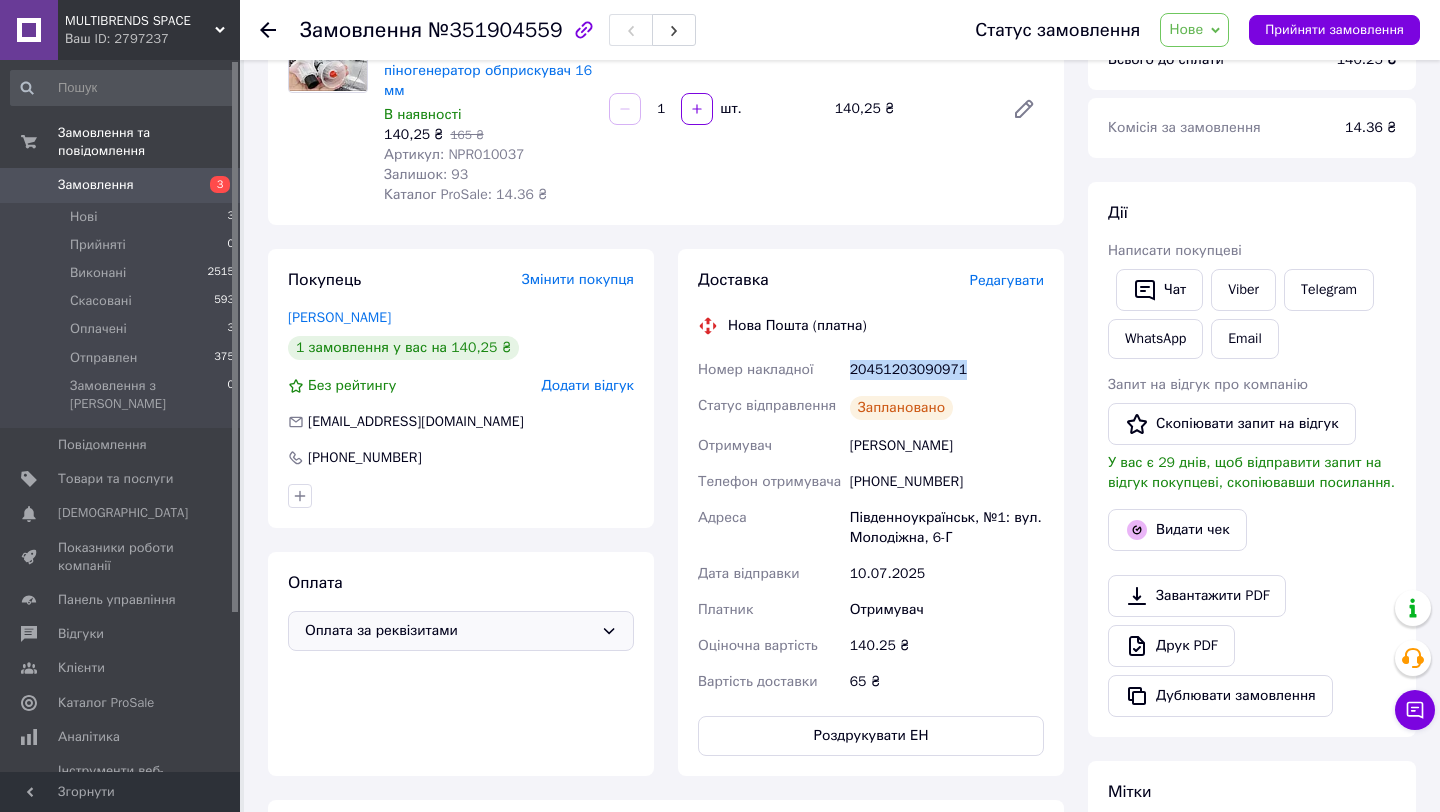 scroll, scrollTop: 0, scrollLeft: 0, axis: both 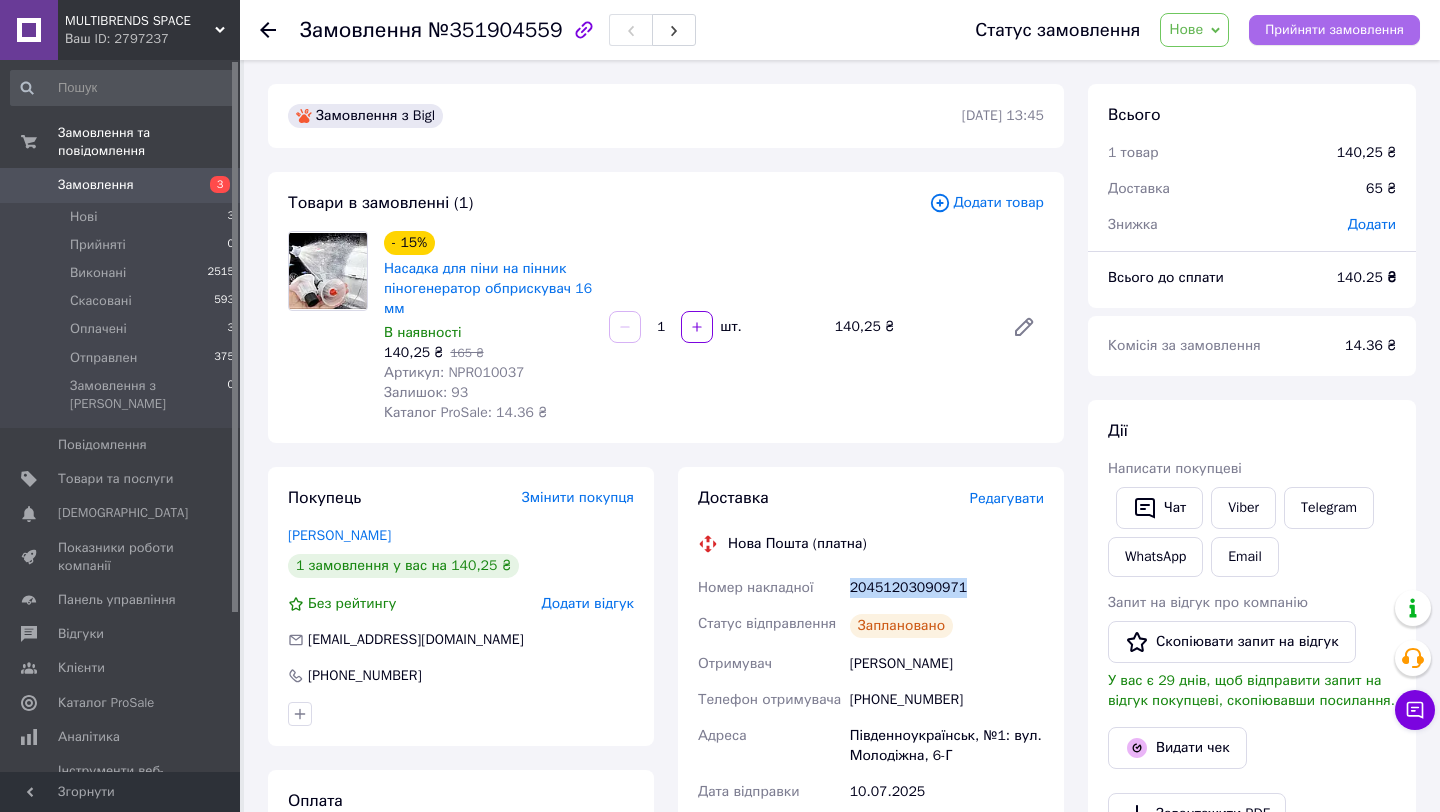 click on "Прийняти замовлення" at bounding box center (1334, 30) 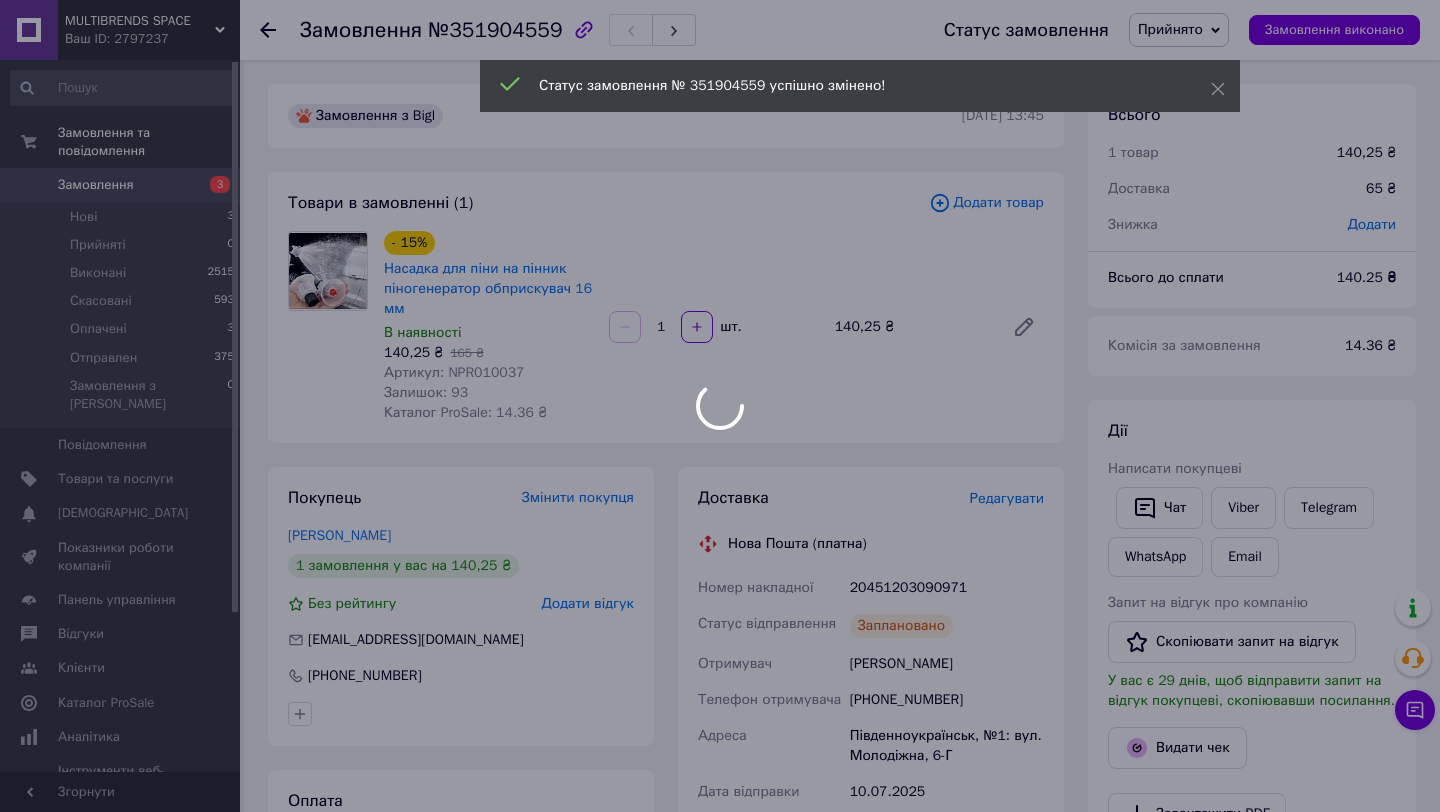 click at bounding box center [720, 406] 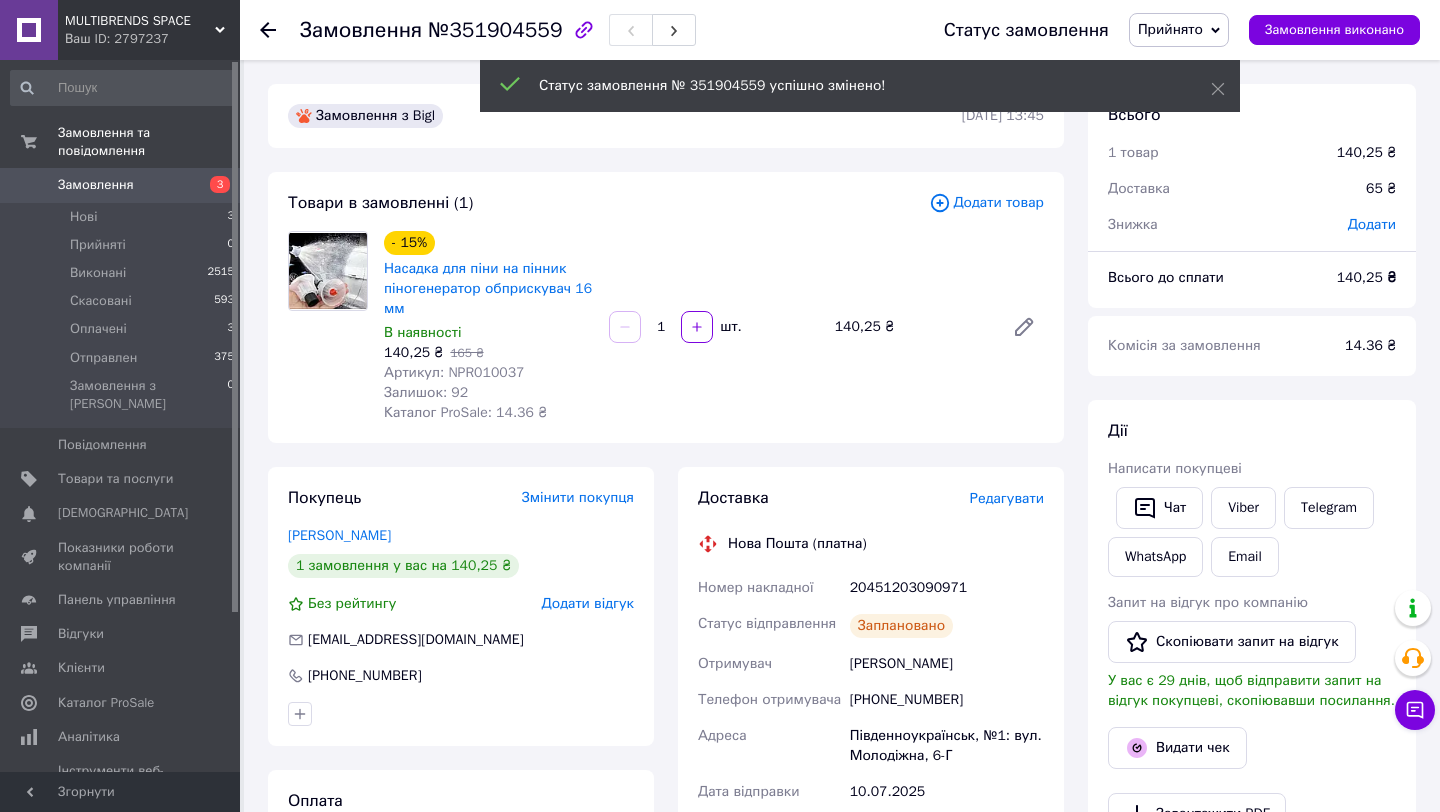 click on "Прийнято" at bounding box center (1170, 29) 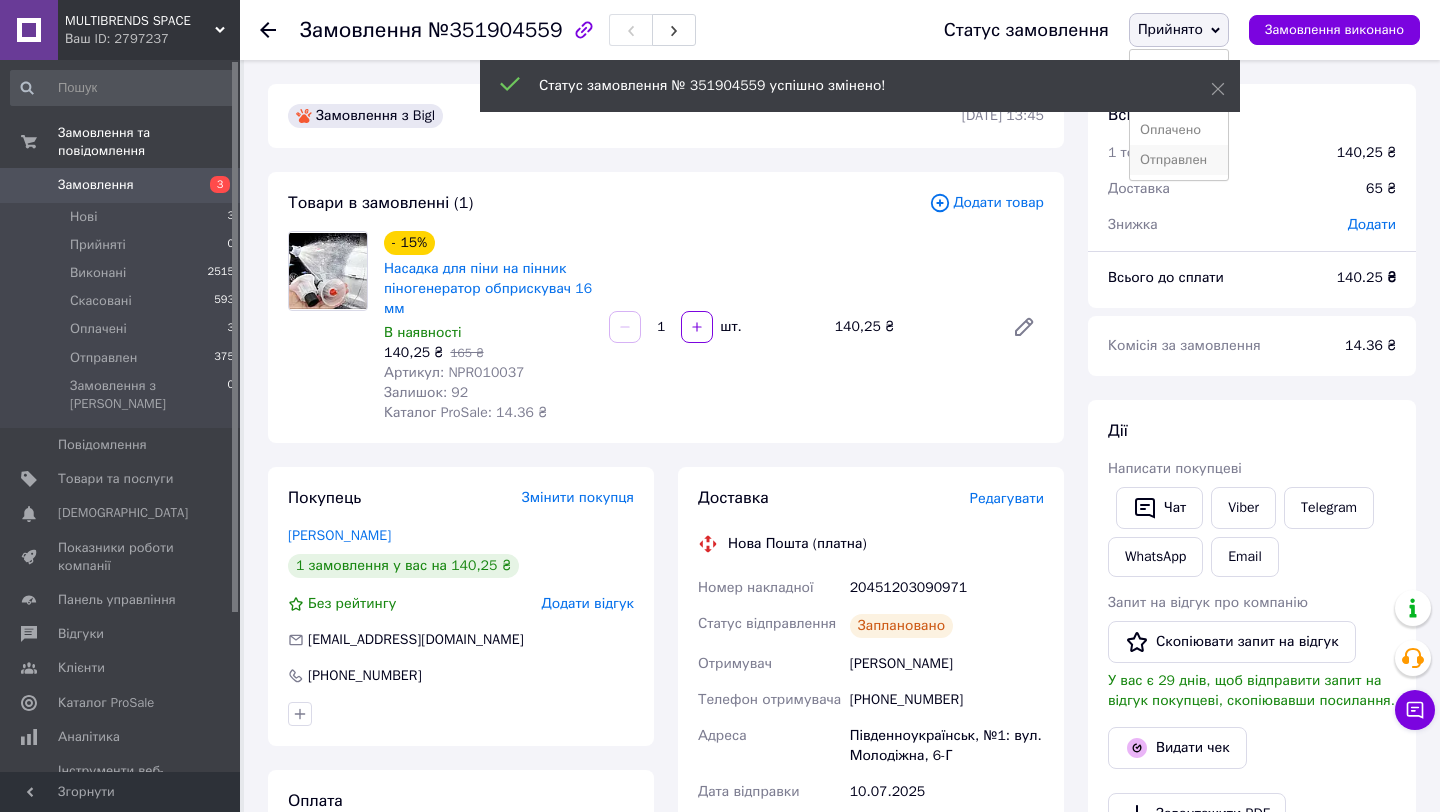 click on "Отправлен" at bounding box center (1179, 160) 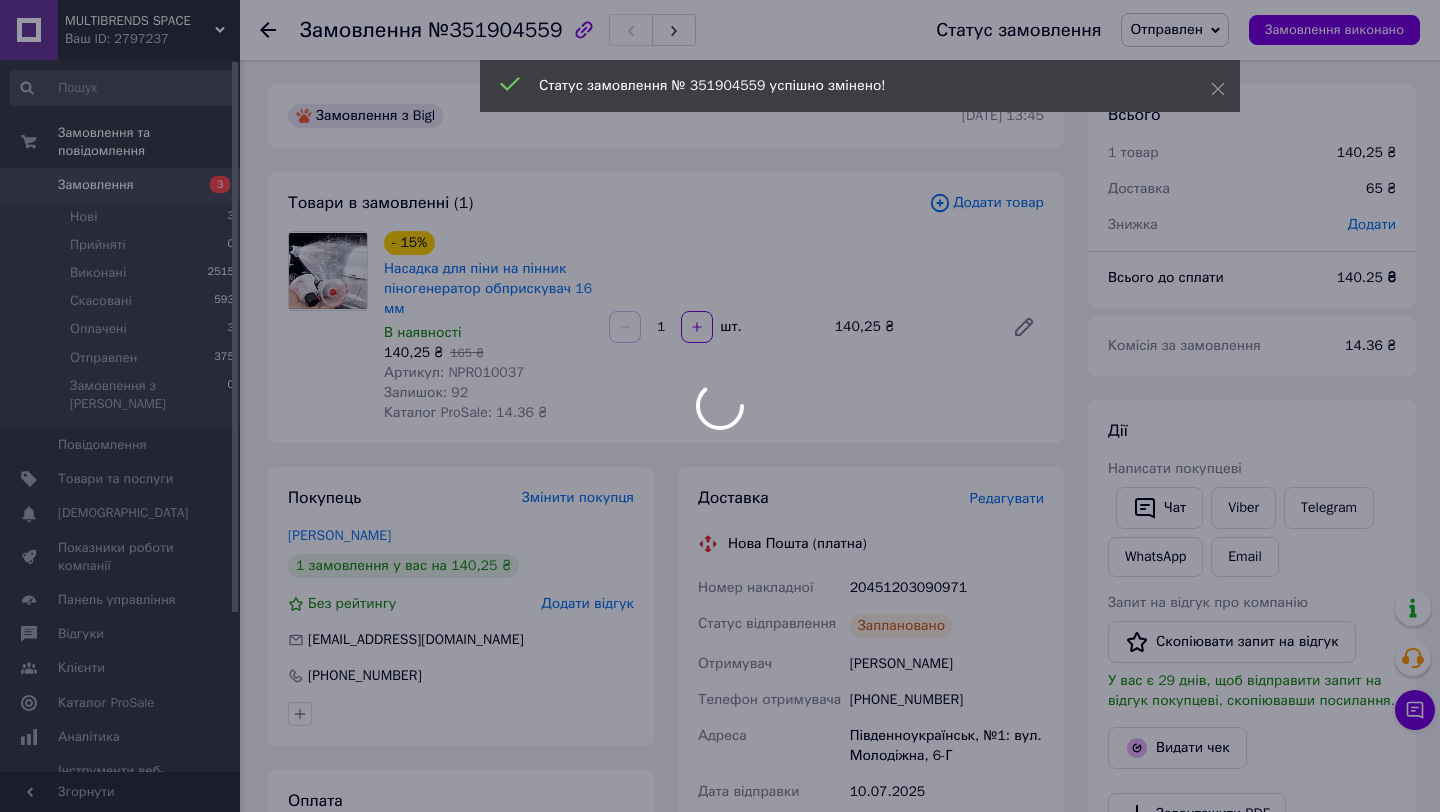 click at bounding box center (720, 406) 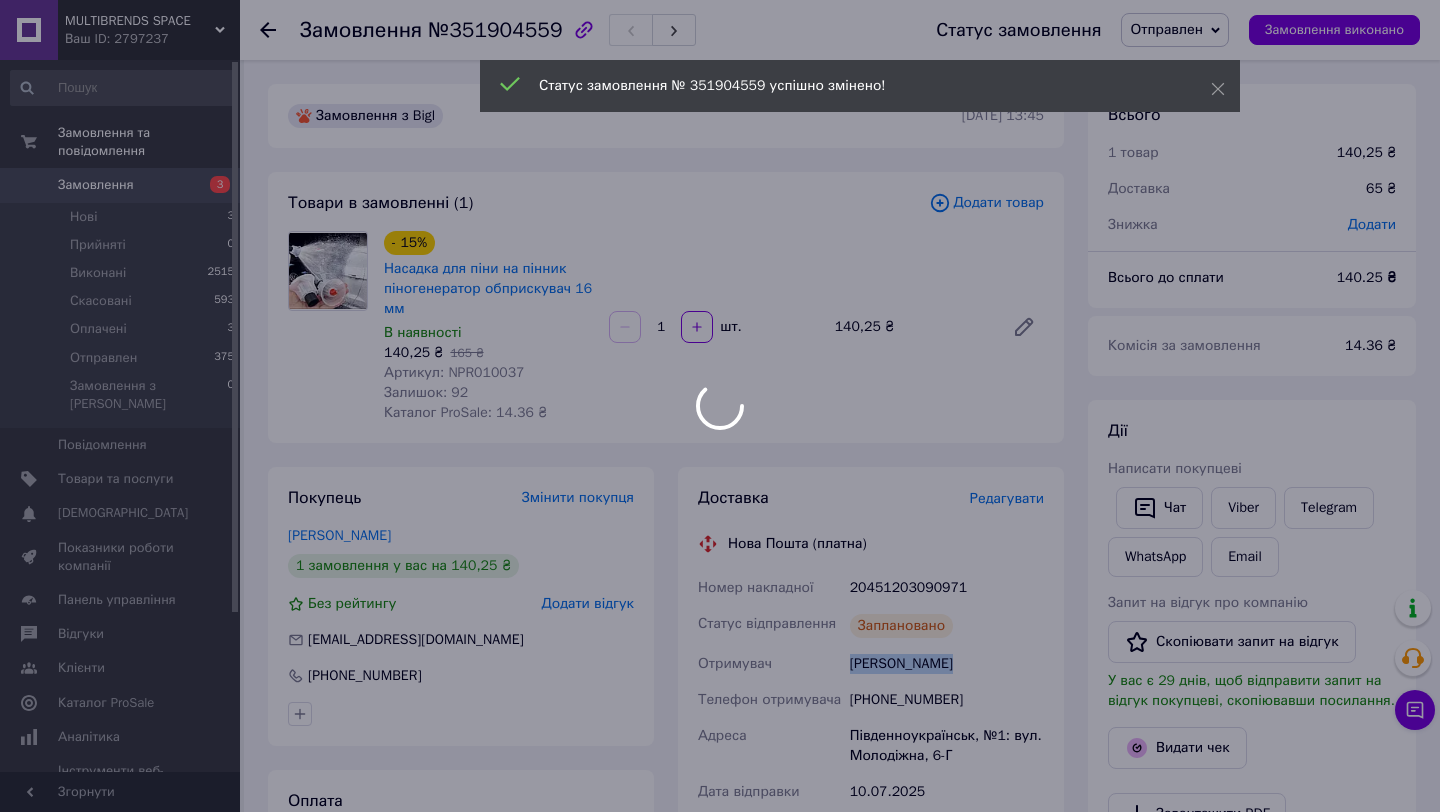 click on "[PERSON_NAME]" at bounding box center (947, 664) 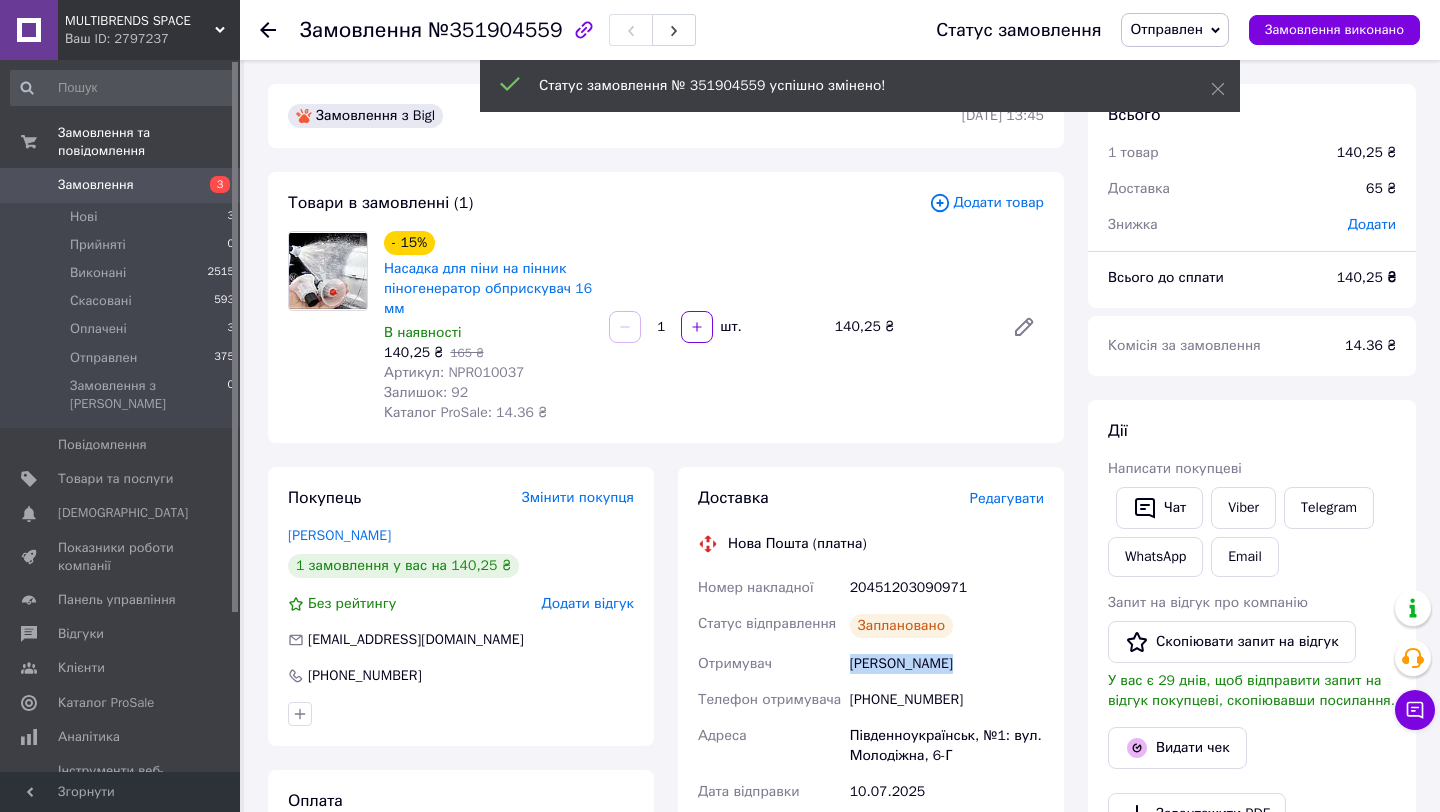 copy on "[PERSON_NAME]" 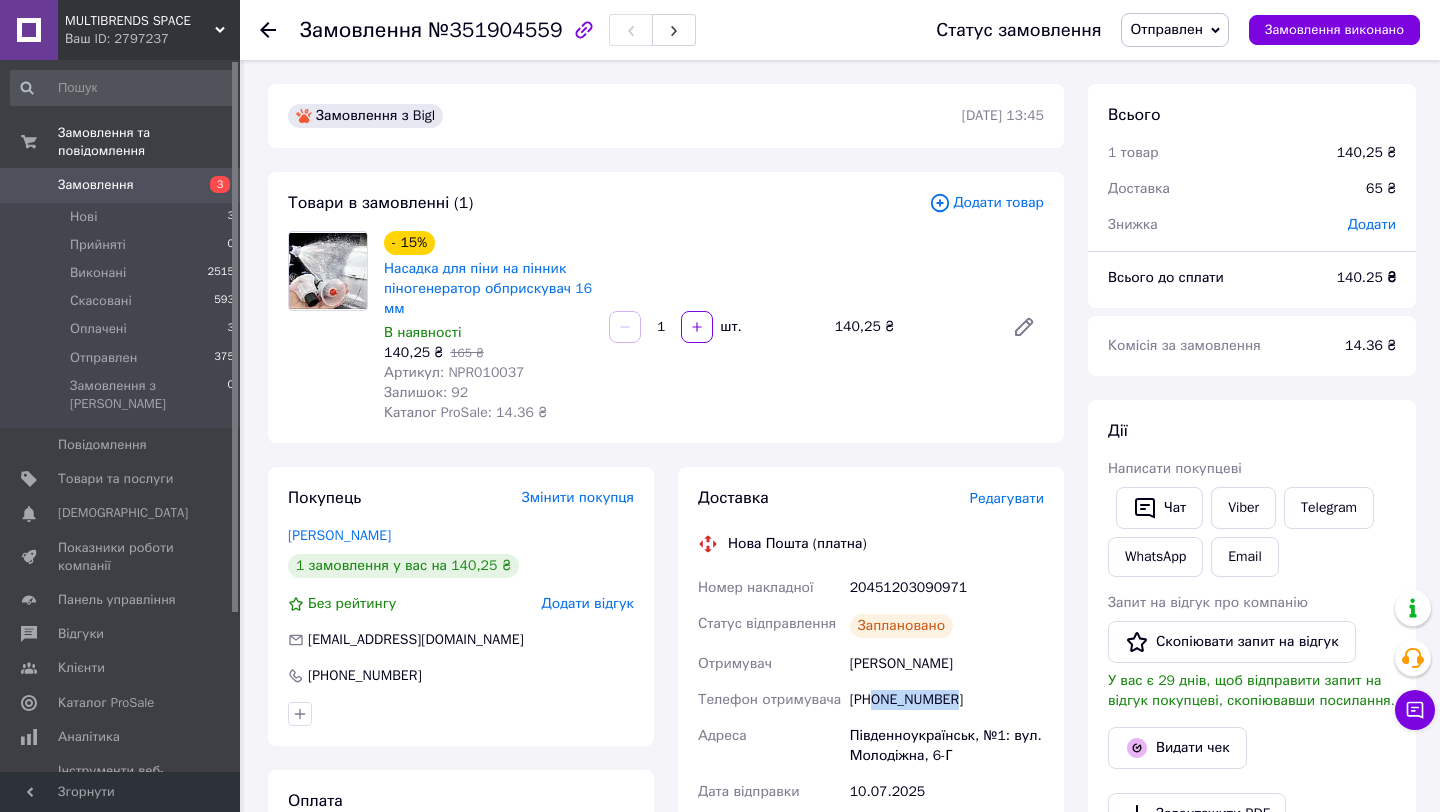 copy on "0973679969" 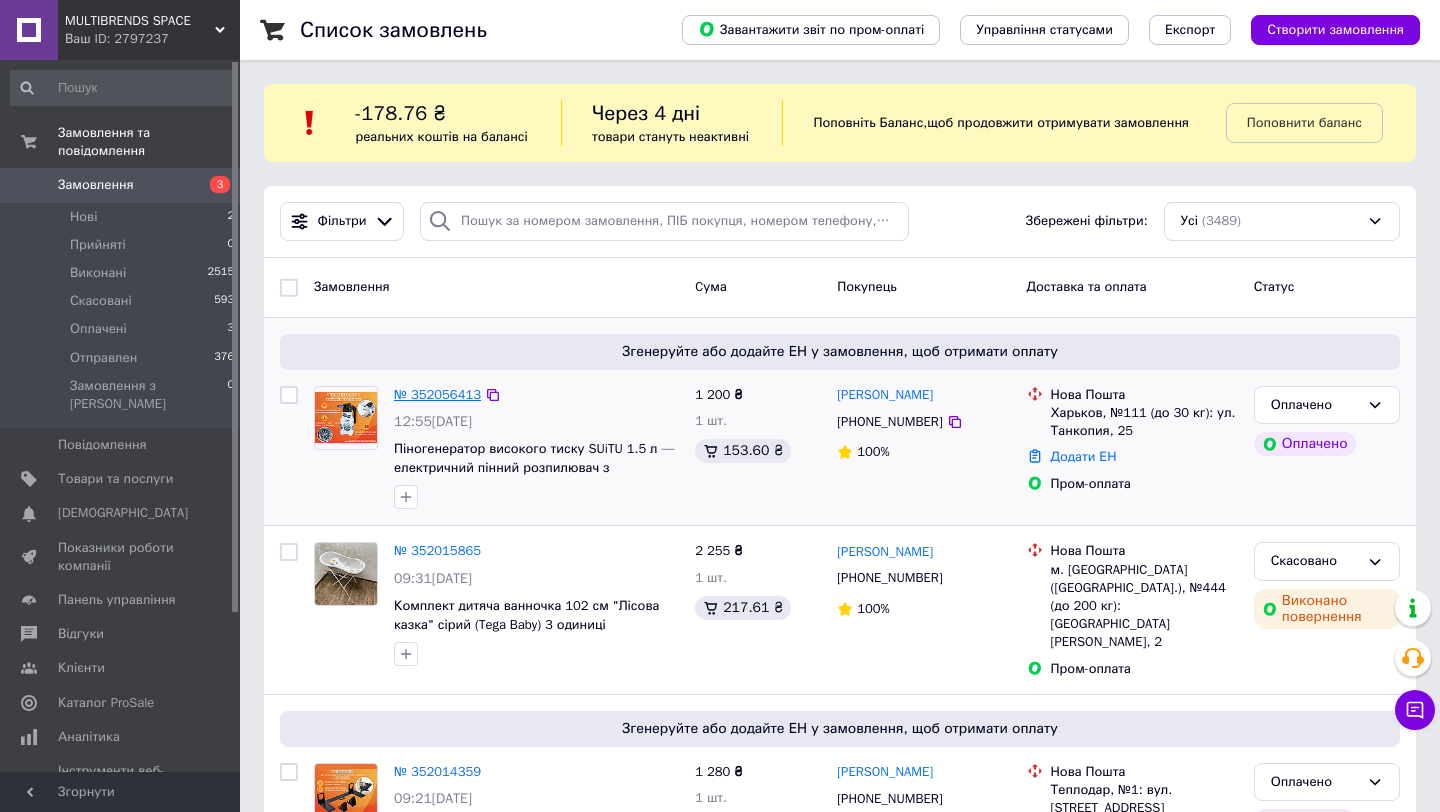 click on "№ 352056413" at bounding box center (437, 394) 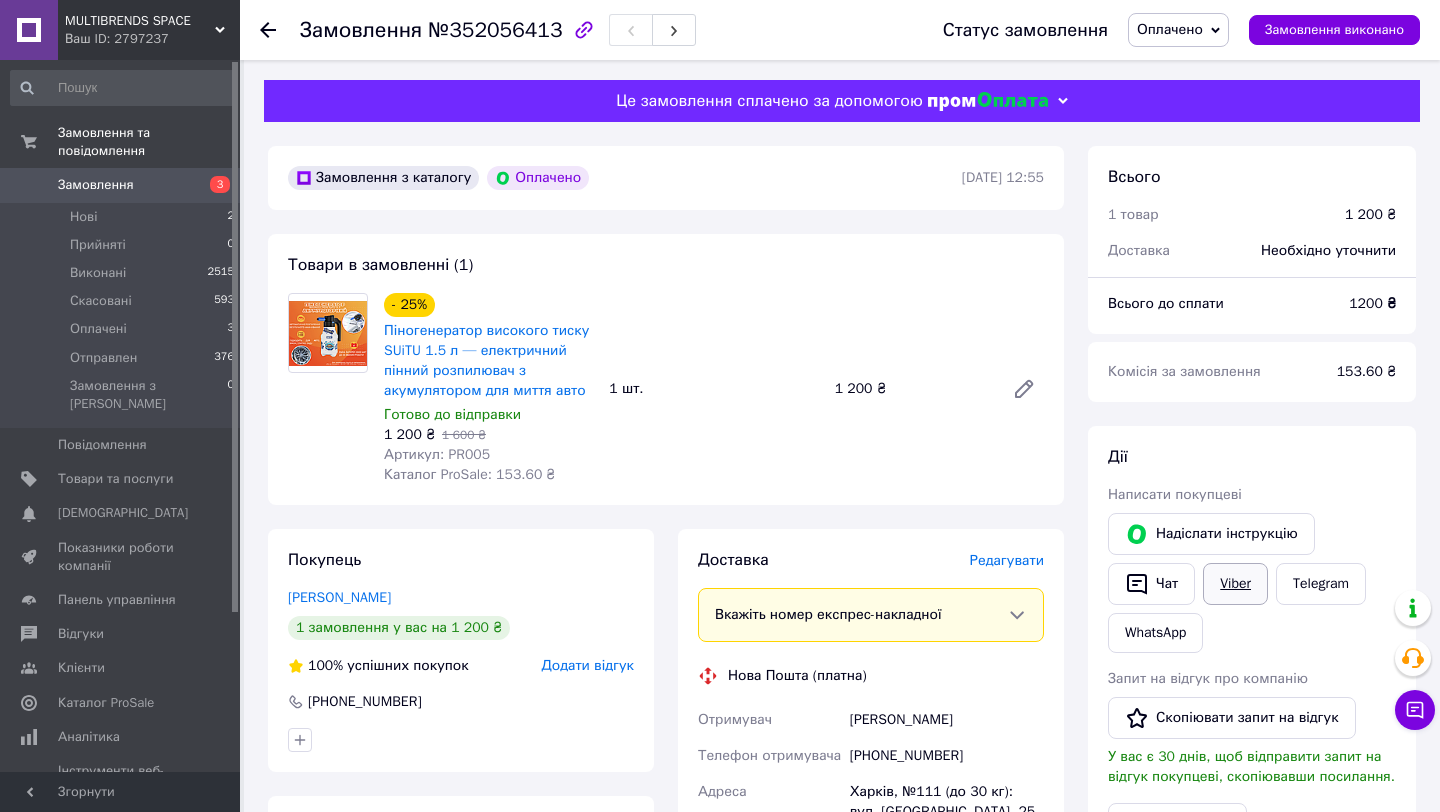 click on "Viber" at bounding box center [1235, 584] 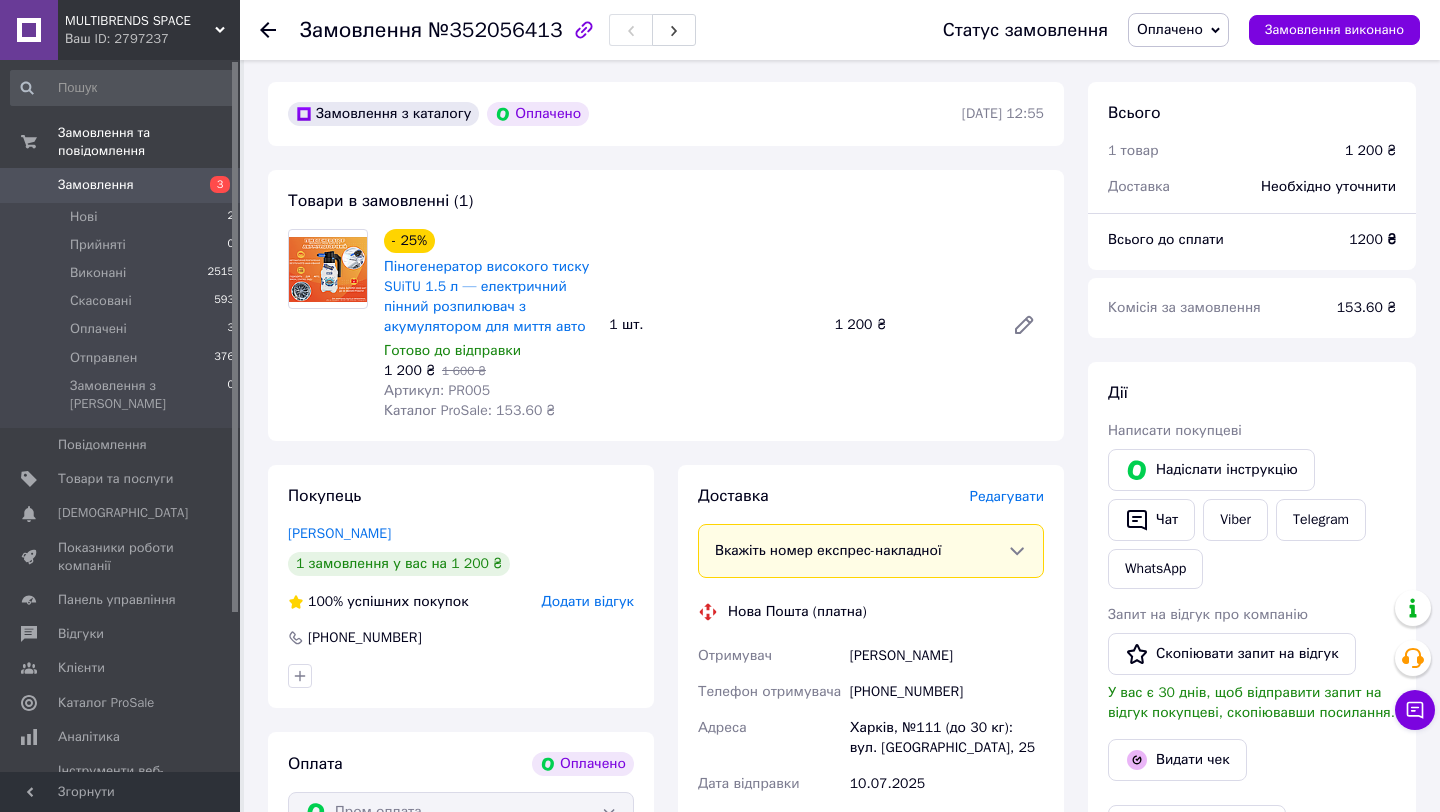 scroll, scrollTop: 87, scrollLeft: 0, axis: vertical 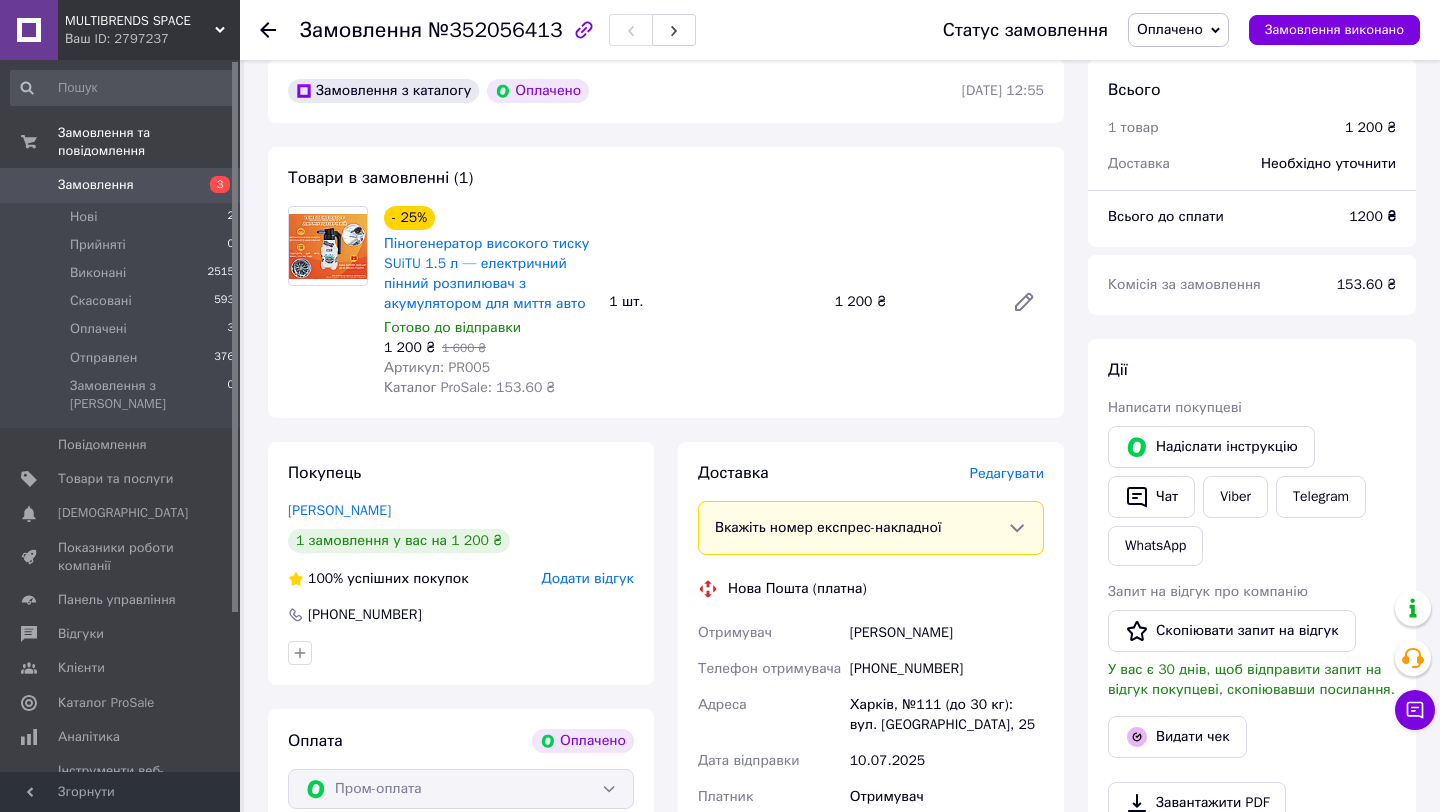 click on "Редагувати" at bounding box center (1007, 473) 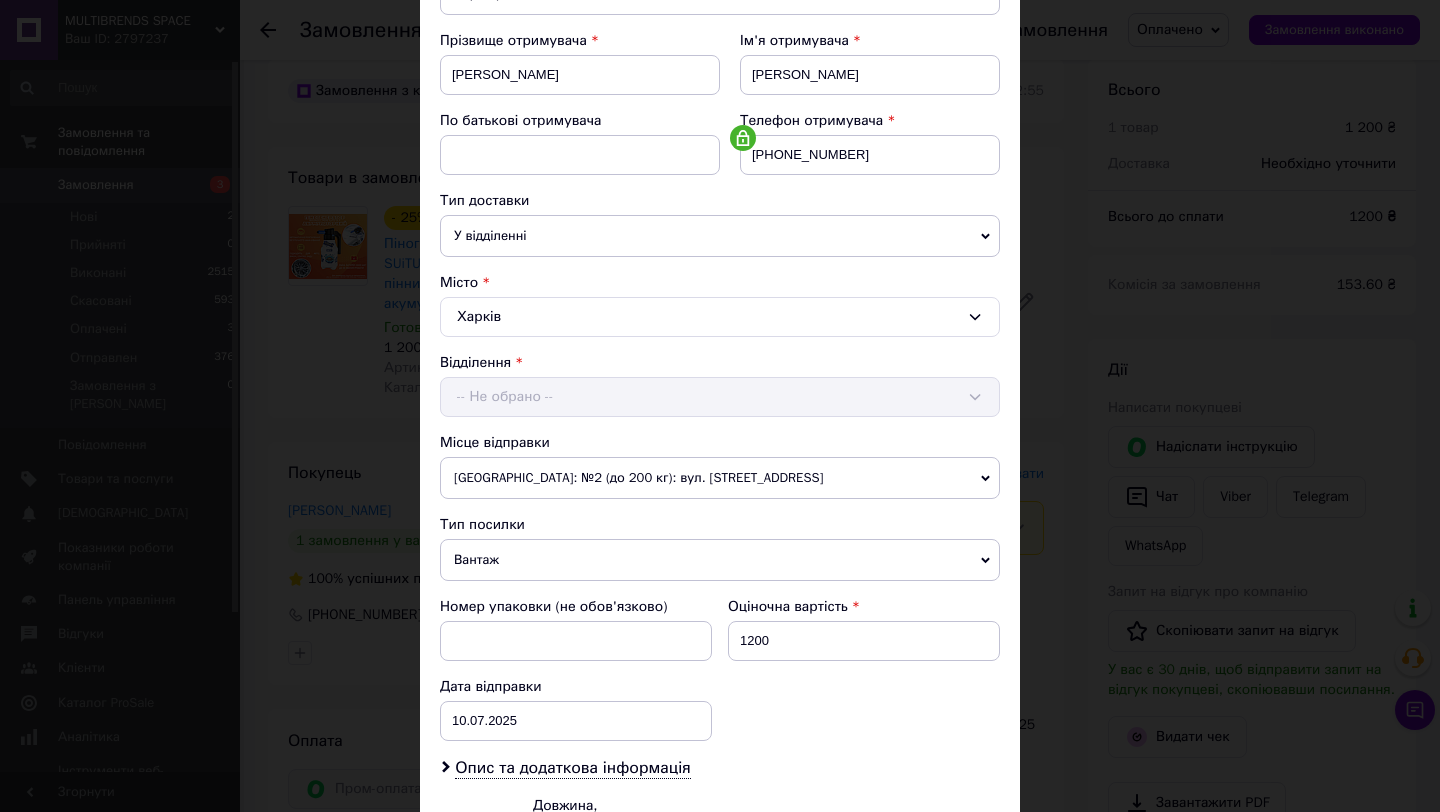 scroll, scrollTop: 536, scrollLeft: 0, axis: vertical 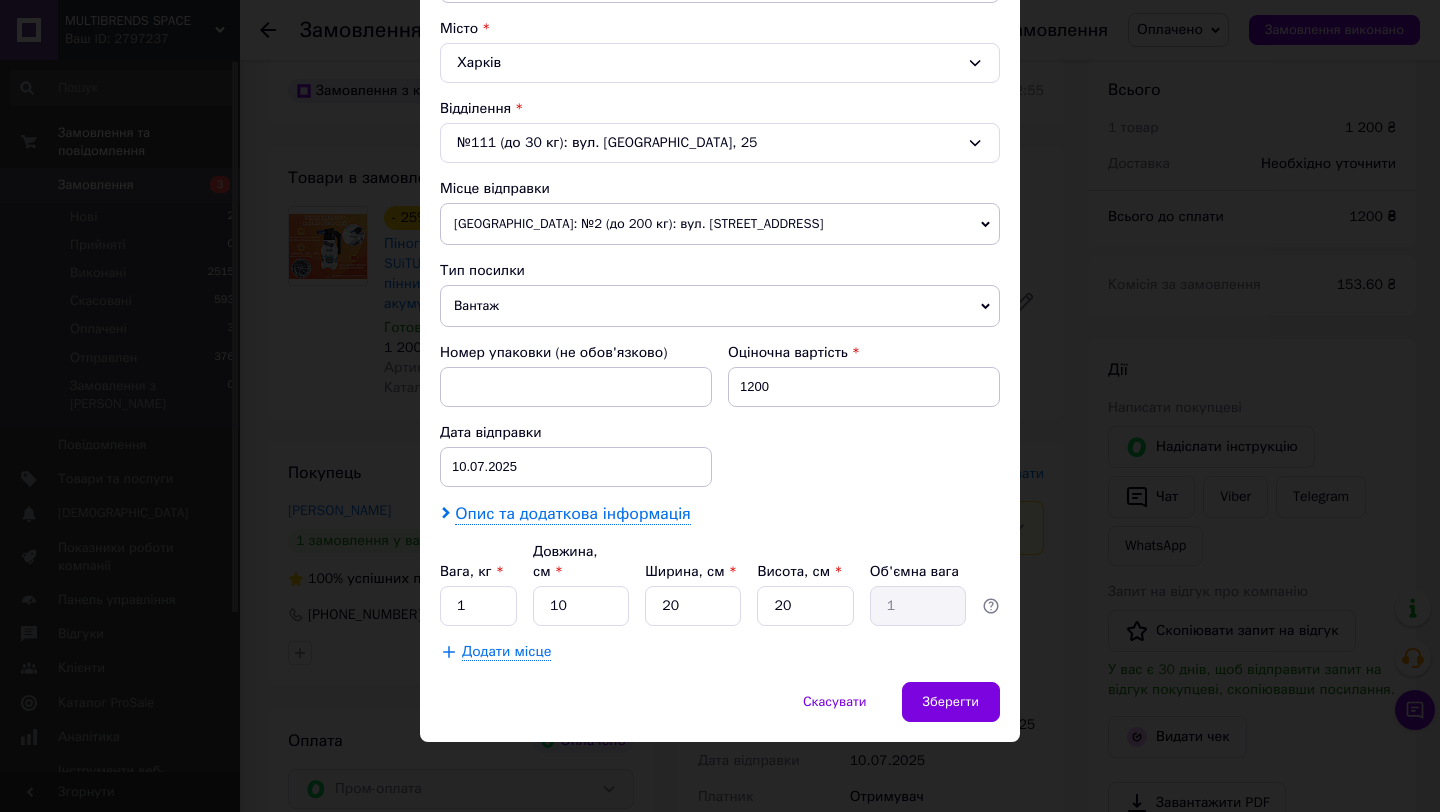 click on "Опис та додаткова інформація" at bounding box center (572, 514) 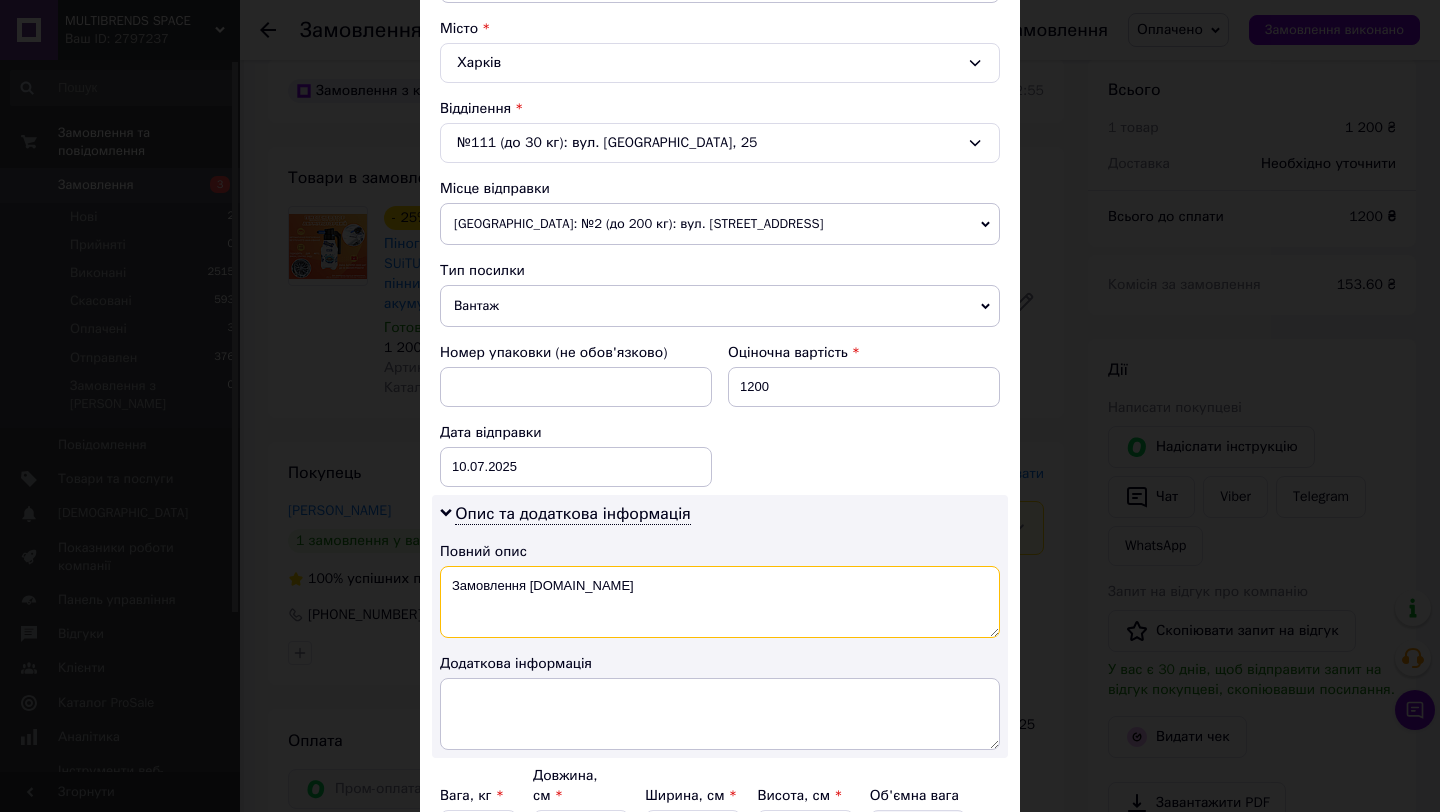 click on "Замовлення [DOMAIN_NAME]" at bounding box center (720, 602) 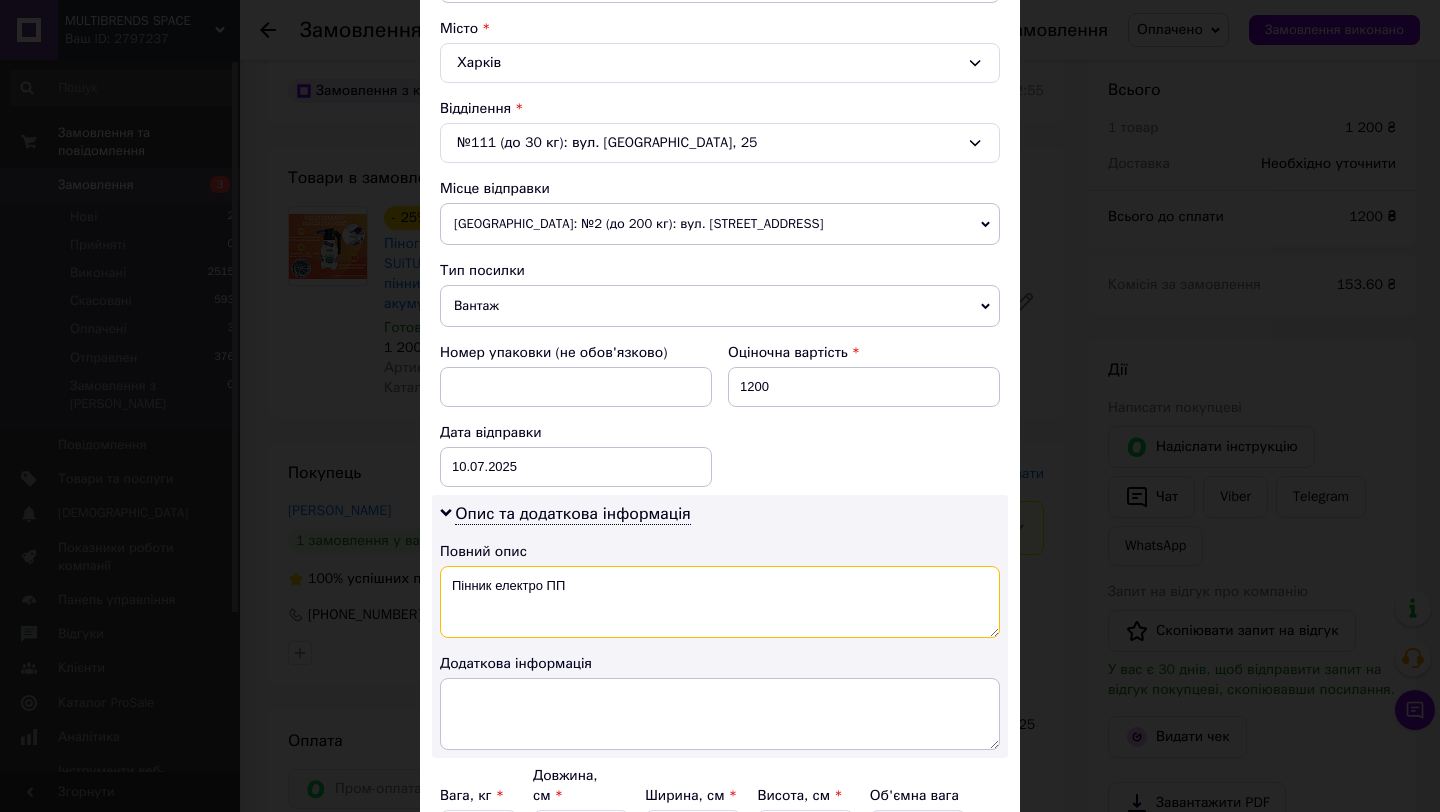 type on "Пінник електро ПП" 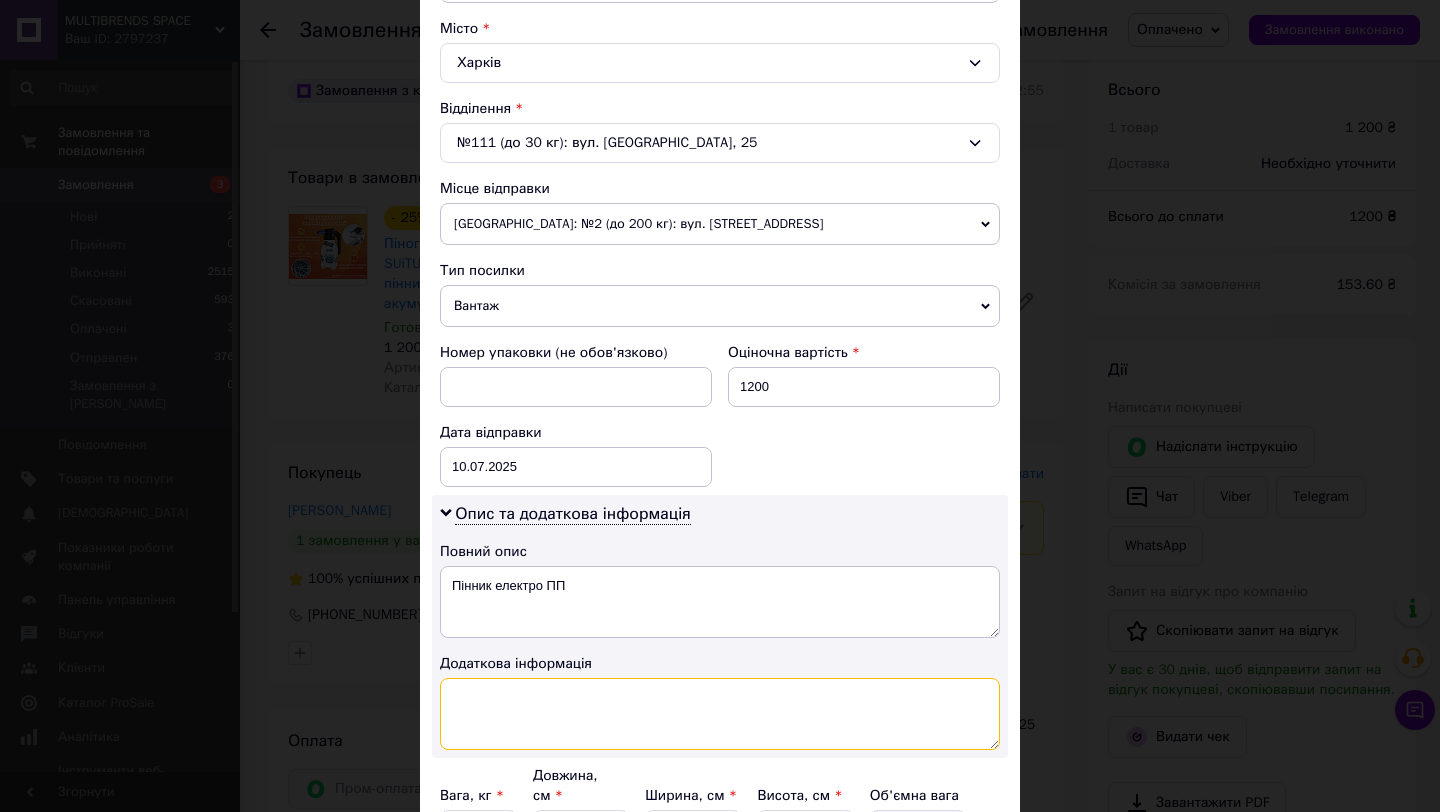 click at bounding box center [720, 714] 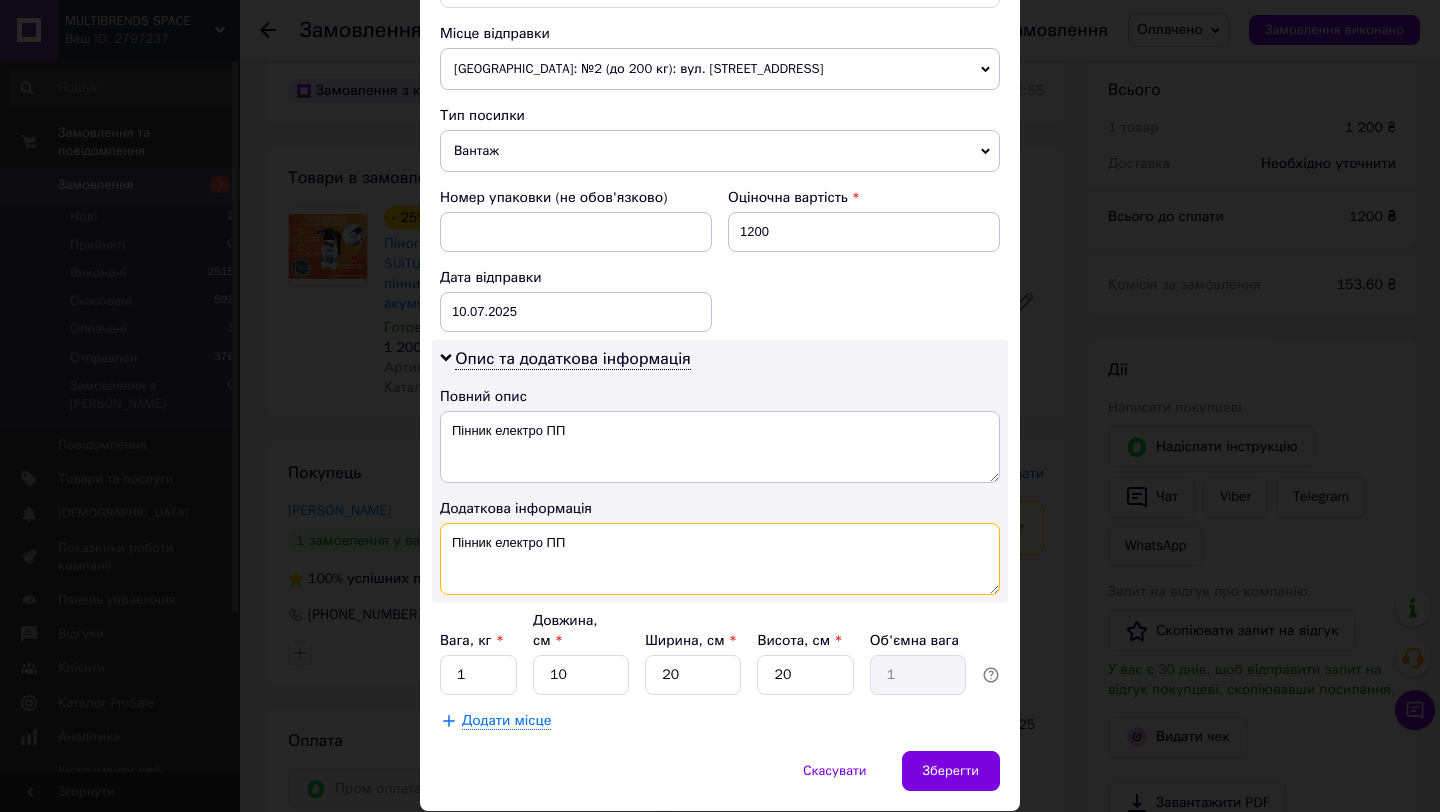 scroll, scrollTop: 760, scrollLeft: 0, axis: vertical 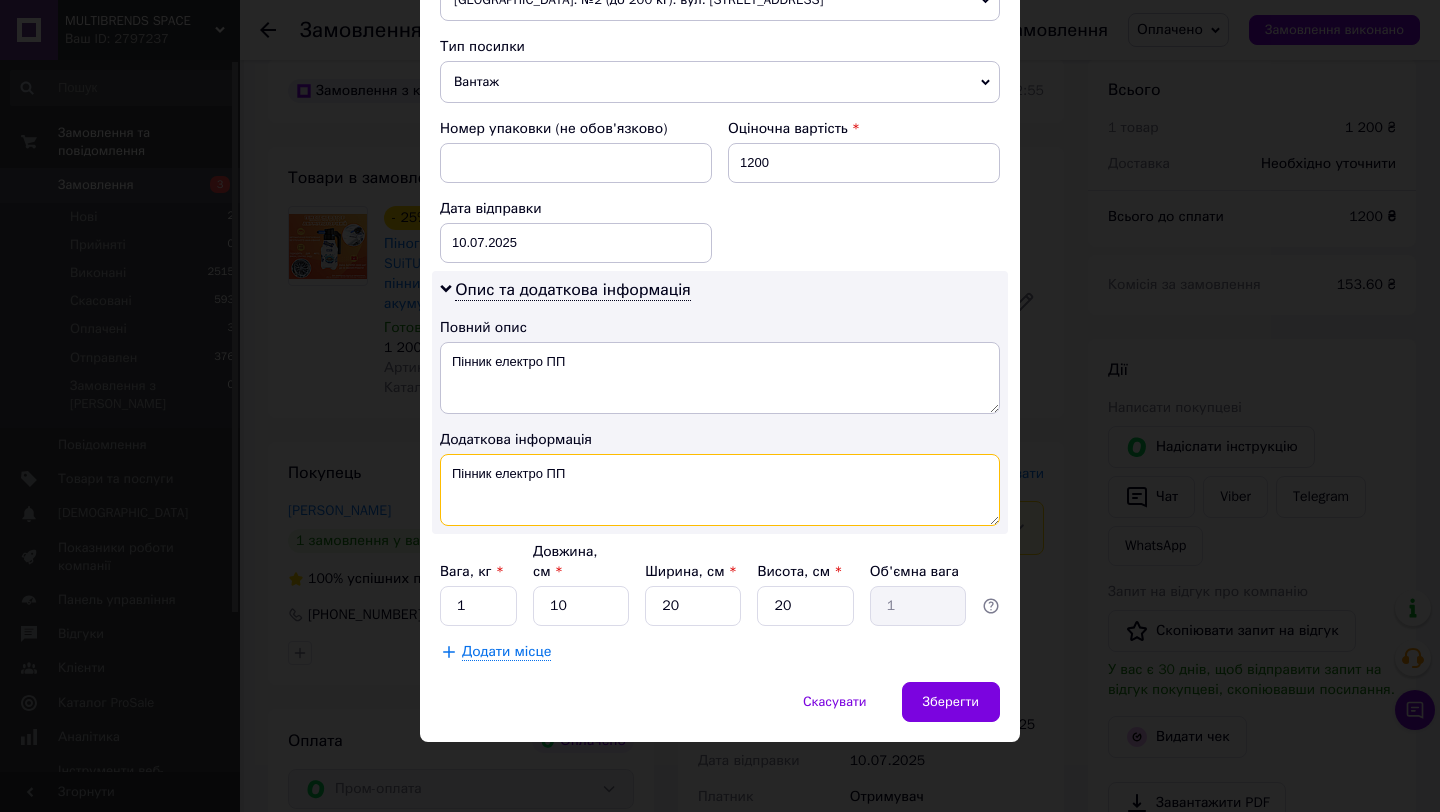 type on "Пінник електро ПП" 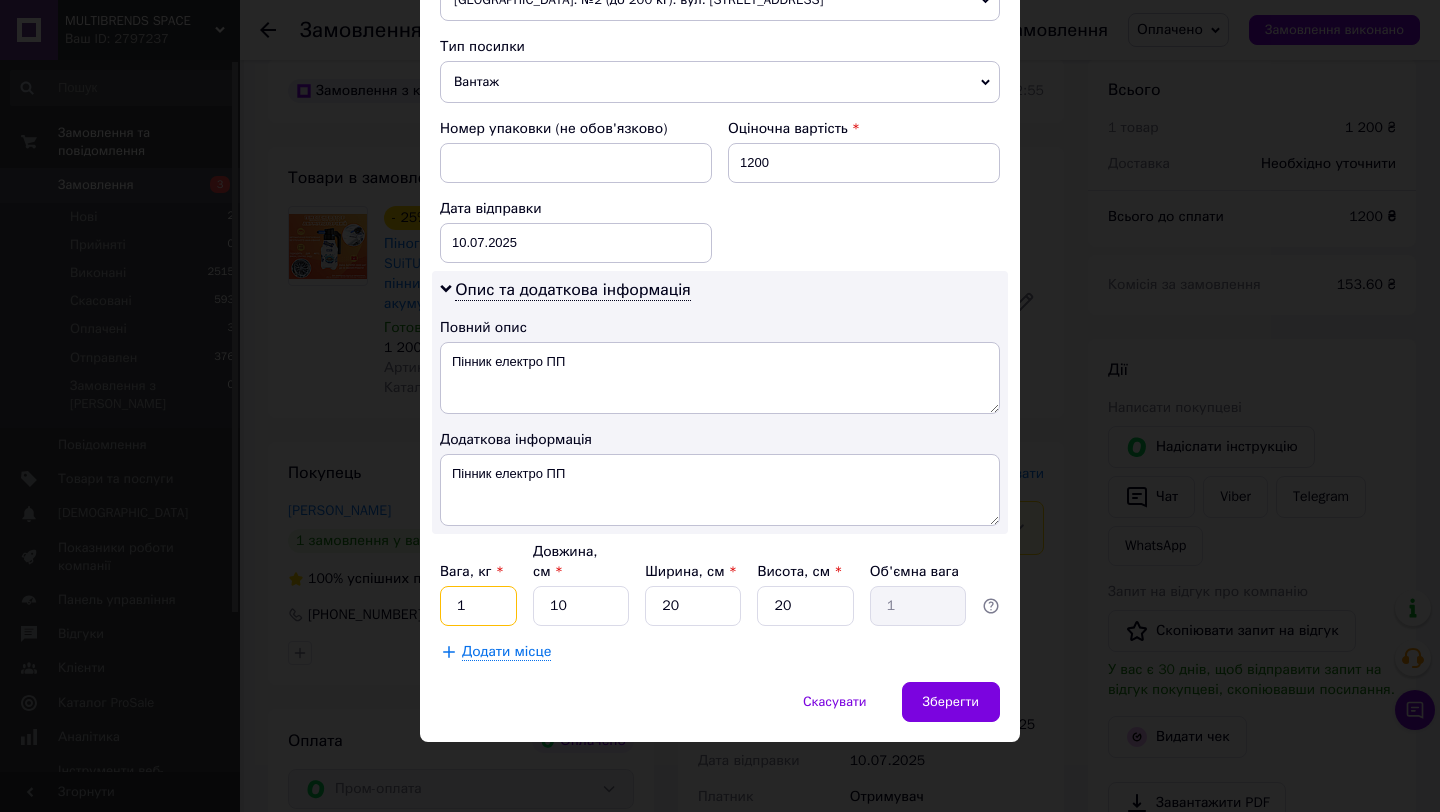 click on "1" at bounding box center [478, 606] 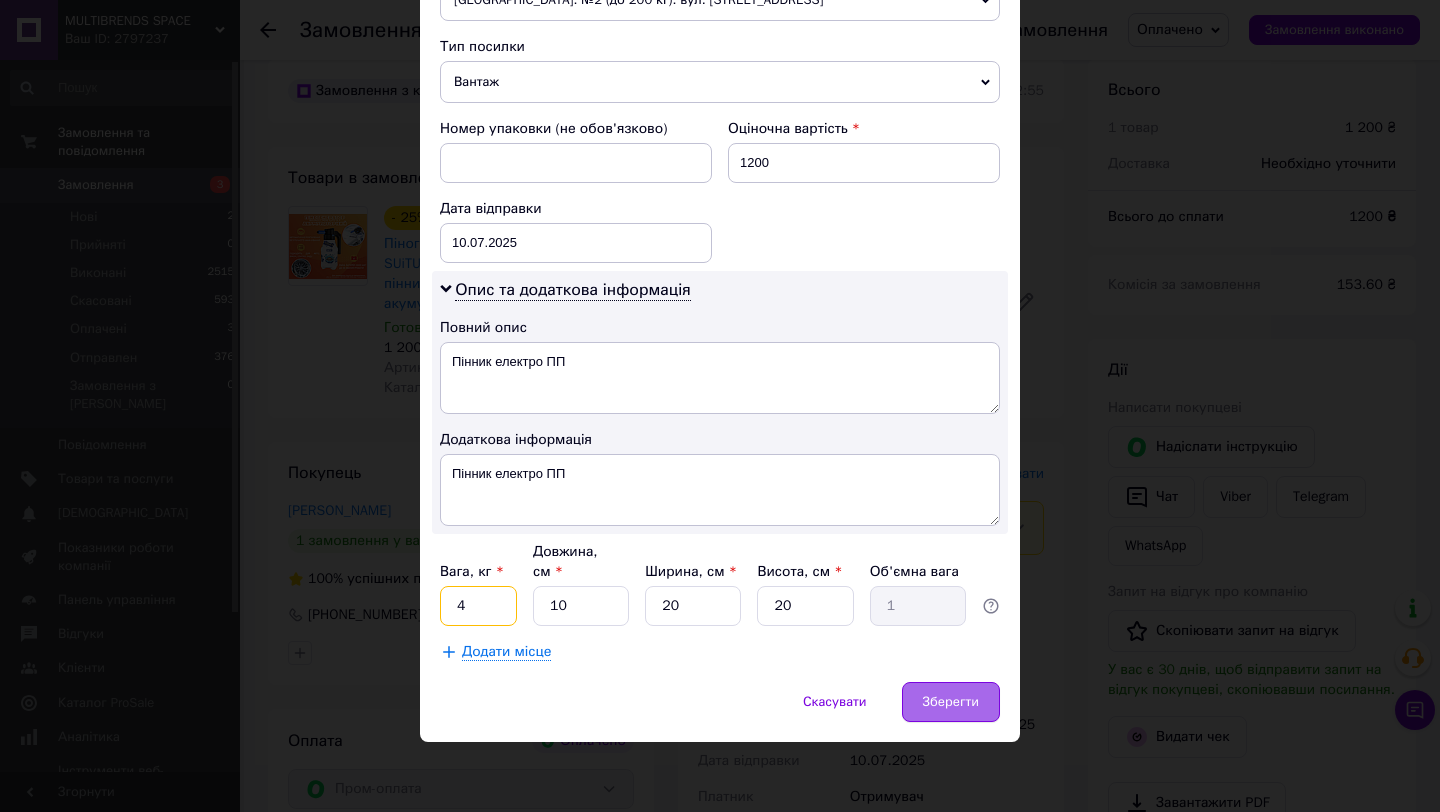 type on "4" 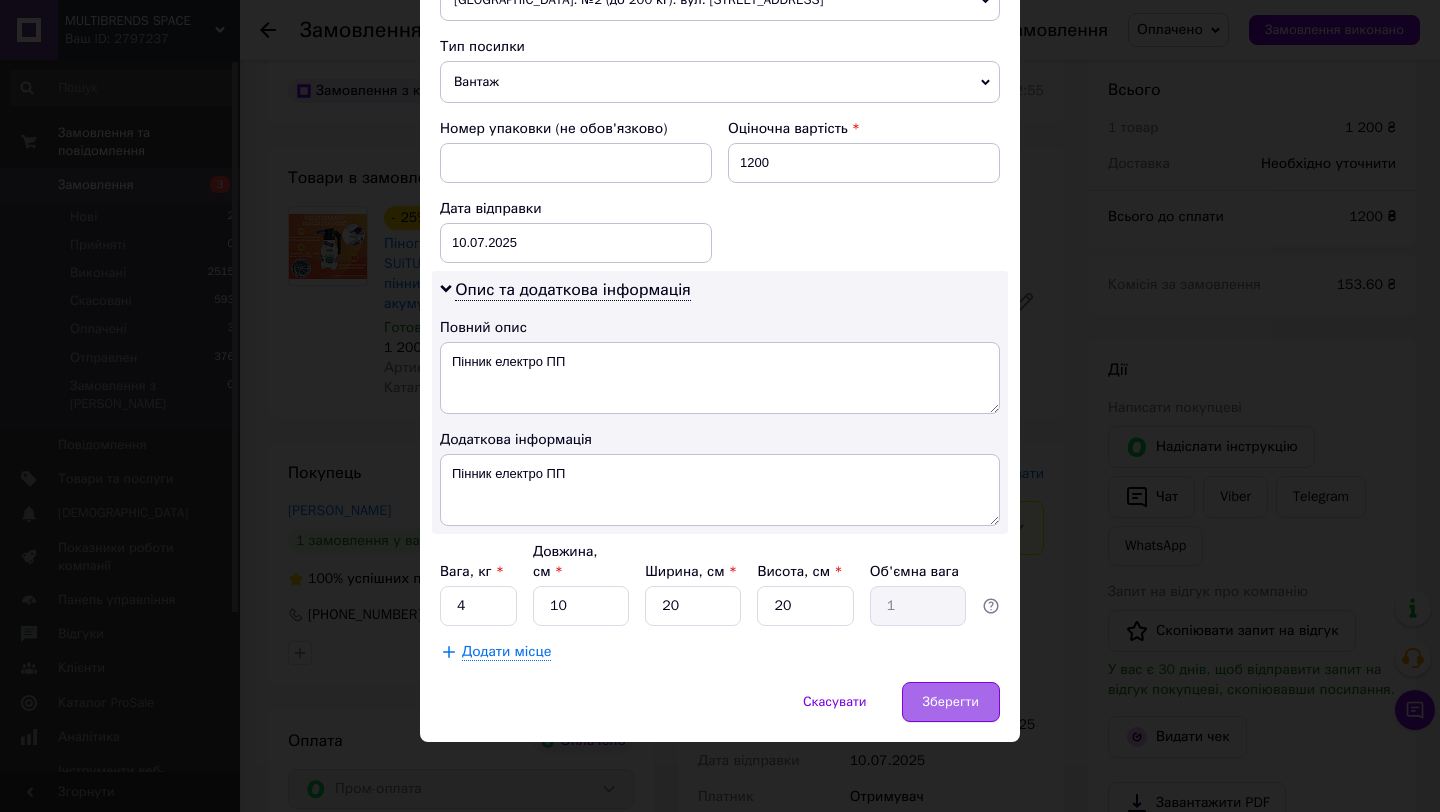 click on "Зберегти" at bounding box center (951, 702) 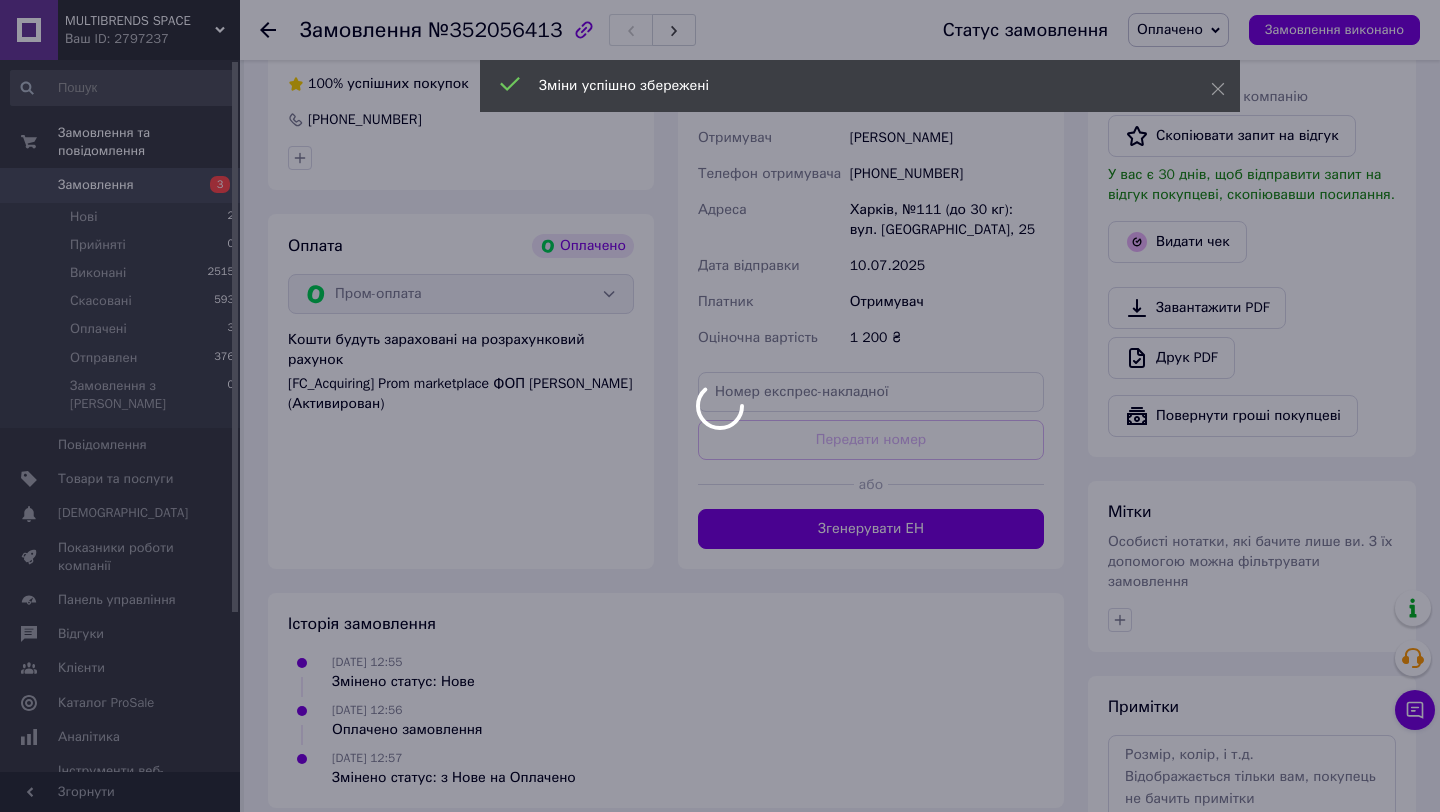 scroll, scrollTop: 617, scrollLeft: 0, axis: vertical 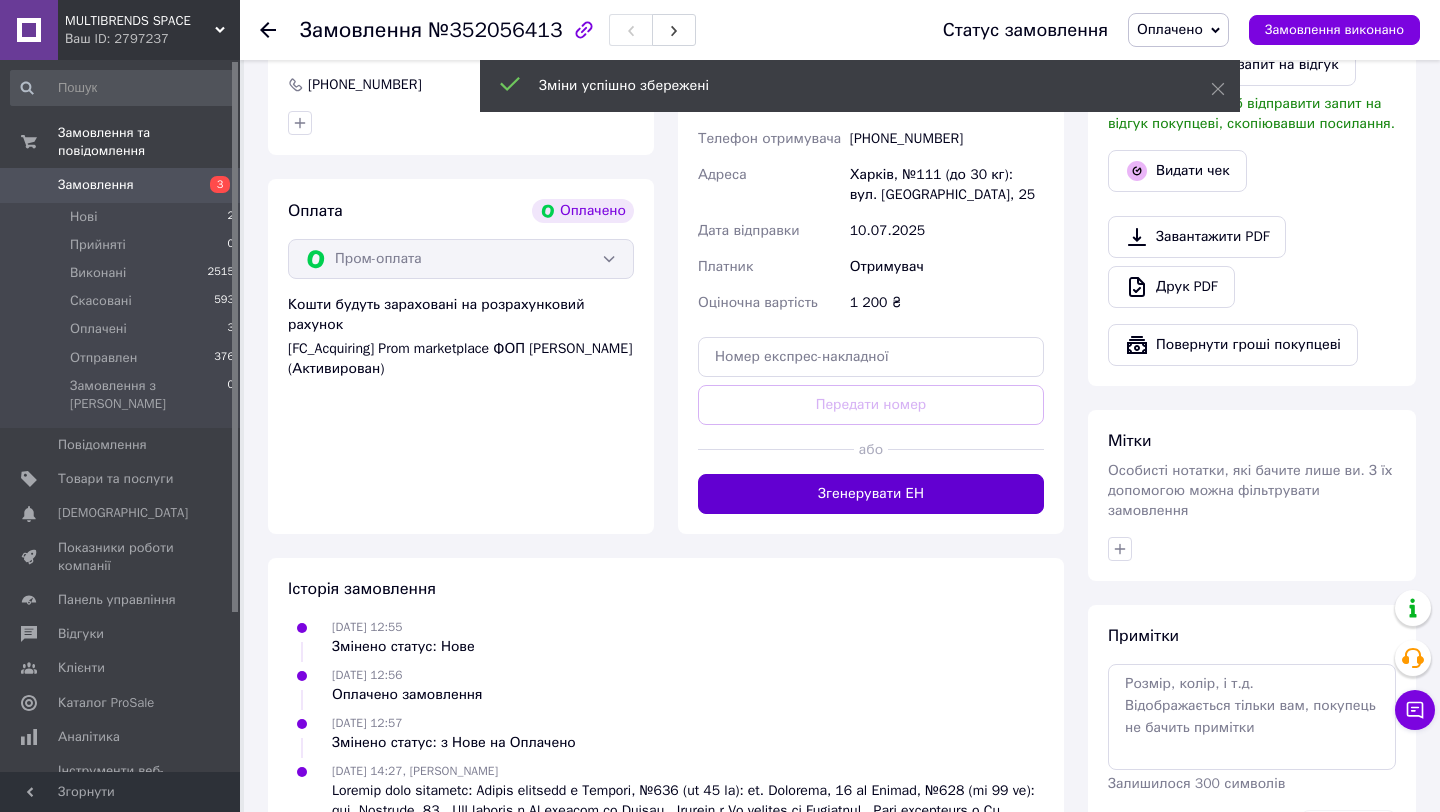 click on "Згенерувати ЕН" at bounding box center (871, 494) 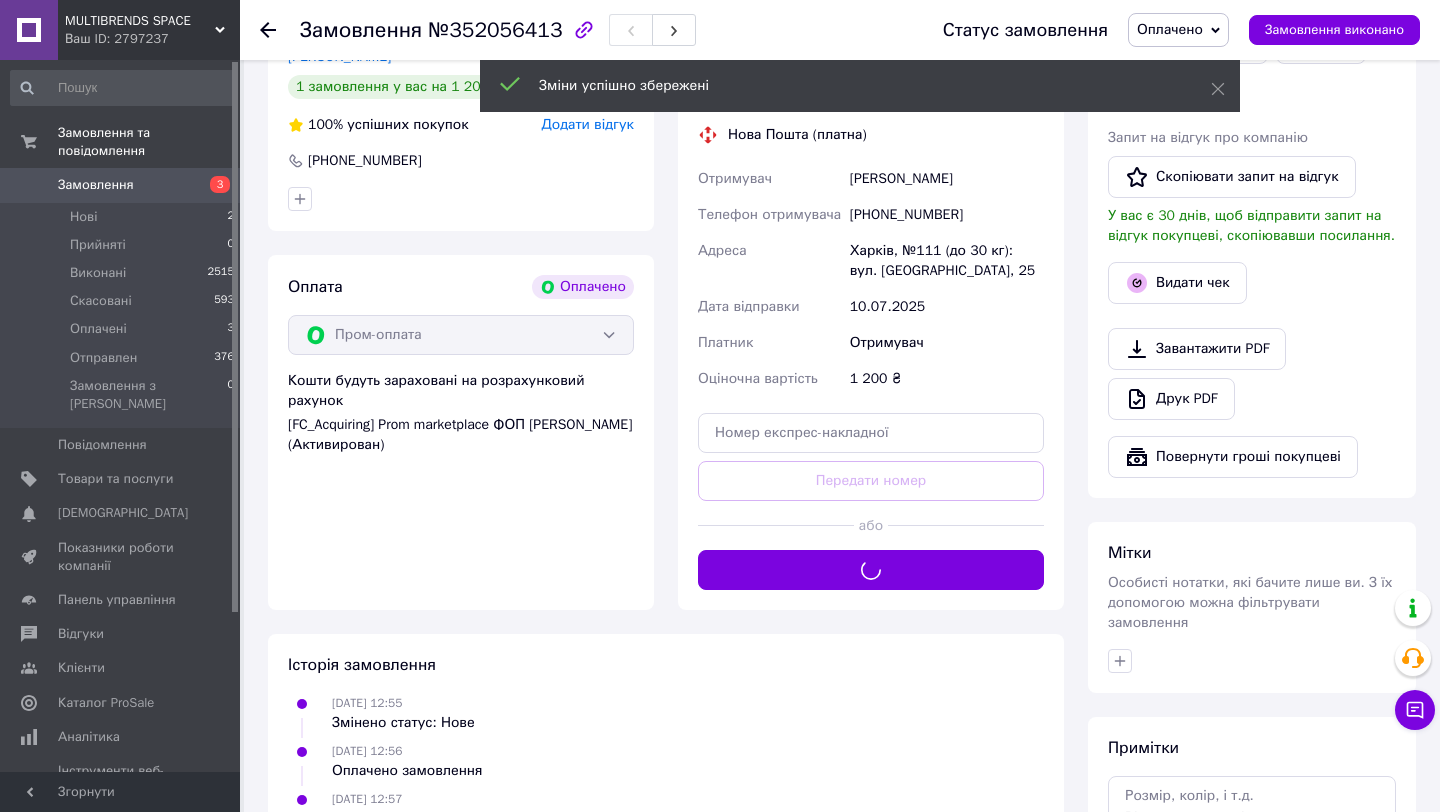scroll, scrollTop: 465, scrollLeft: 0, axis: vertical 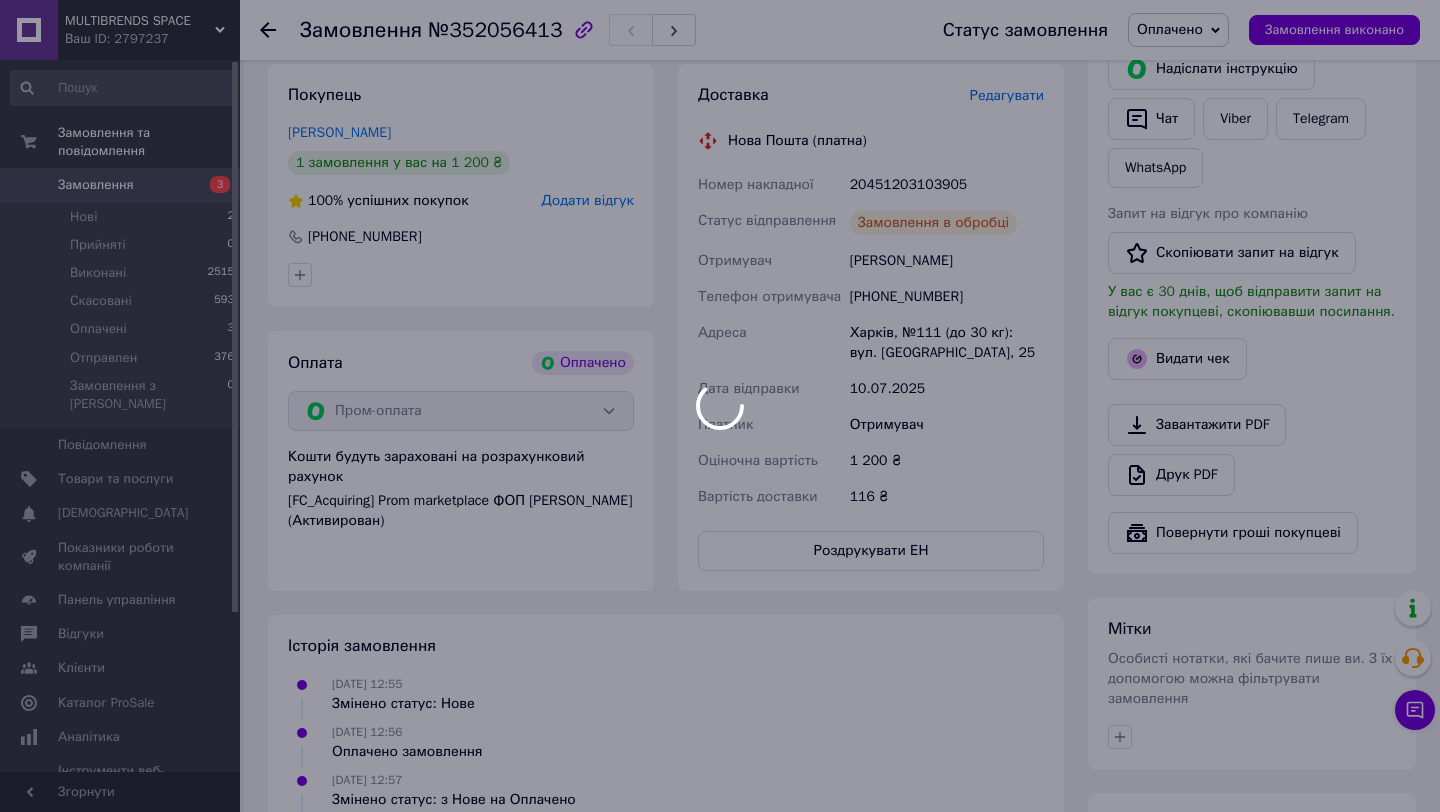 click at bounding box center (720, 406) 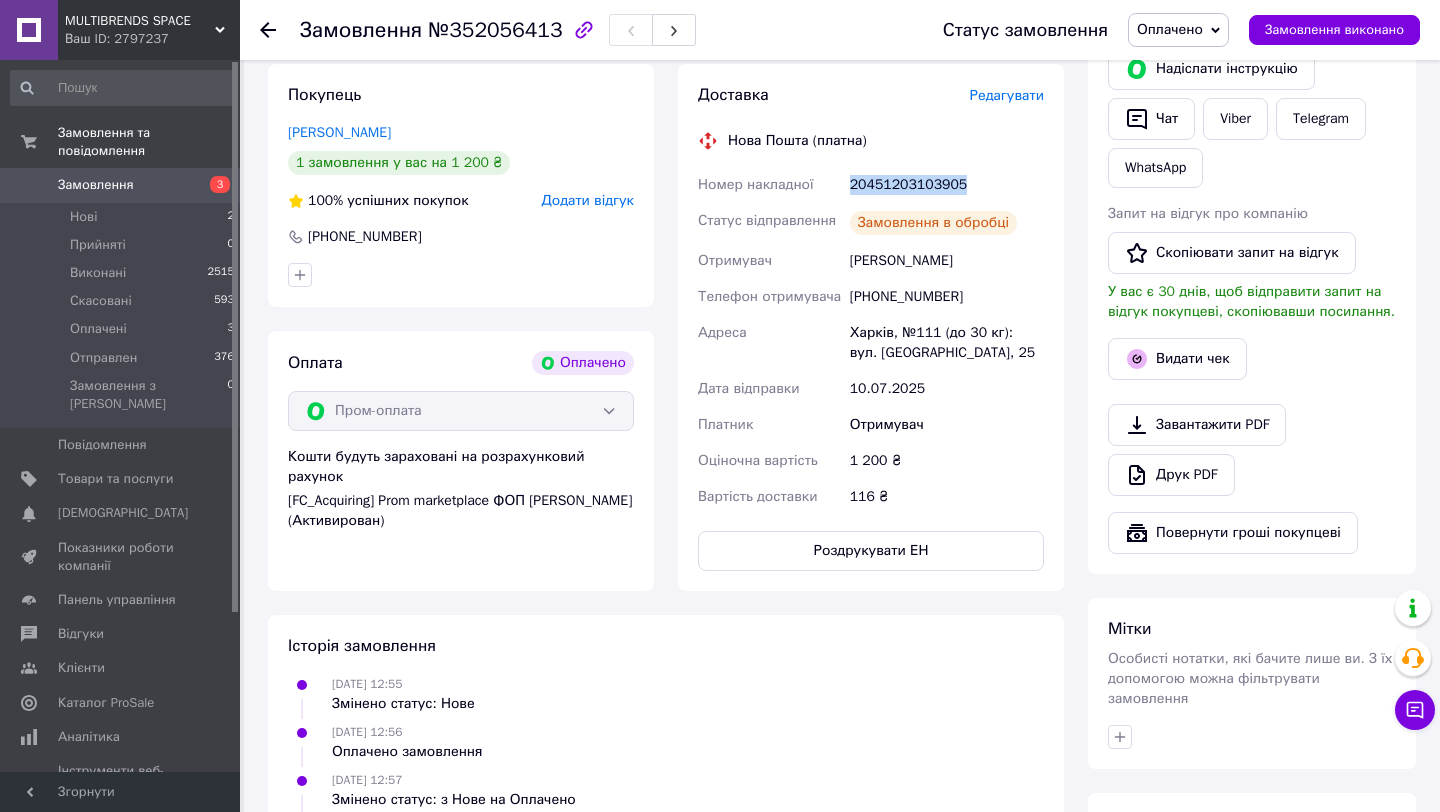 click on "20451203103905" at bounding box center (947, 185) 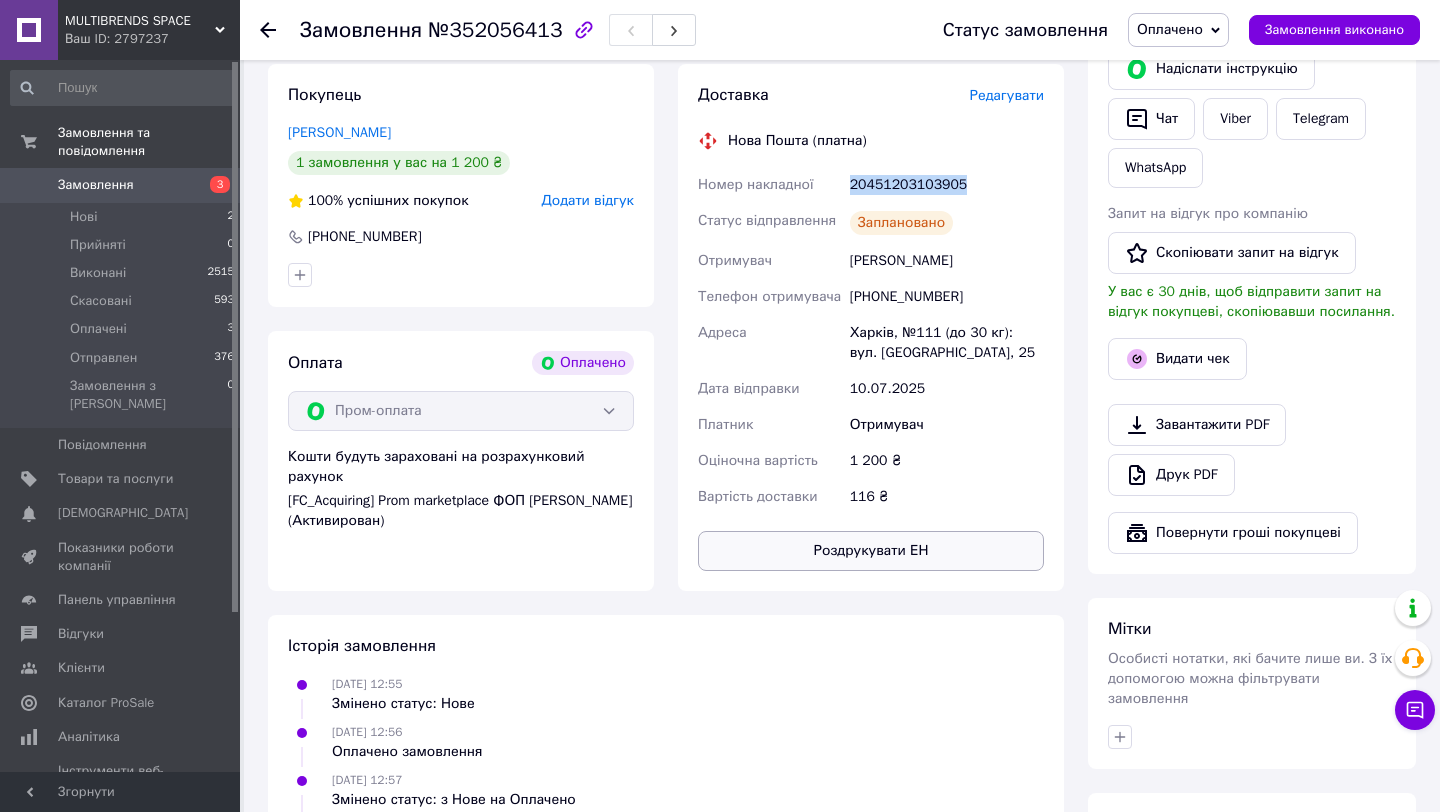 click on "Роздрукувати ЕН" at bounding box center [871, 551] 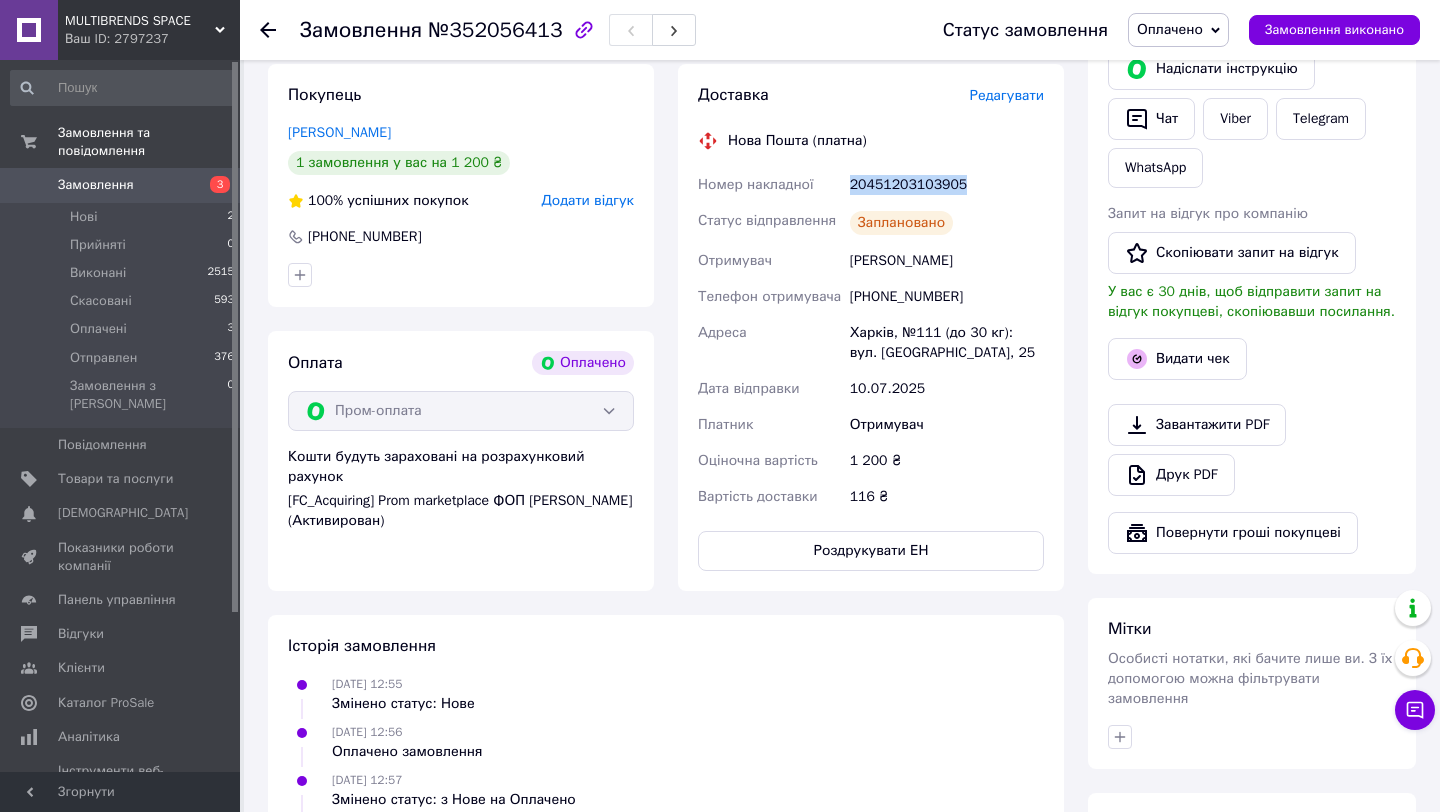 scroll, scrollTop: 0, scrollLeft: 0, axis: both 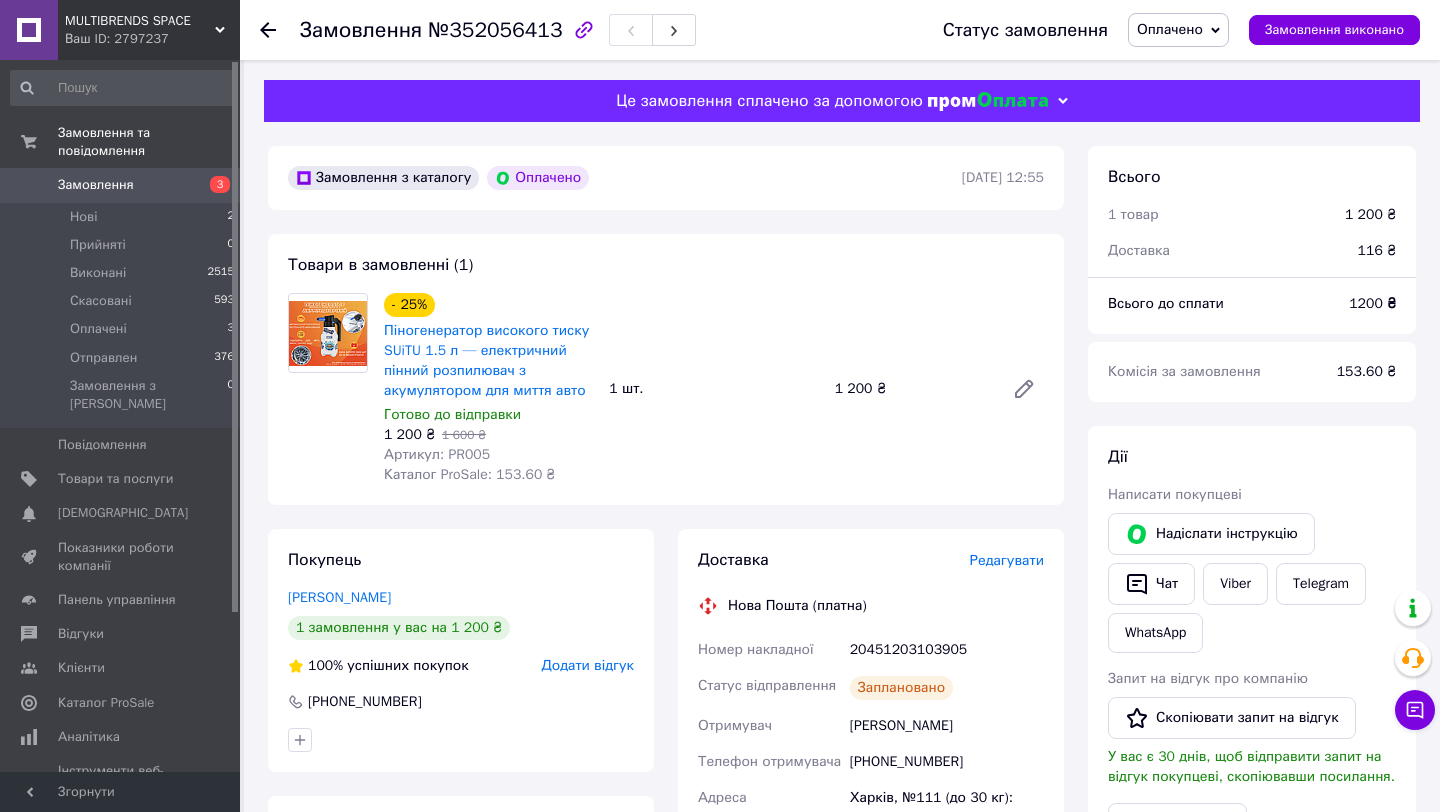 click on "Telegram" at bounding box center [1321, 584] 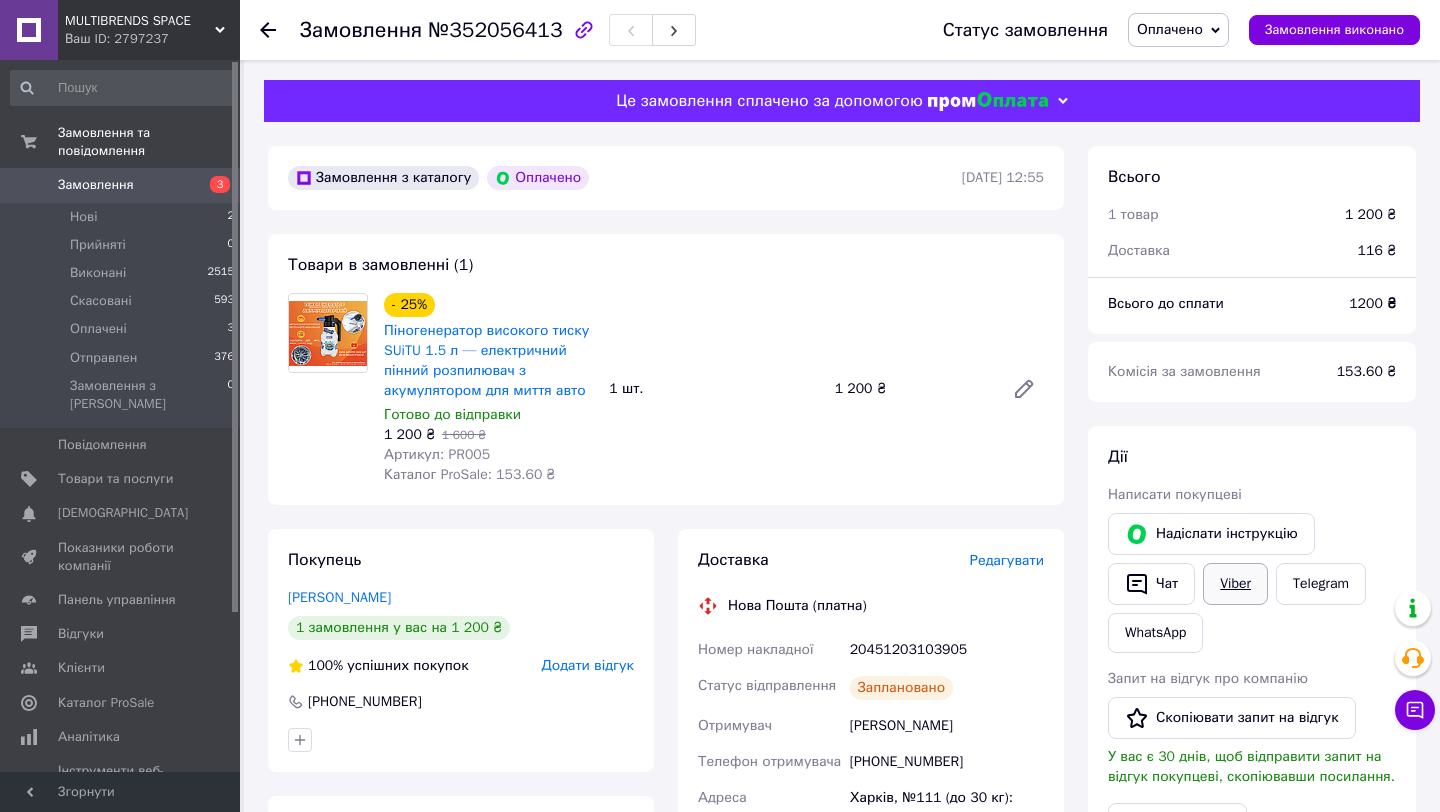 click on "Viber" at bounding box center (1235, 584) 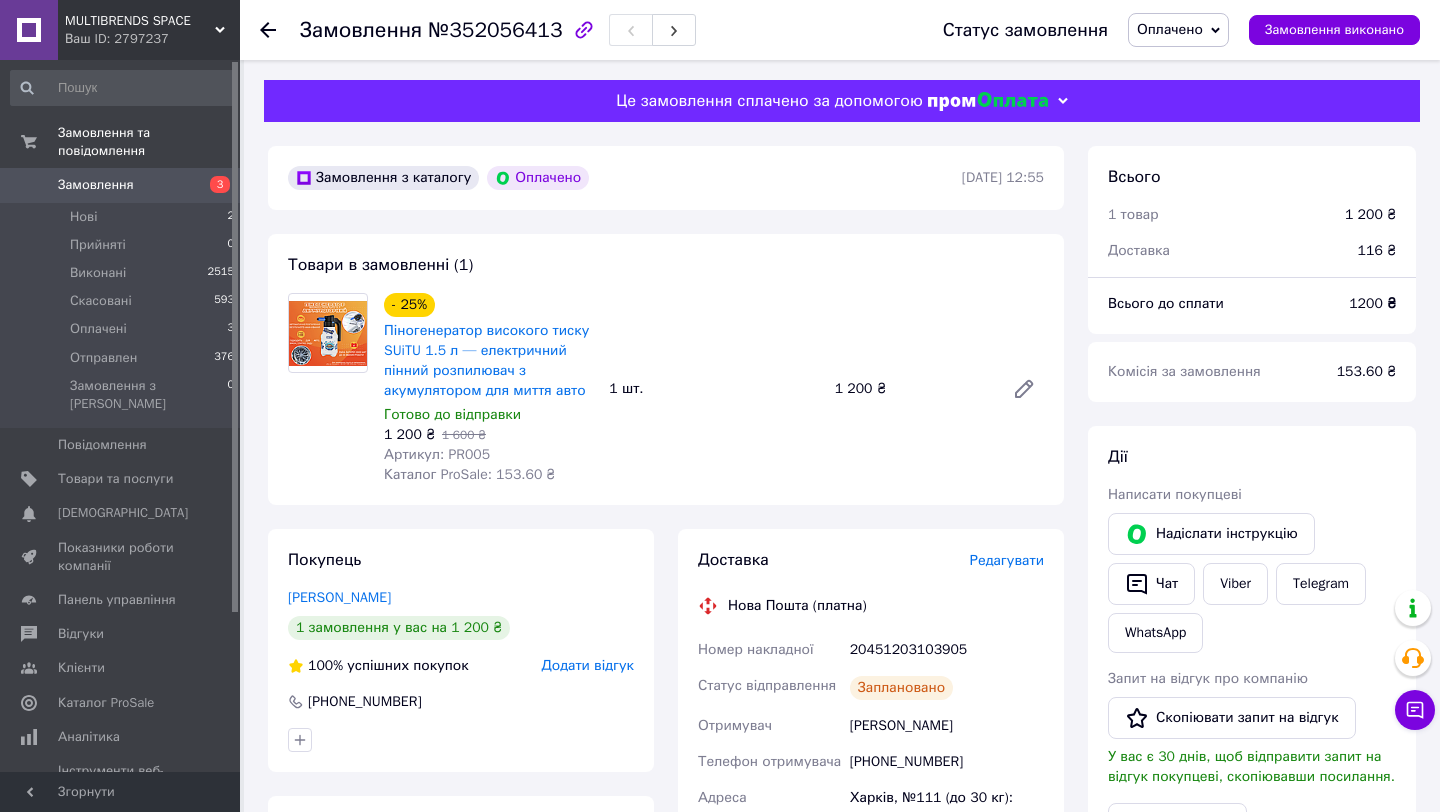 click on "20451203103905" at bounding box center (947, 650) 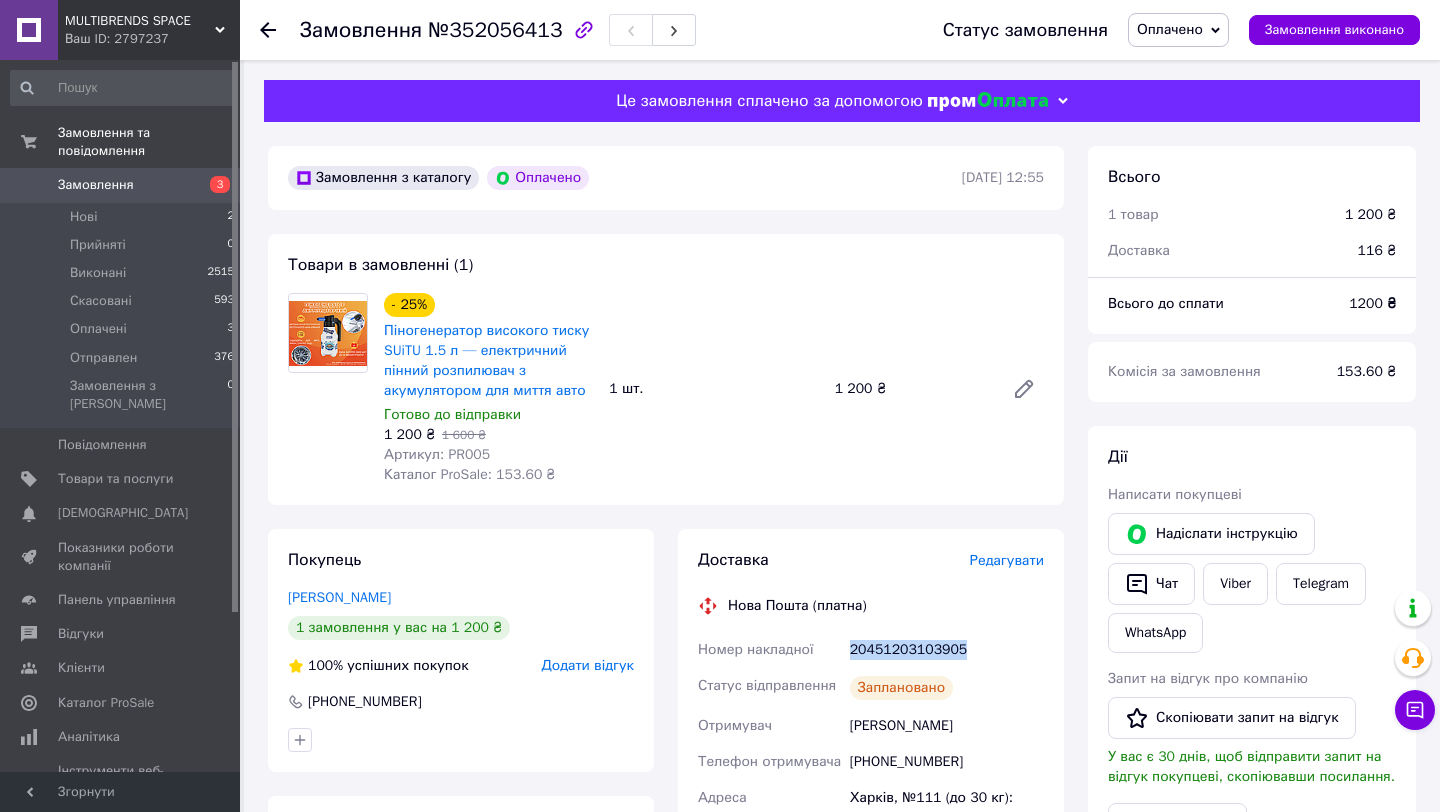 click on "20451203103905" at bounding box center [947, 650] 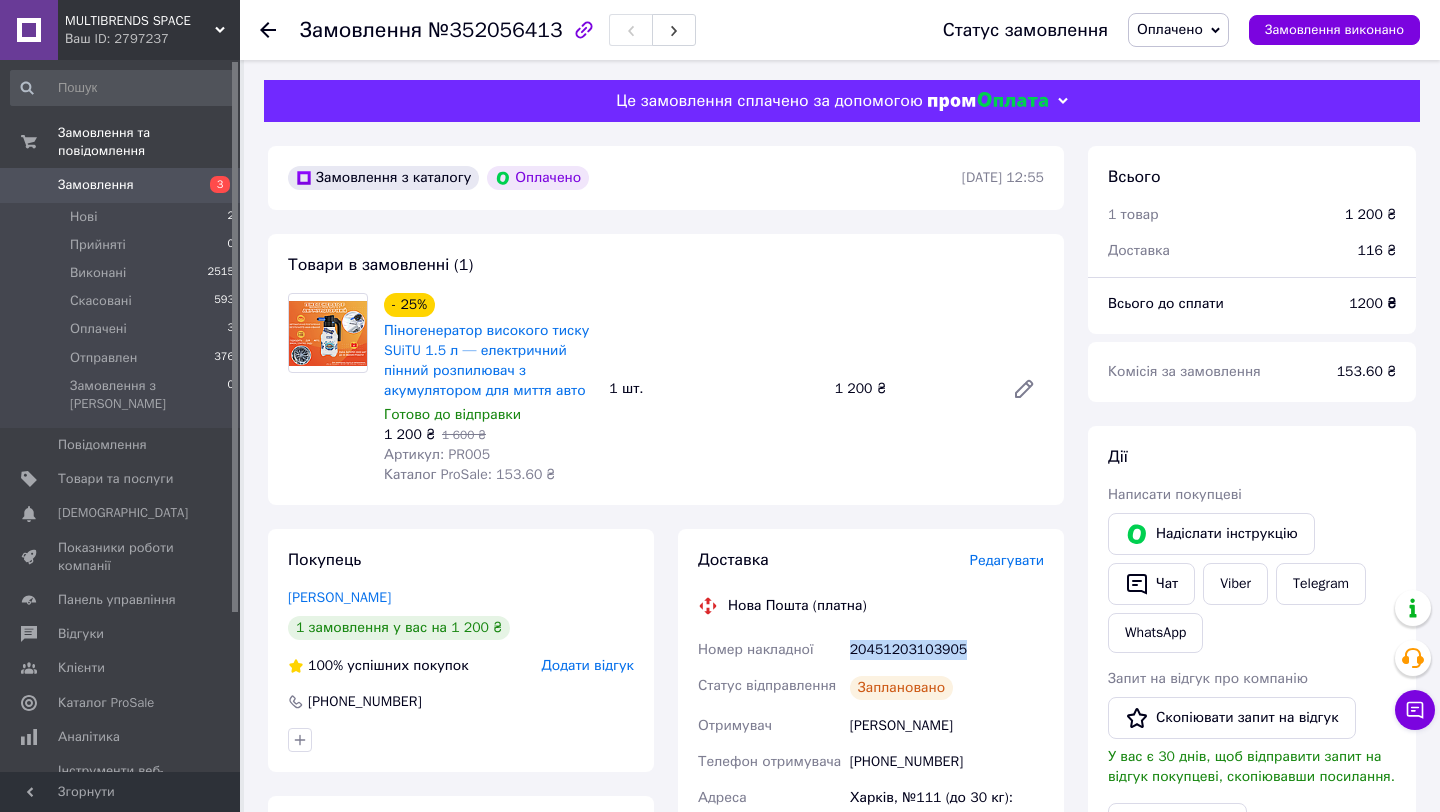 click on "Оплачено" at bounding box center [1178, 30] 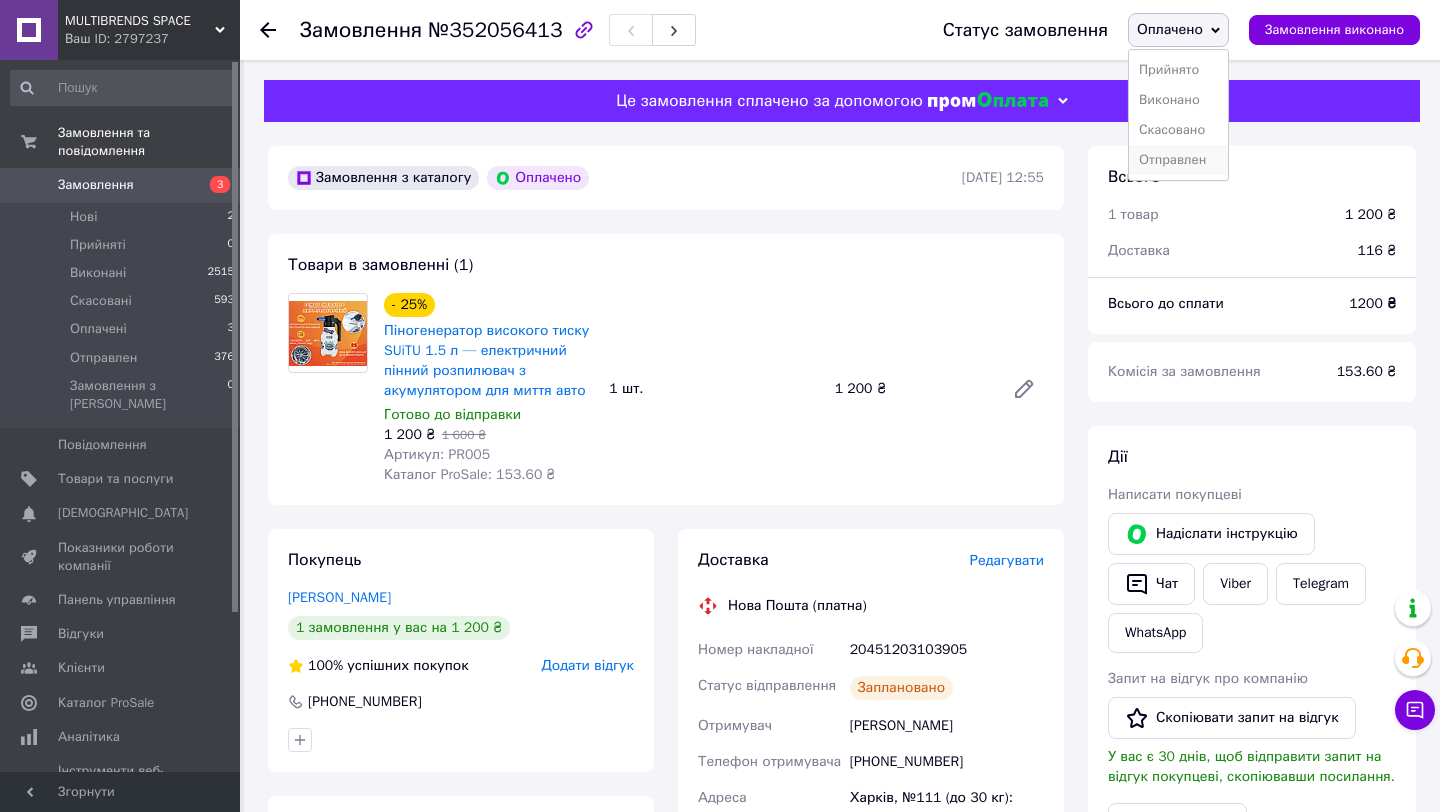 click on "Отправлен" at bounding box center [1178, 160] 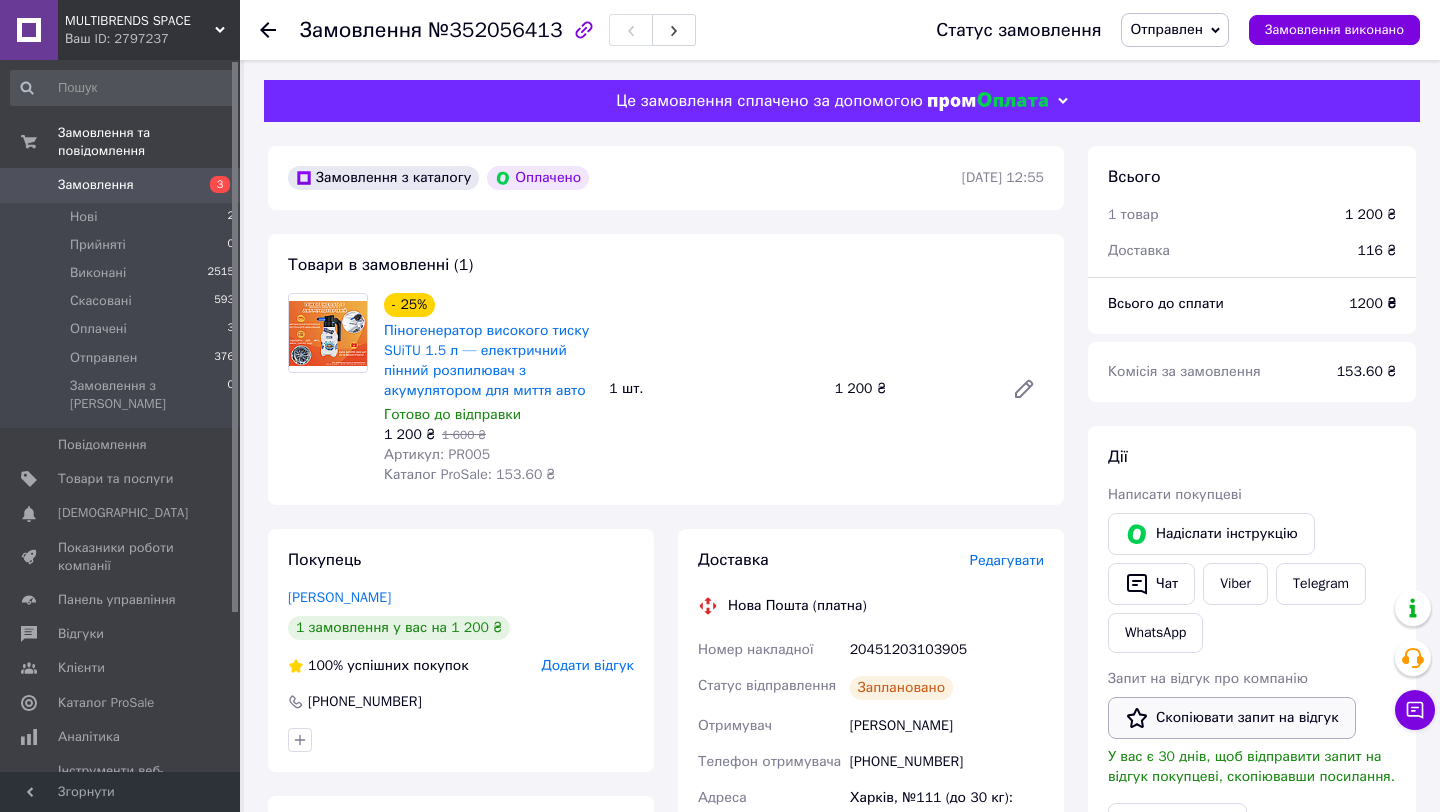 scroll, scrollTop: 95, scrollLeft: 0, axis: vertical 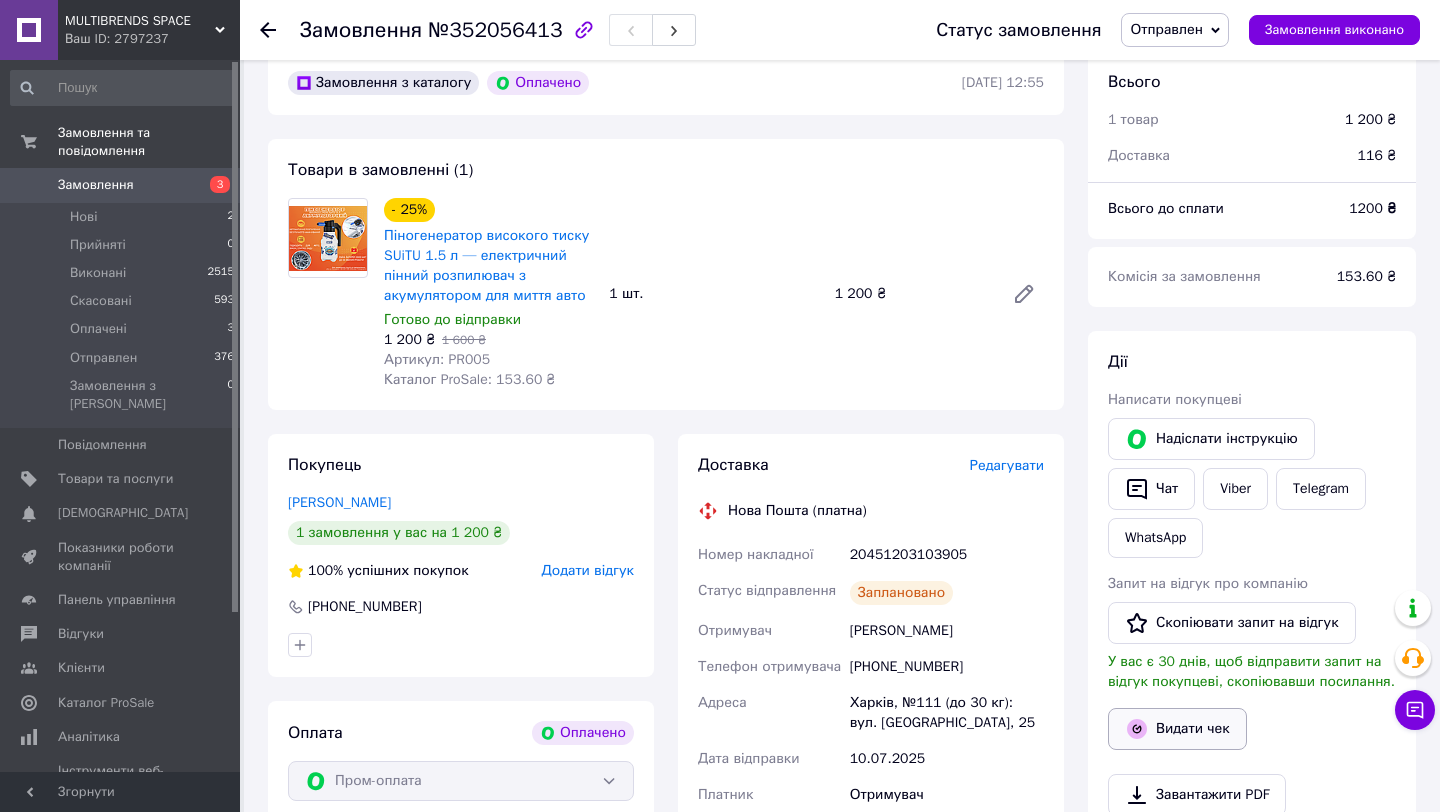 click on "Видати чек" at bounding box center (1177, 729) 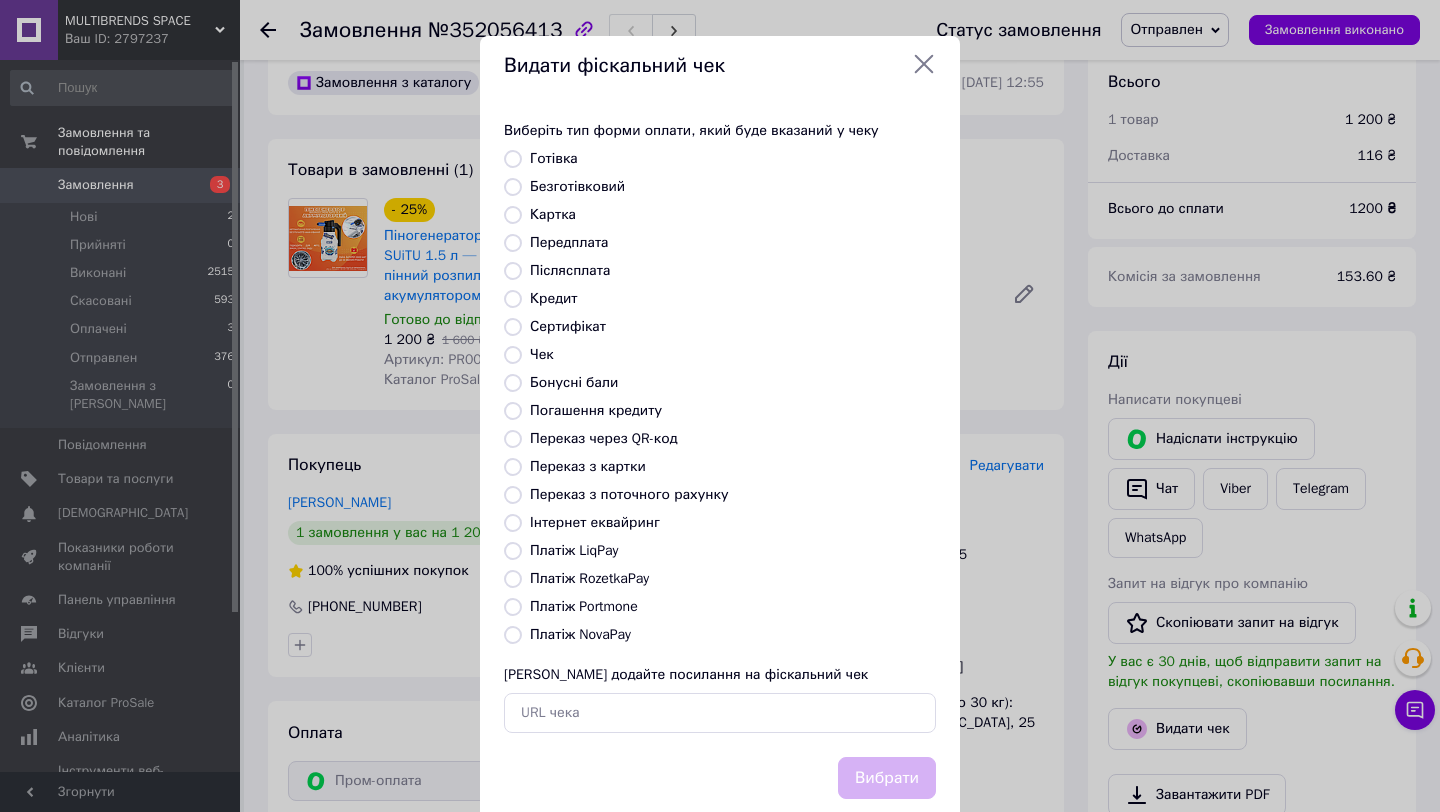 click on "Платіж RozetkaPay" at bounding box center [733, 579] 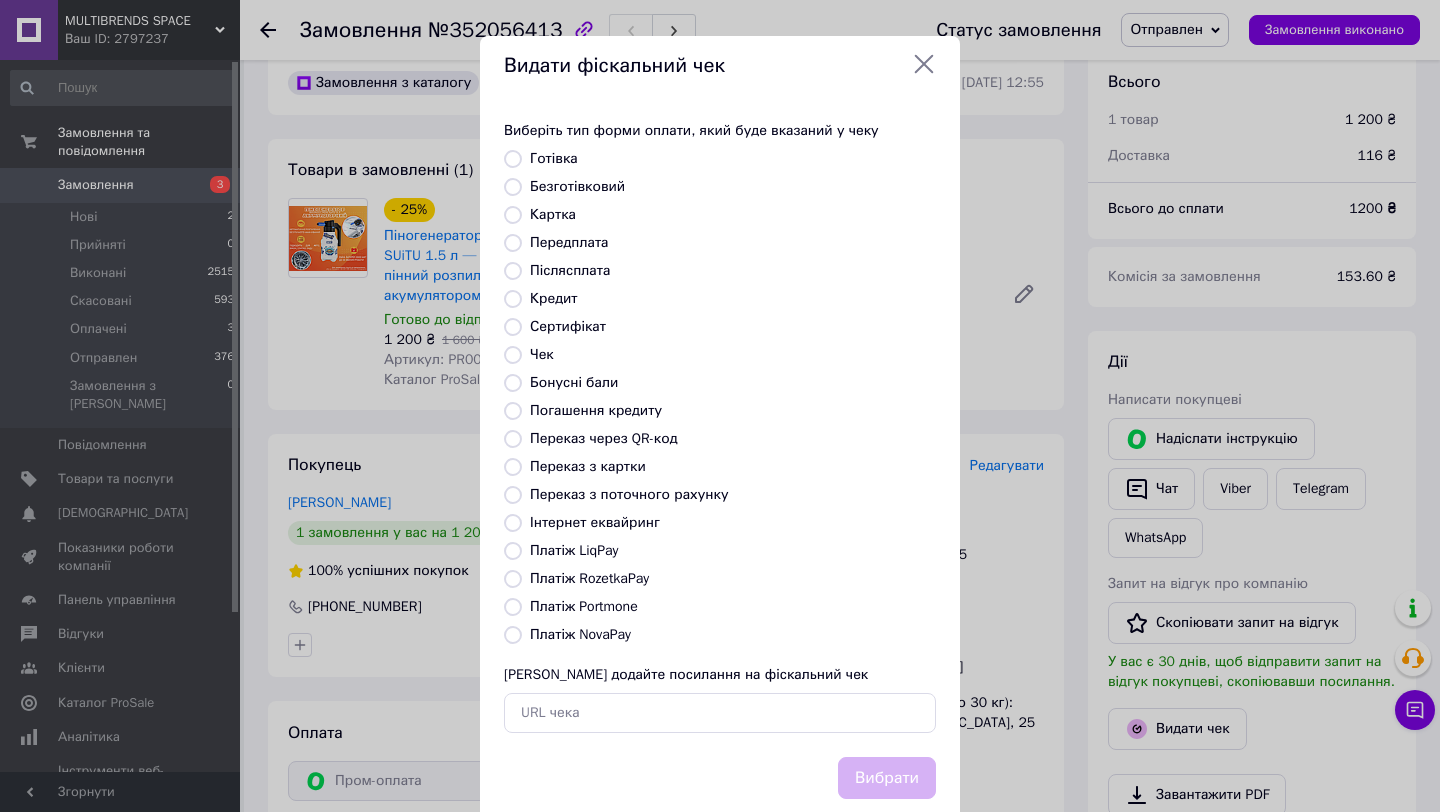 radio on "true" 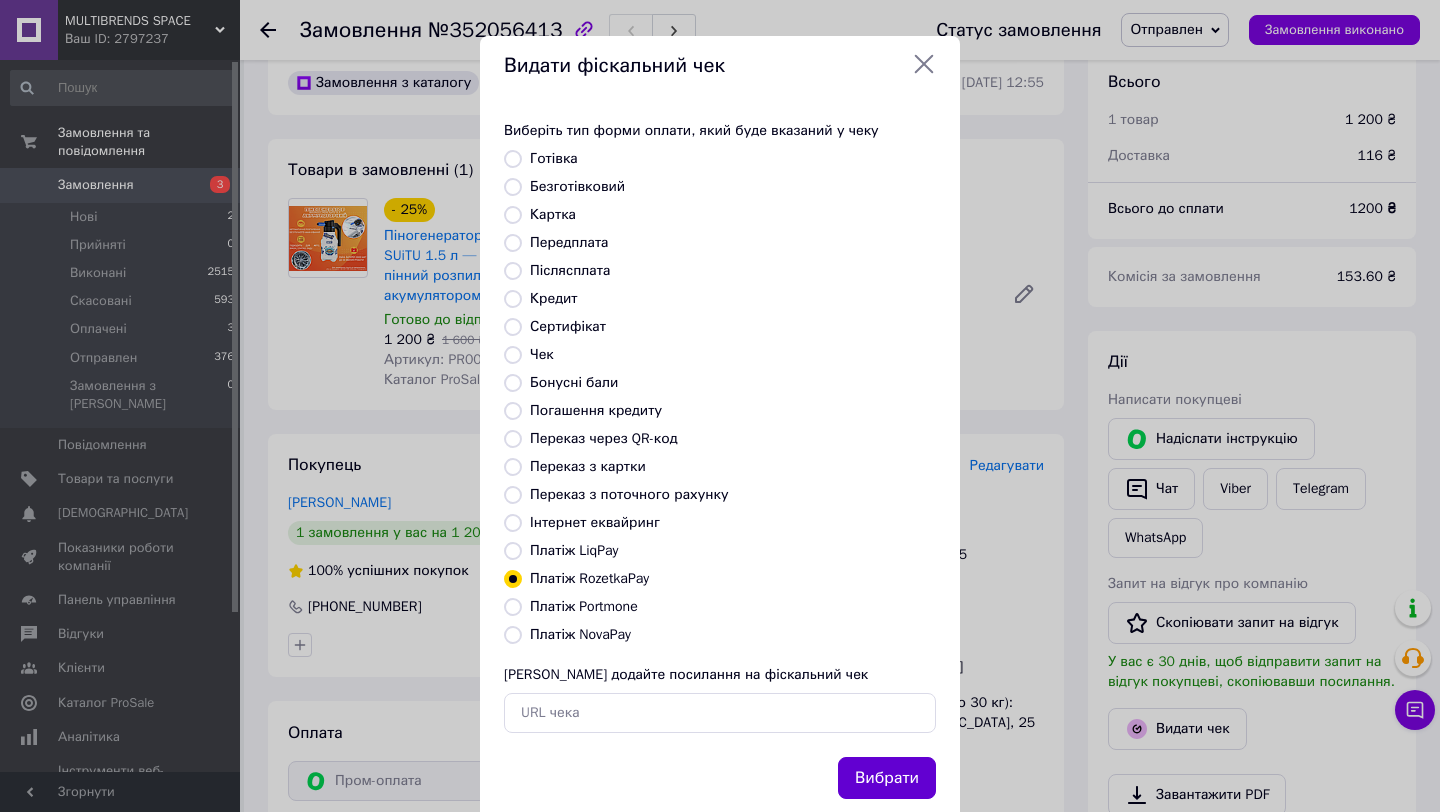 click on "Вибрати" at bounding box center (887, 778) 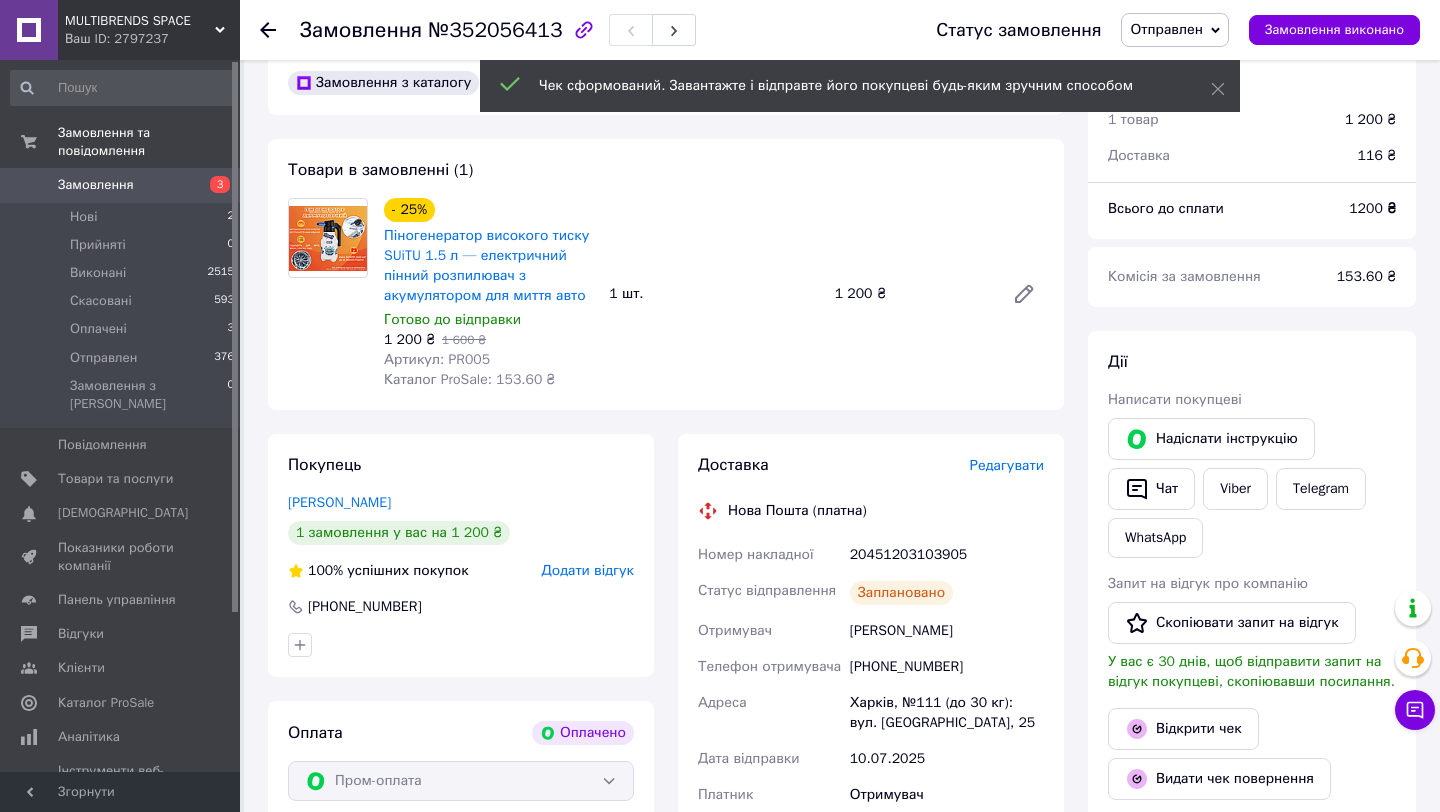 click on "20451203103905" at bounding box center (947, 555) 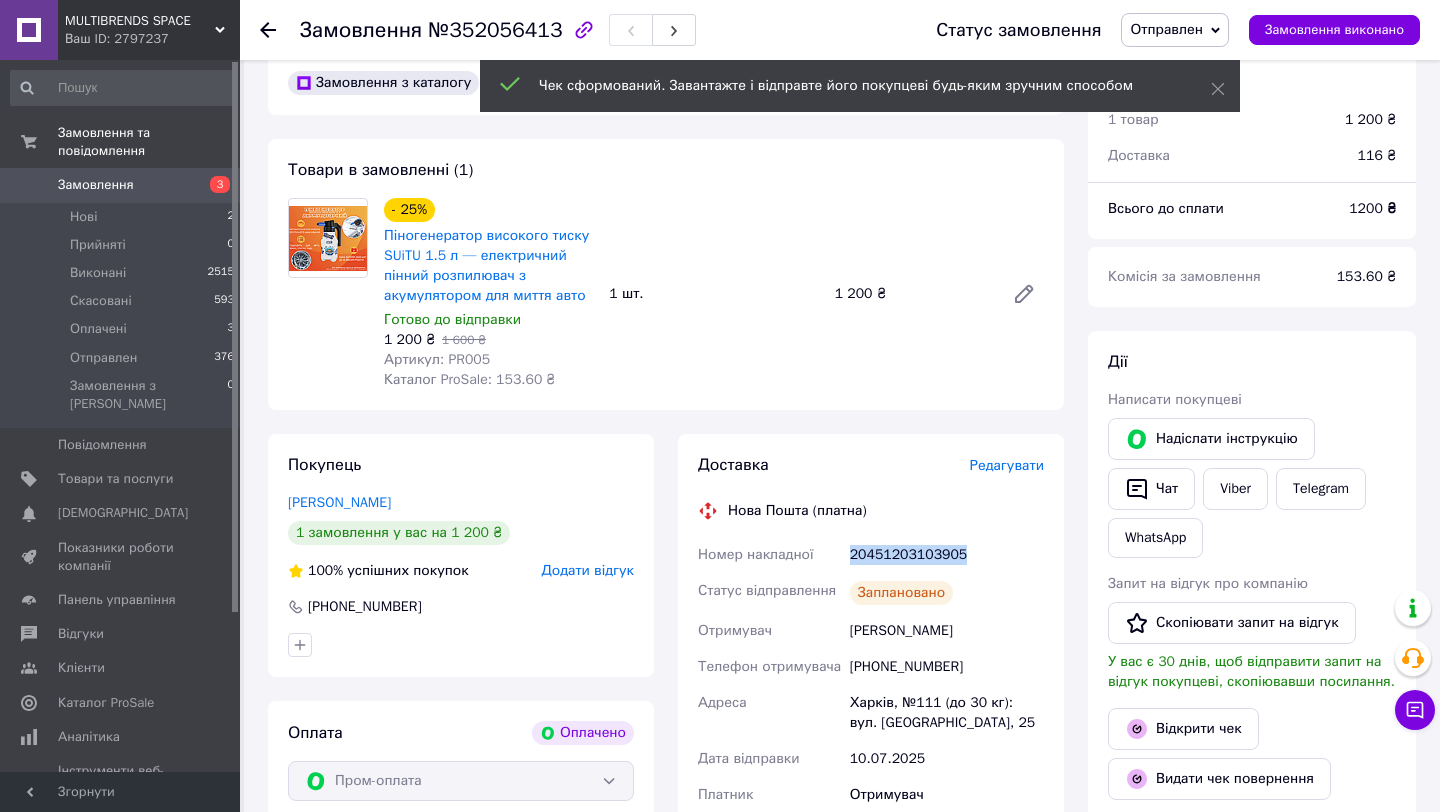 click on "20451203103905" at bounding box center [947, 555] 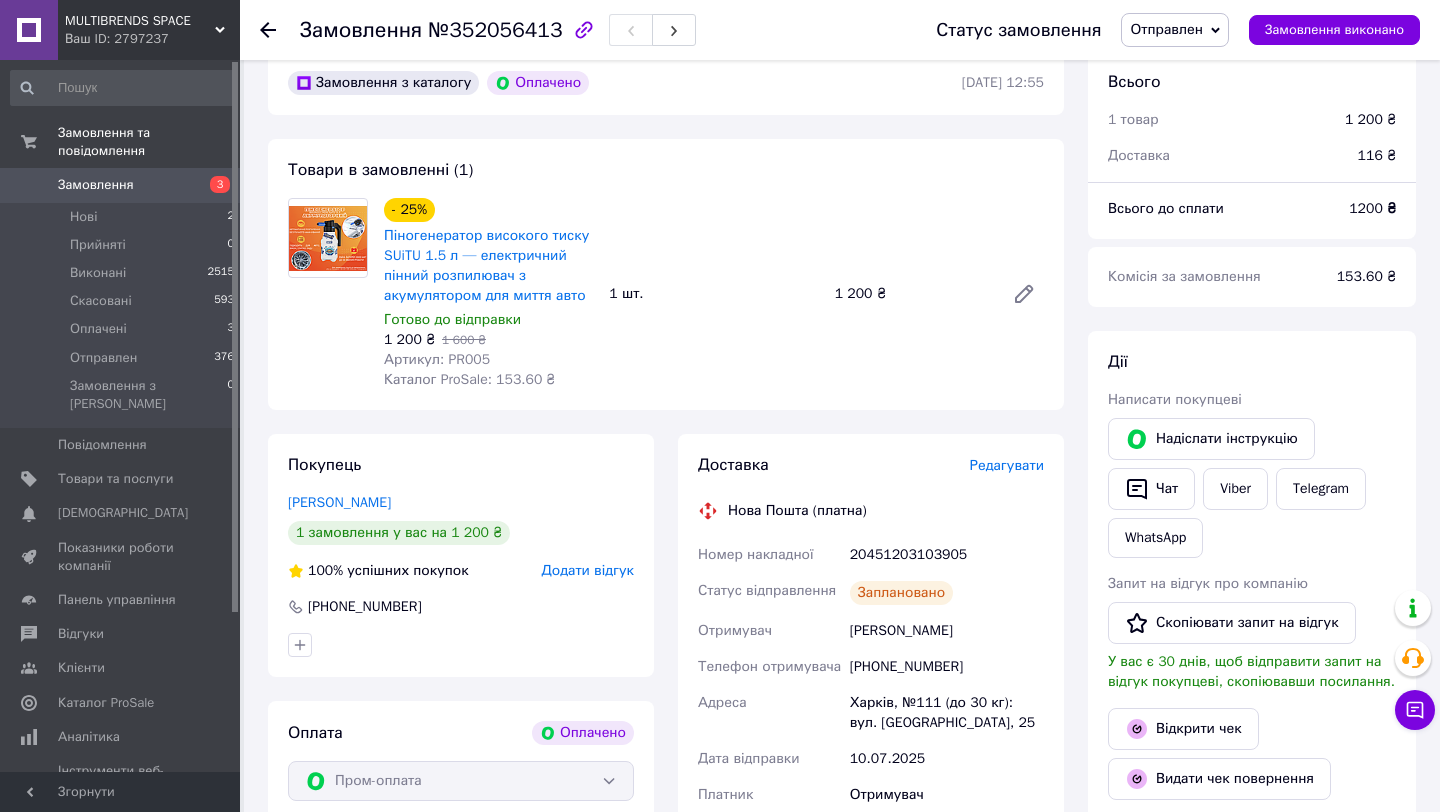 click on "[PERSON_NAME]" at bounding box center (947, 631) 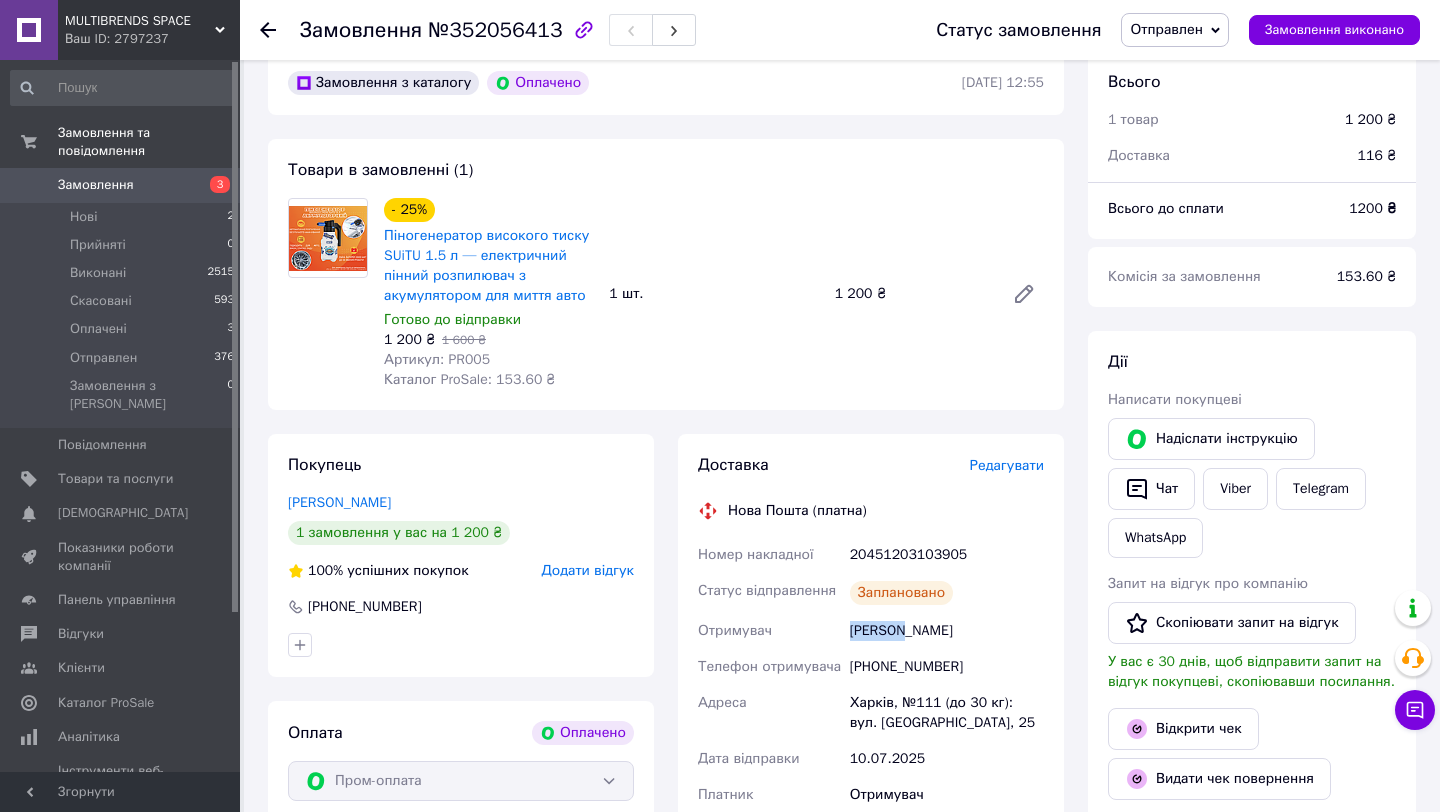 click on "[PERSON_NAME]" at bounding box center [947, 631] 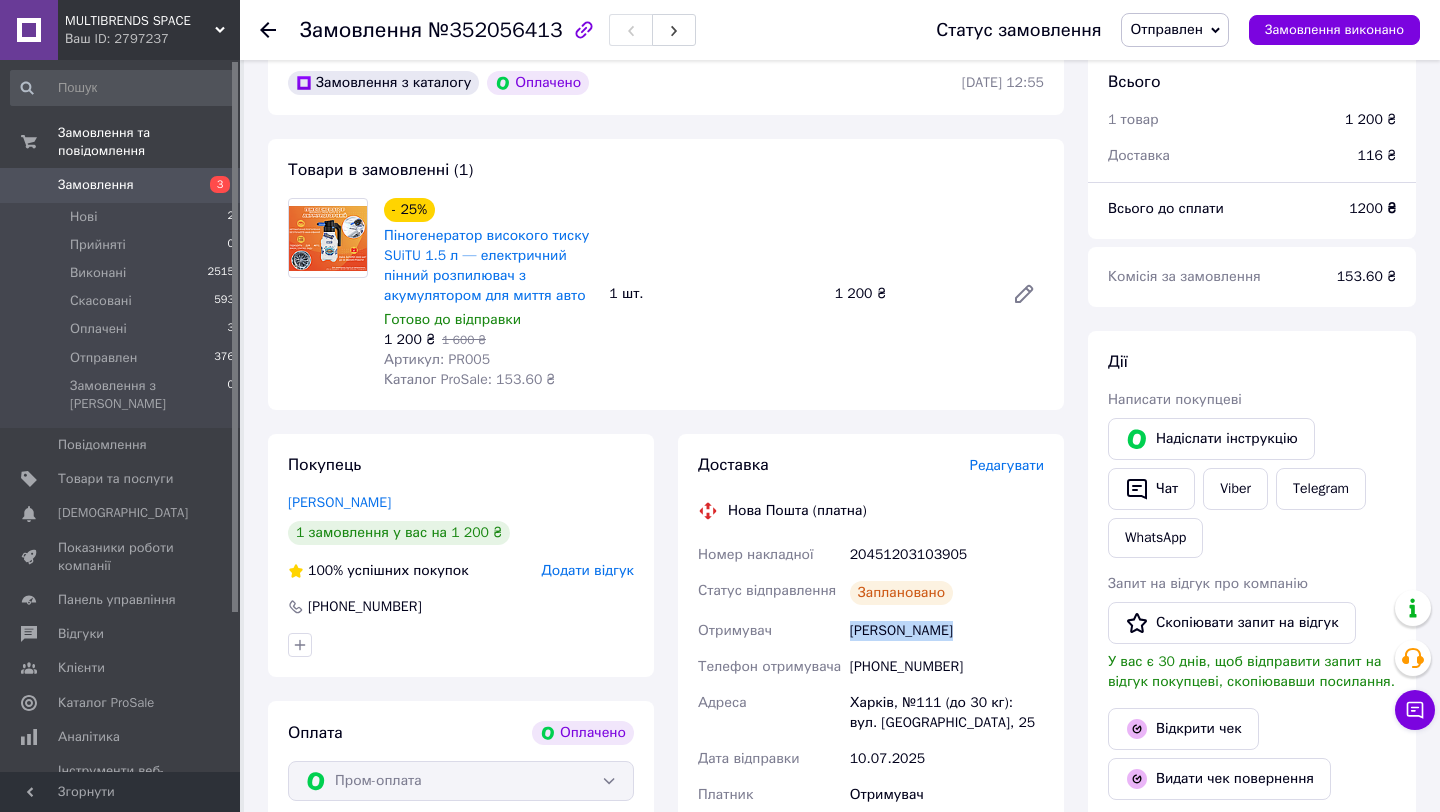 click on "[PERSON_NAME]" at bounding box center (947, 631) 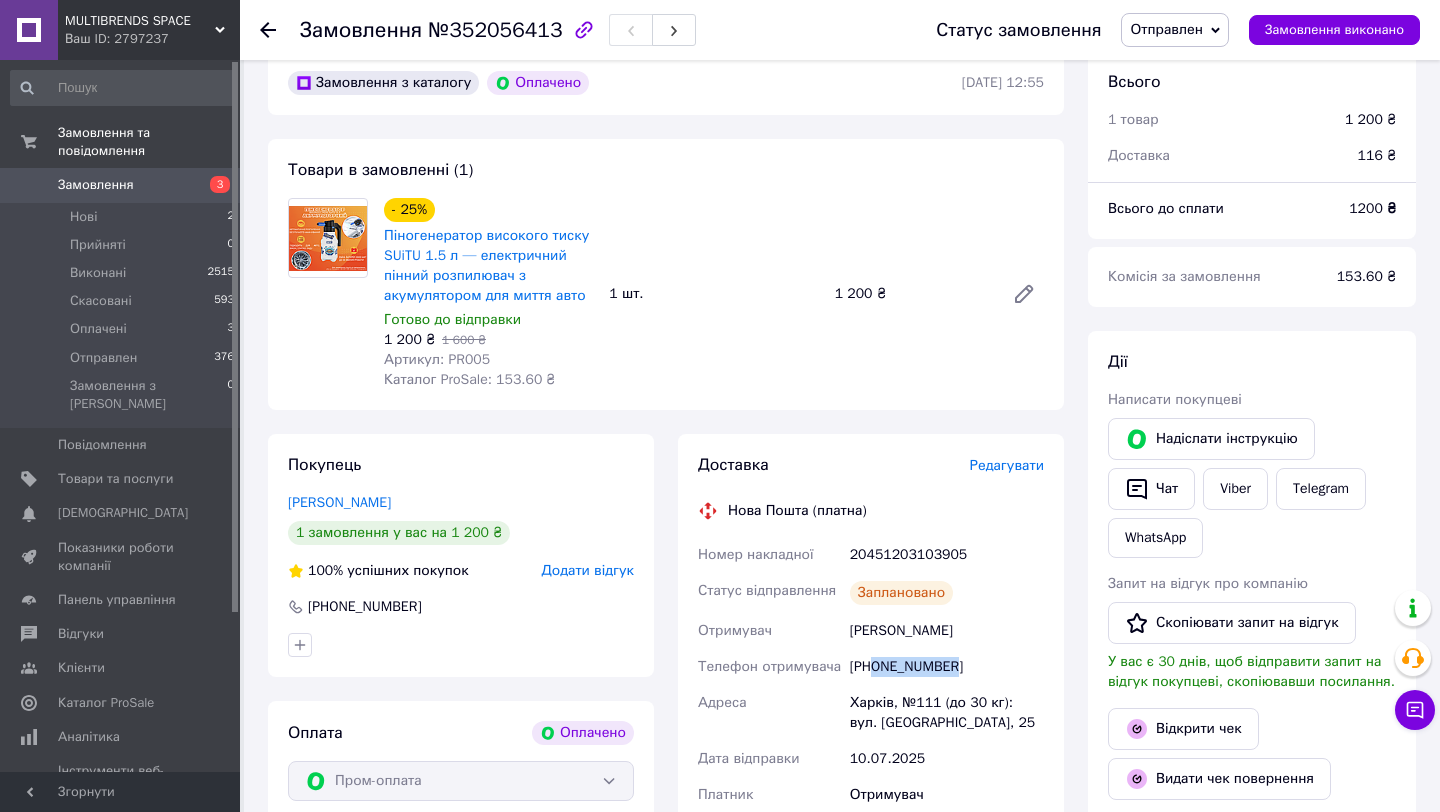 copy on "0939517968" 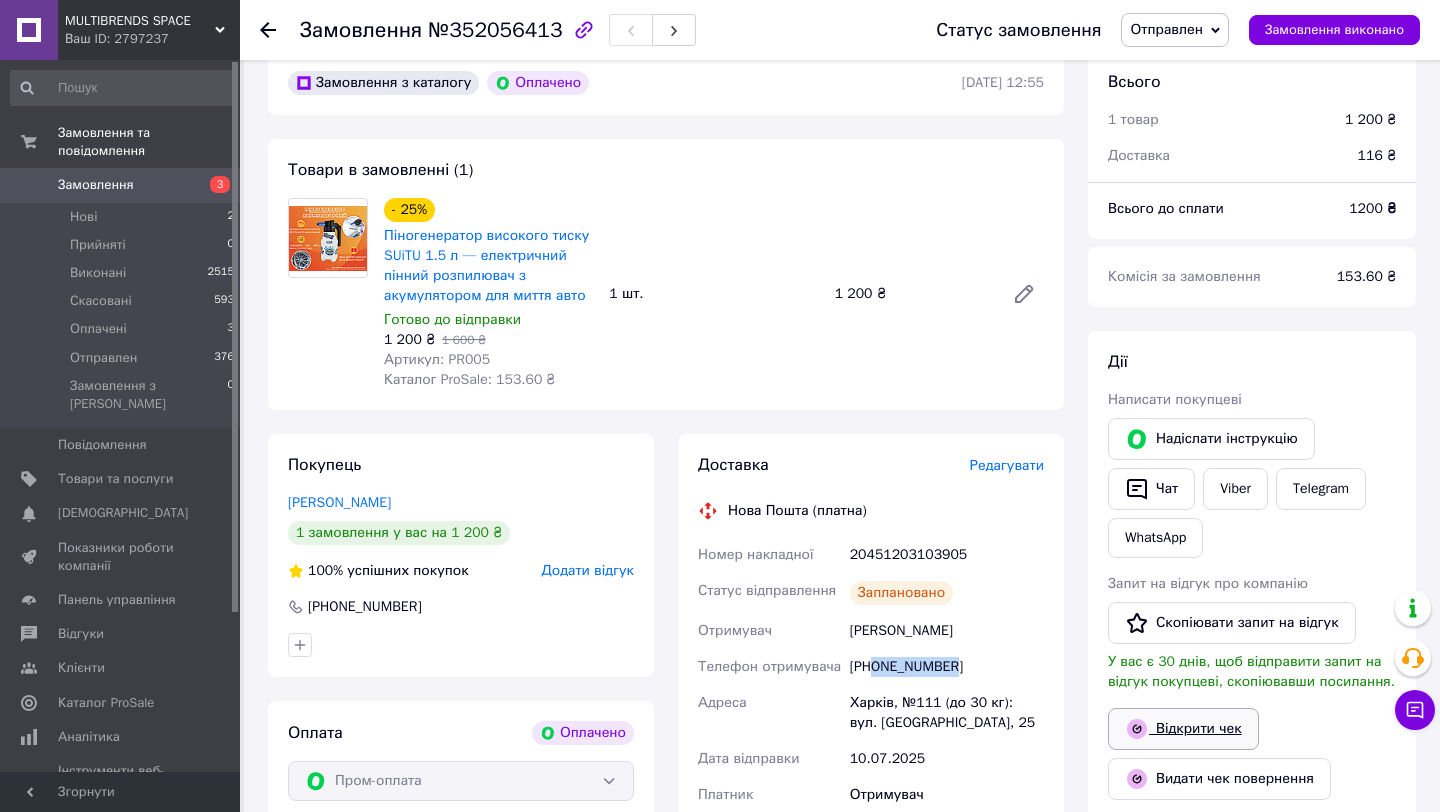 click on "Відкрити чек" at bounding box center [1183, 729] 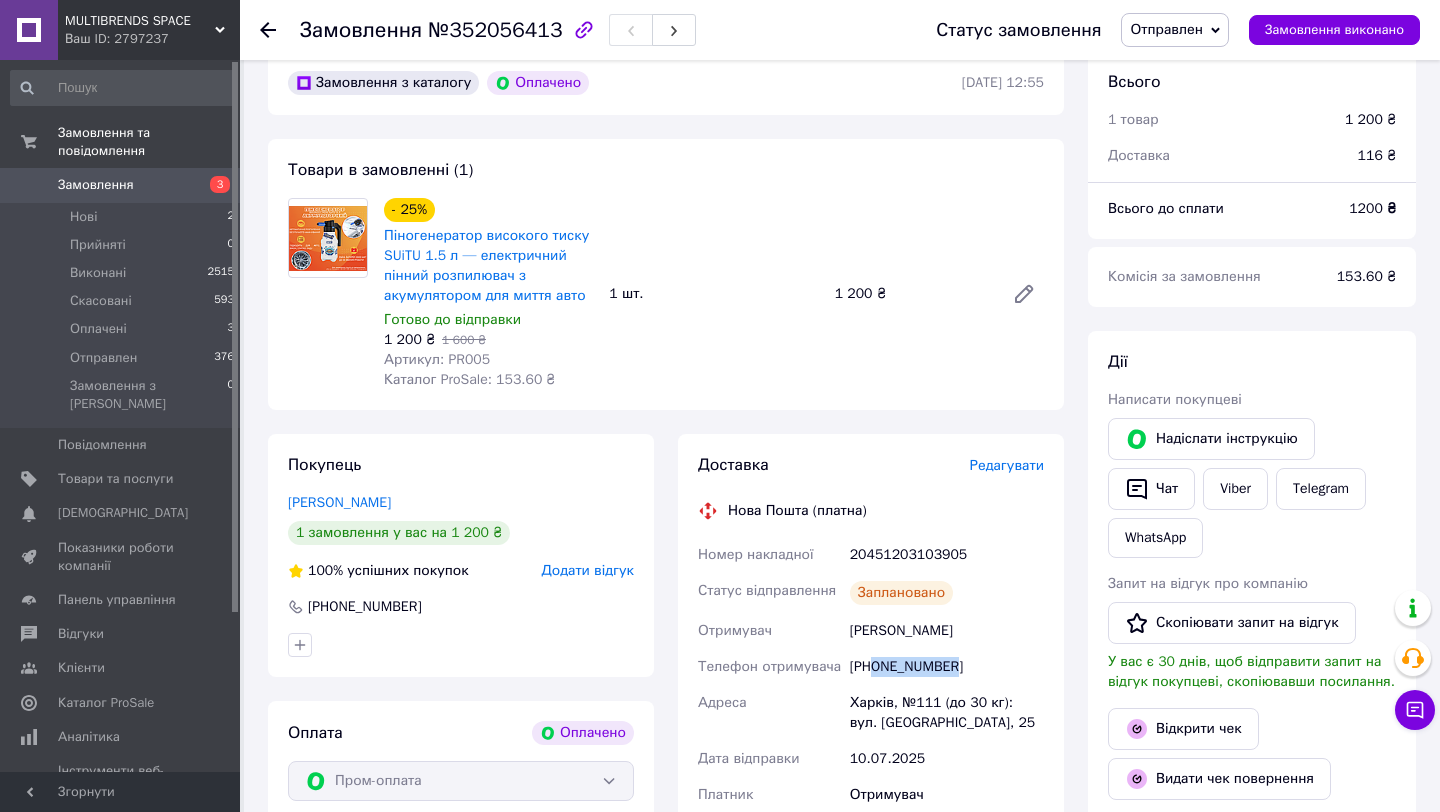 click on "Замовлення 3" at bounding box center [123, 185] 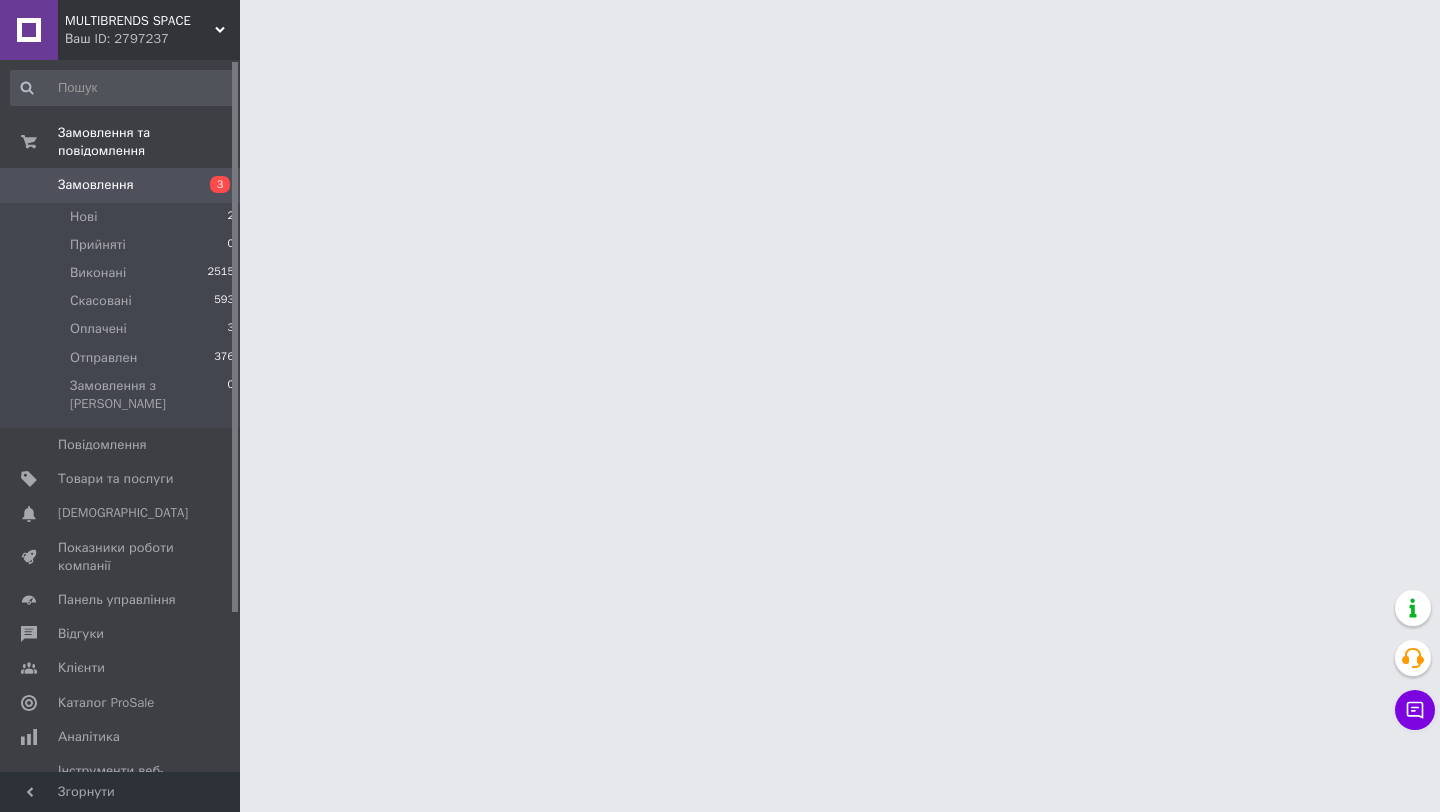 scroll, scrollTop: 0, scrollLeft: 0, axis: both 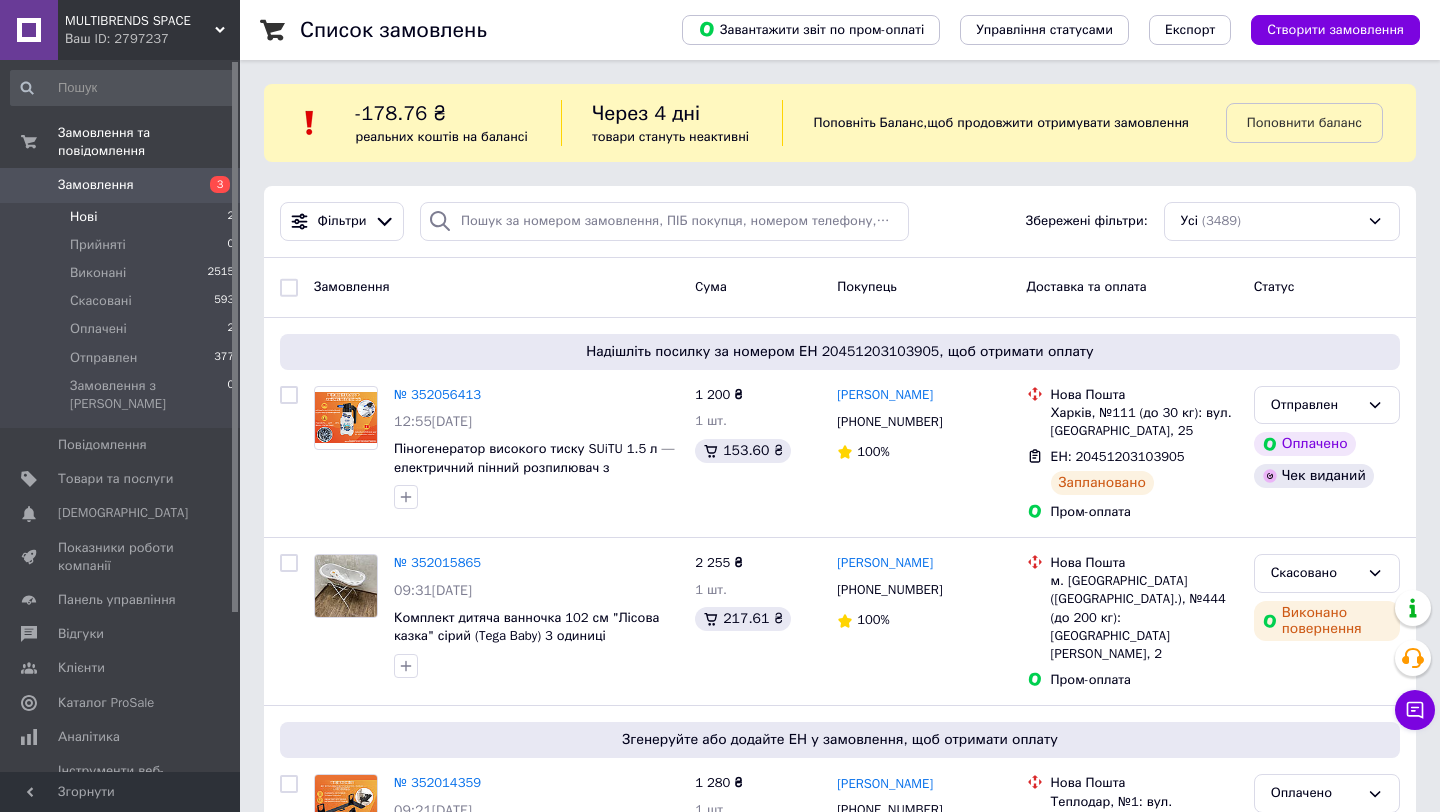 click on "Нові 2" at bounding box center (123, 217) 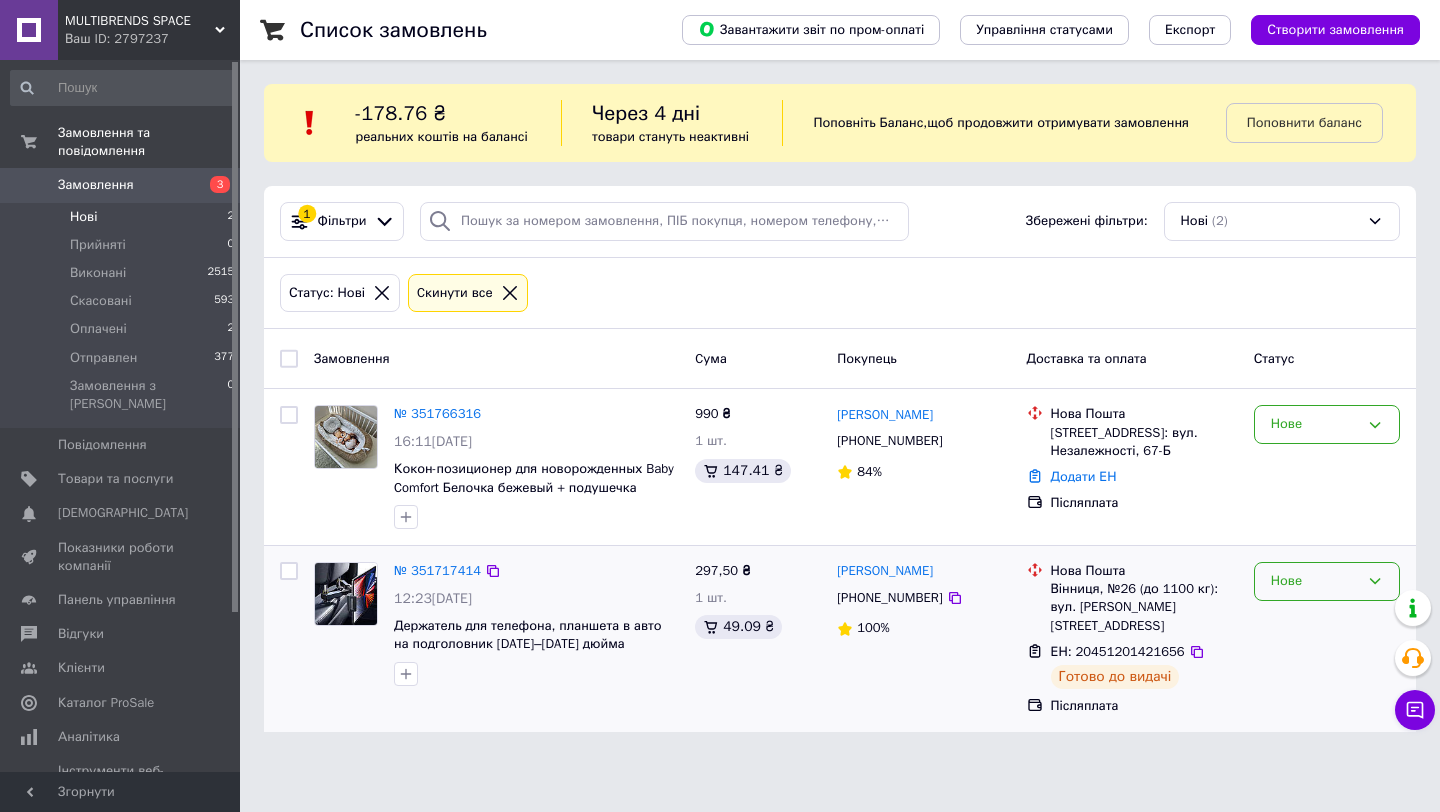 click on "Нове" at bounding box center (1315, 581) 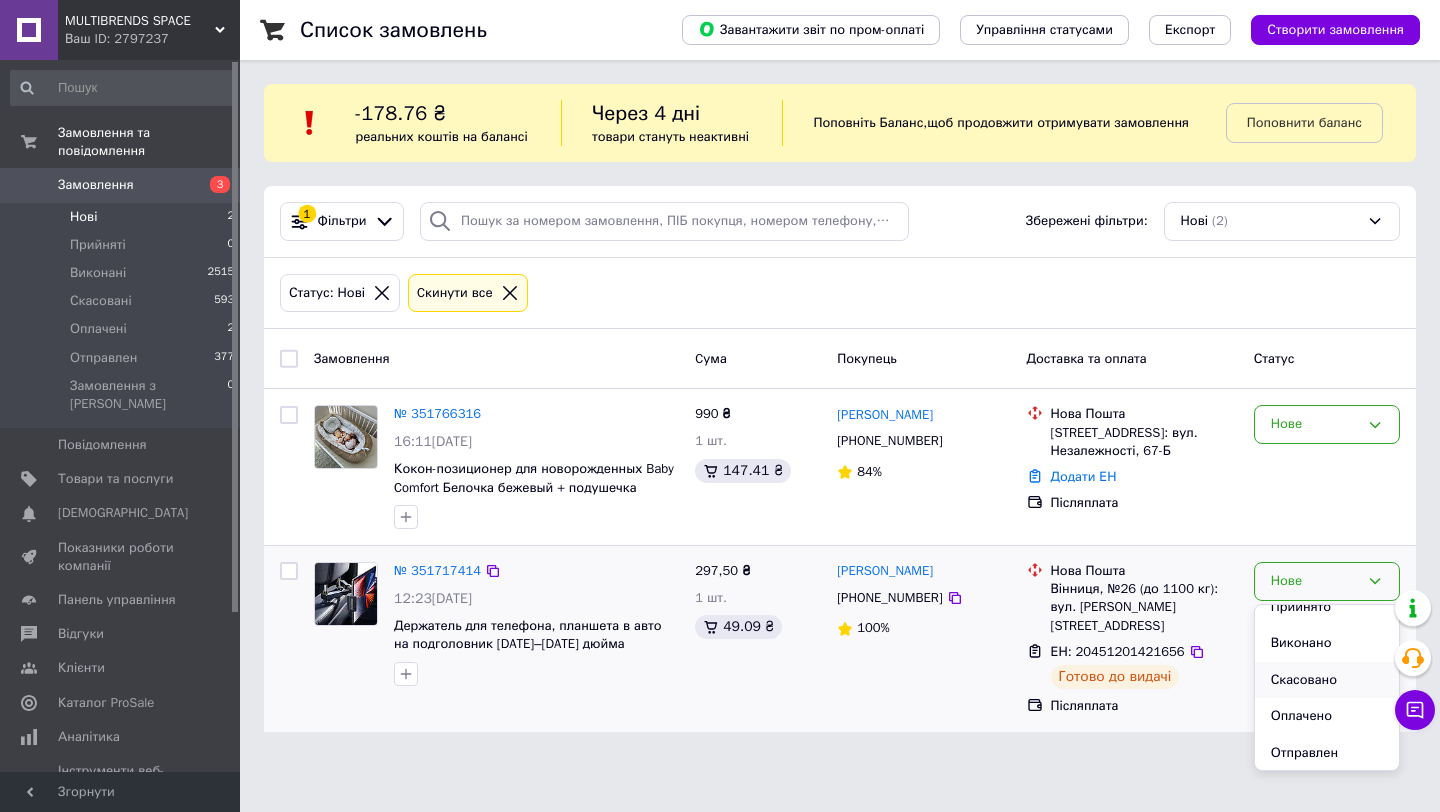 scroll, scrollTop: 17, scrollLeft: 0, axis: vertical 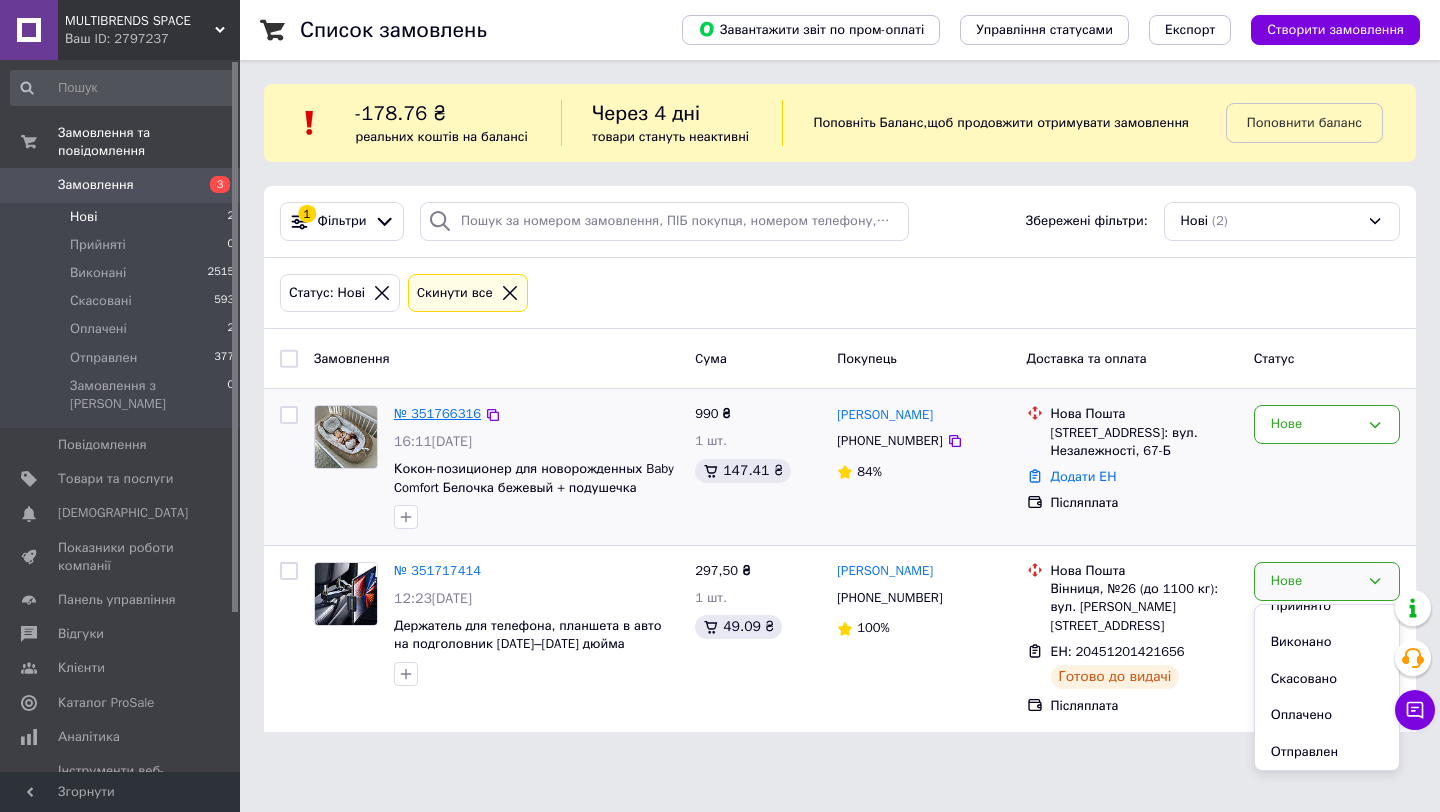 click on "№ 351766316" at bounding box center [437, 413] 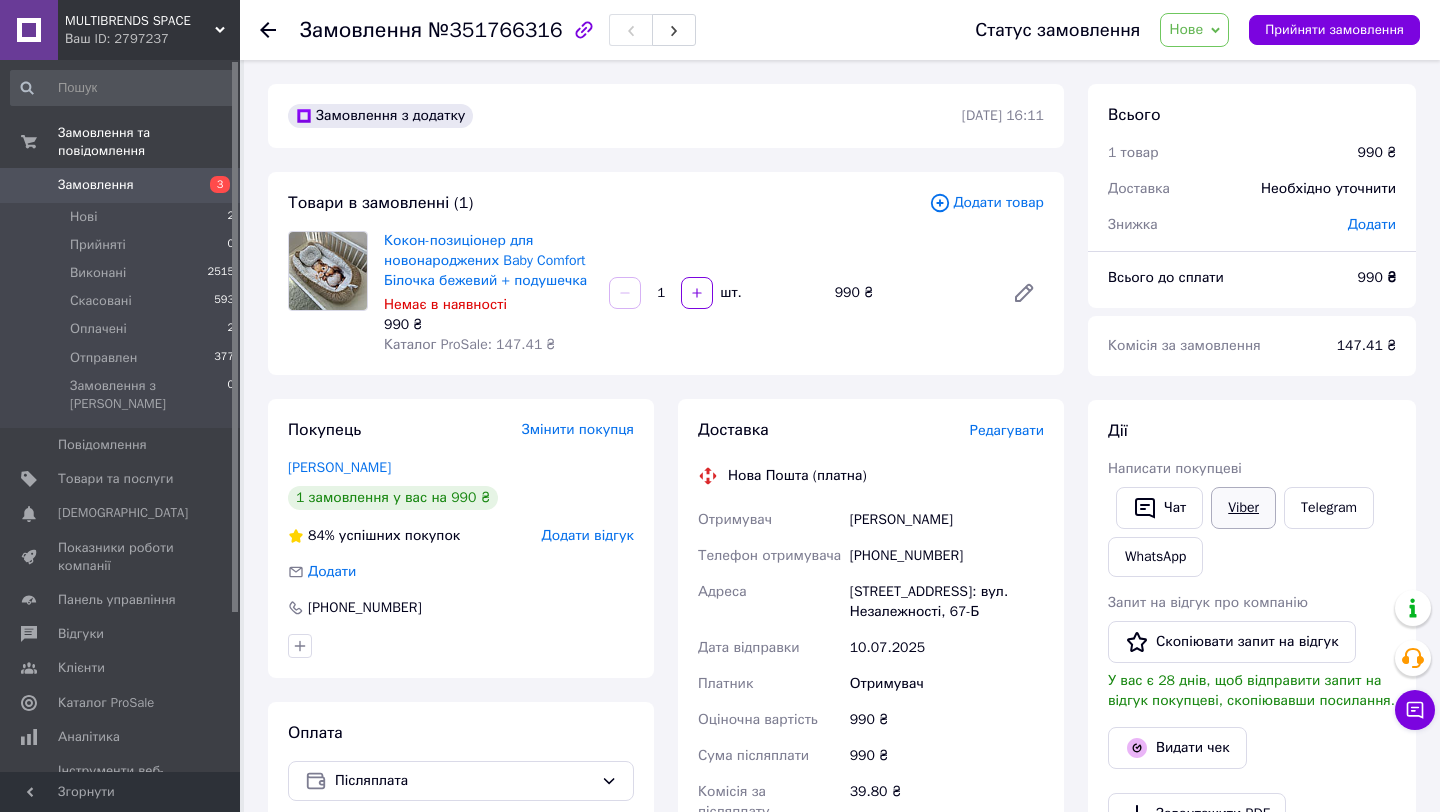 click on "Viber" at bounding box center [1243, 508] 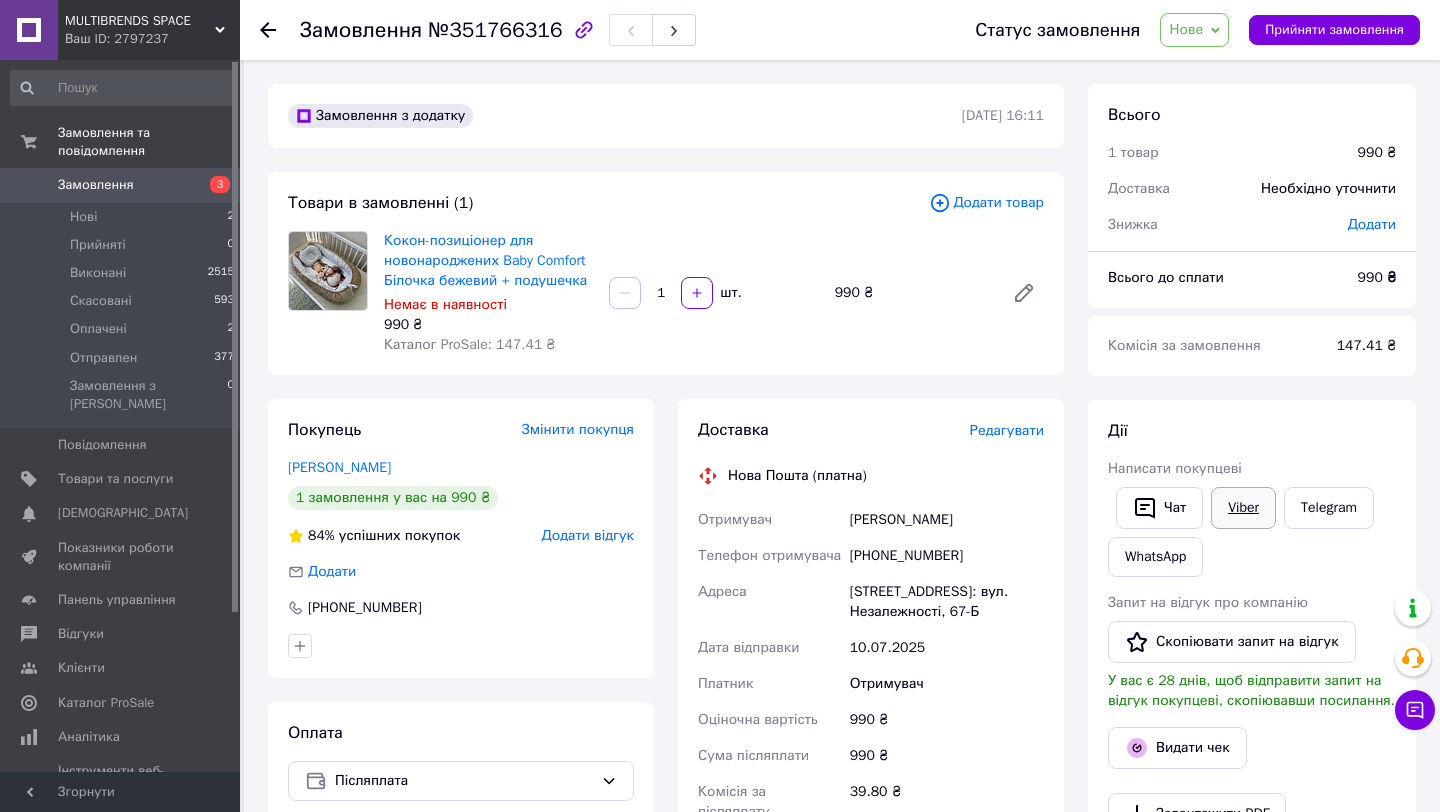 click on "Viber" at bounding box center (1243, 508) 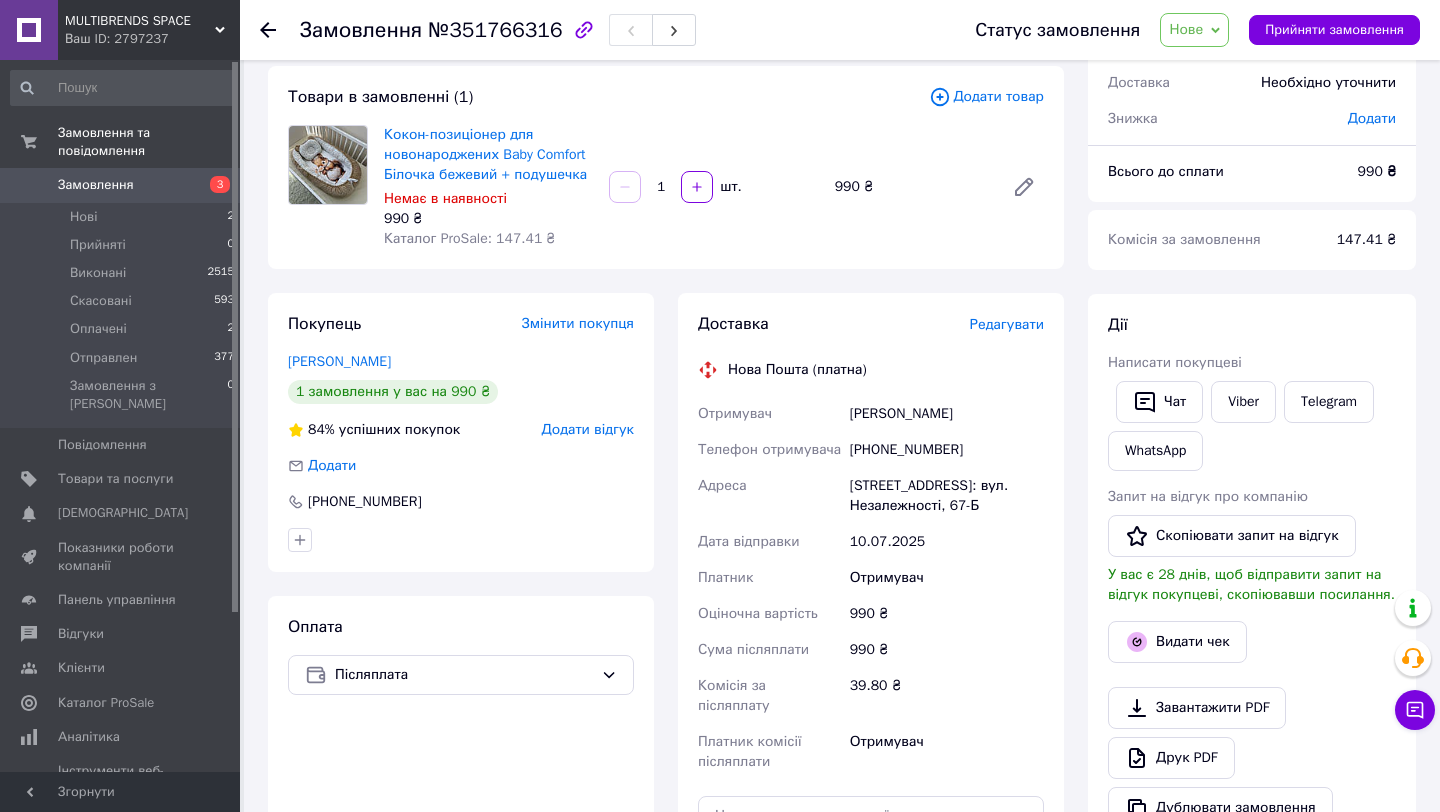 scroll, scrollTop: 312, scrollLeft: 0, axis: vertical 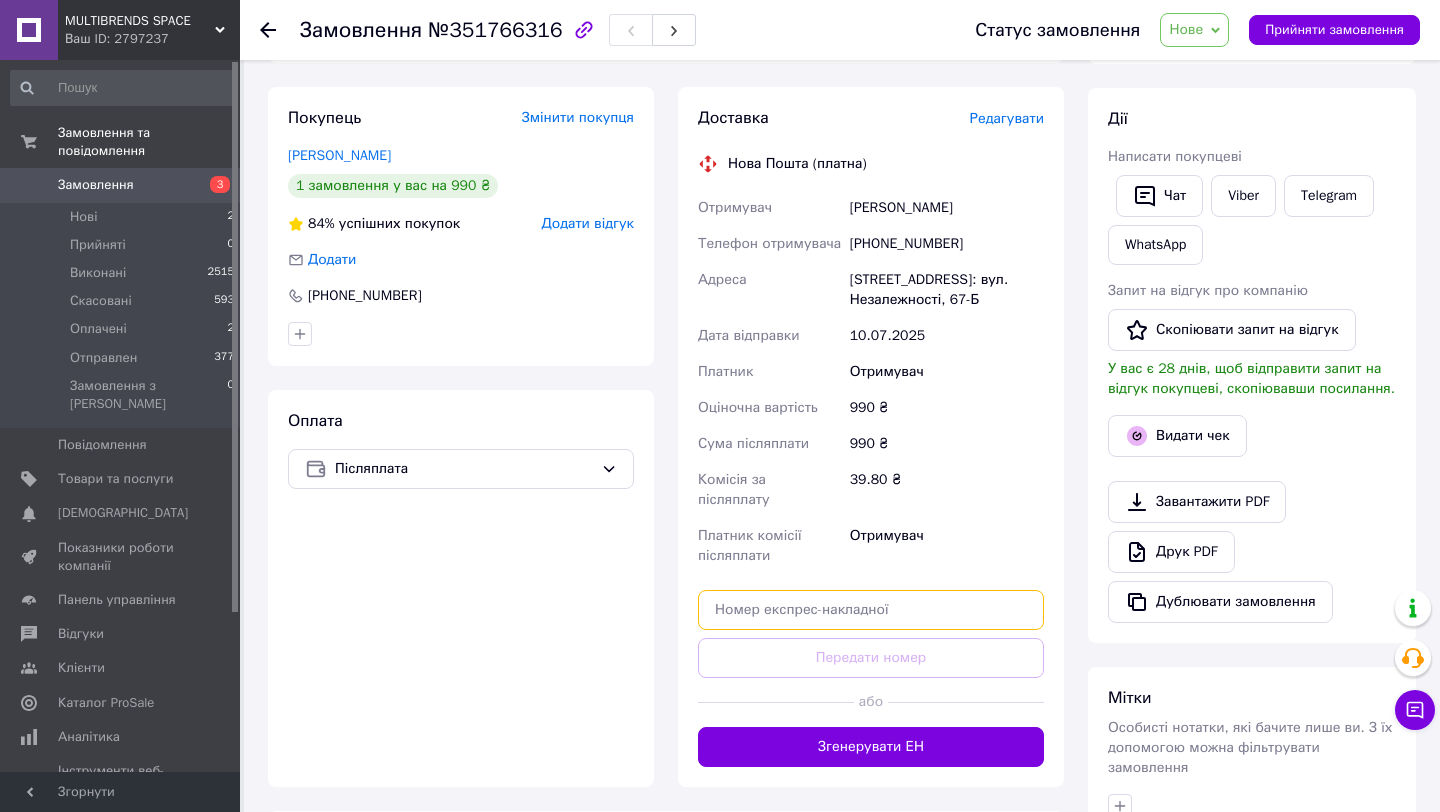 click at bounding box center [871, 610] 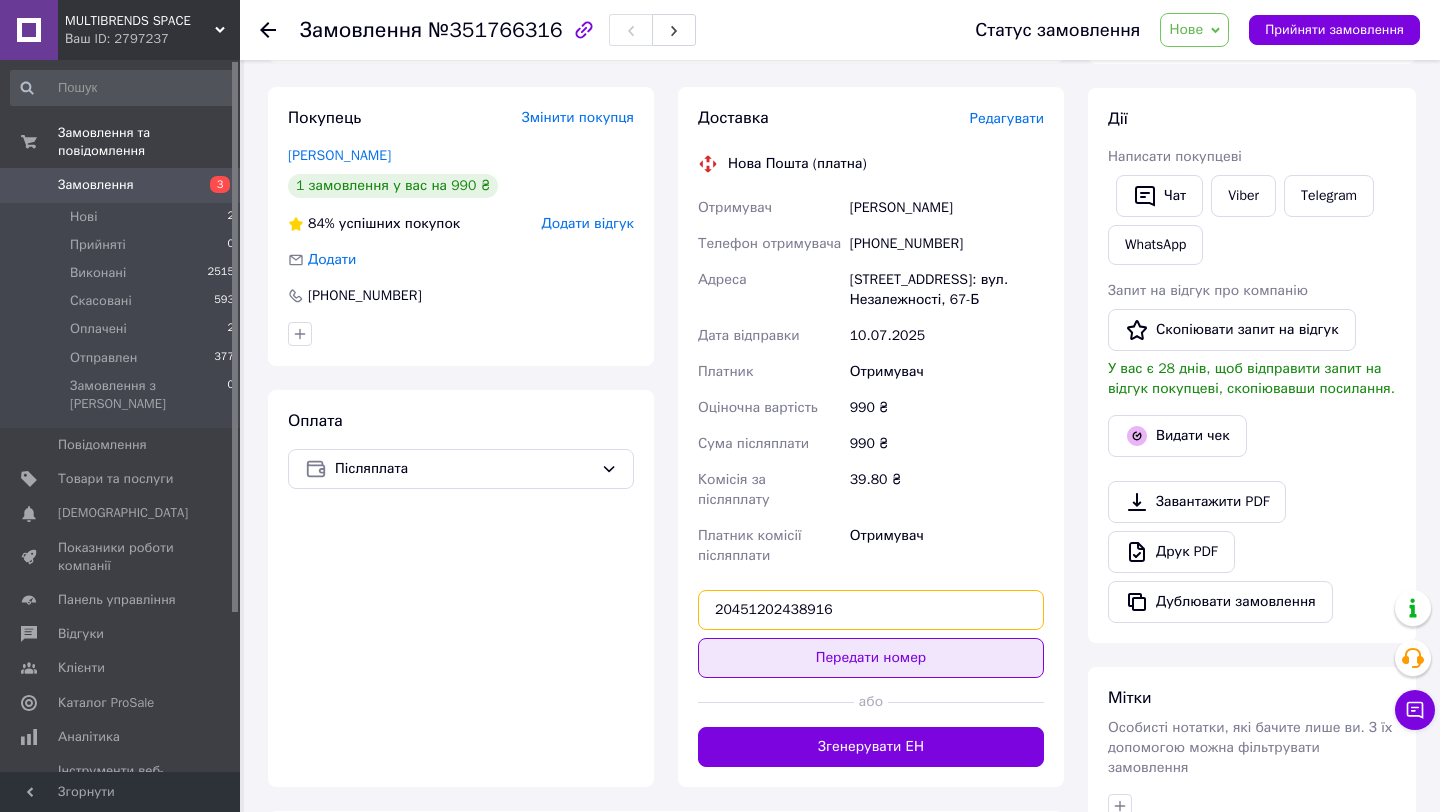 type on "20451202438916" 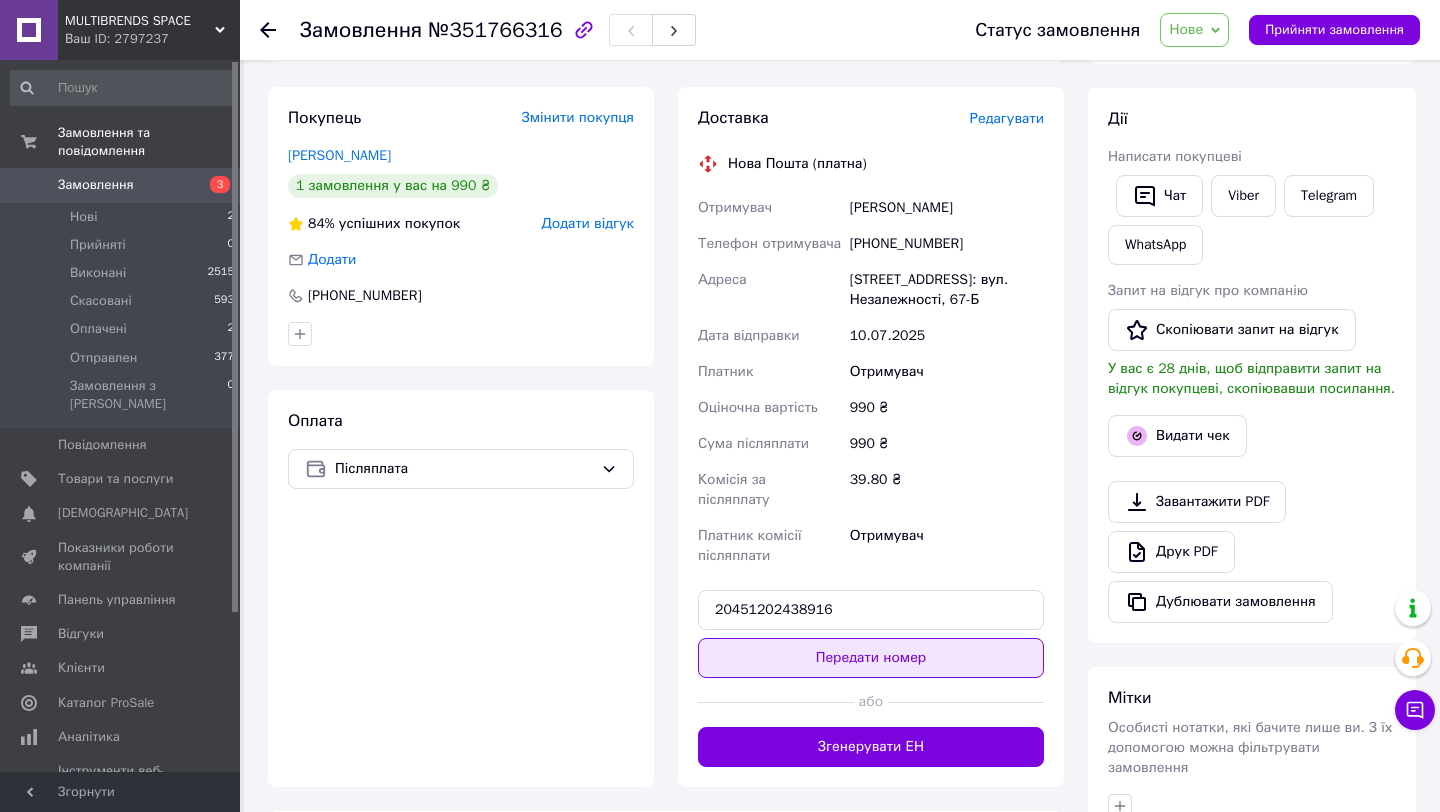 click on "Передати номер" at bounding box center [871, 658] 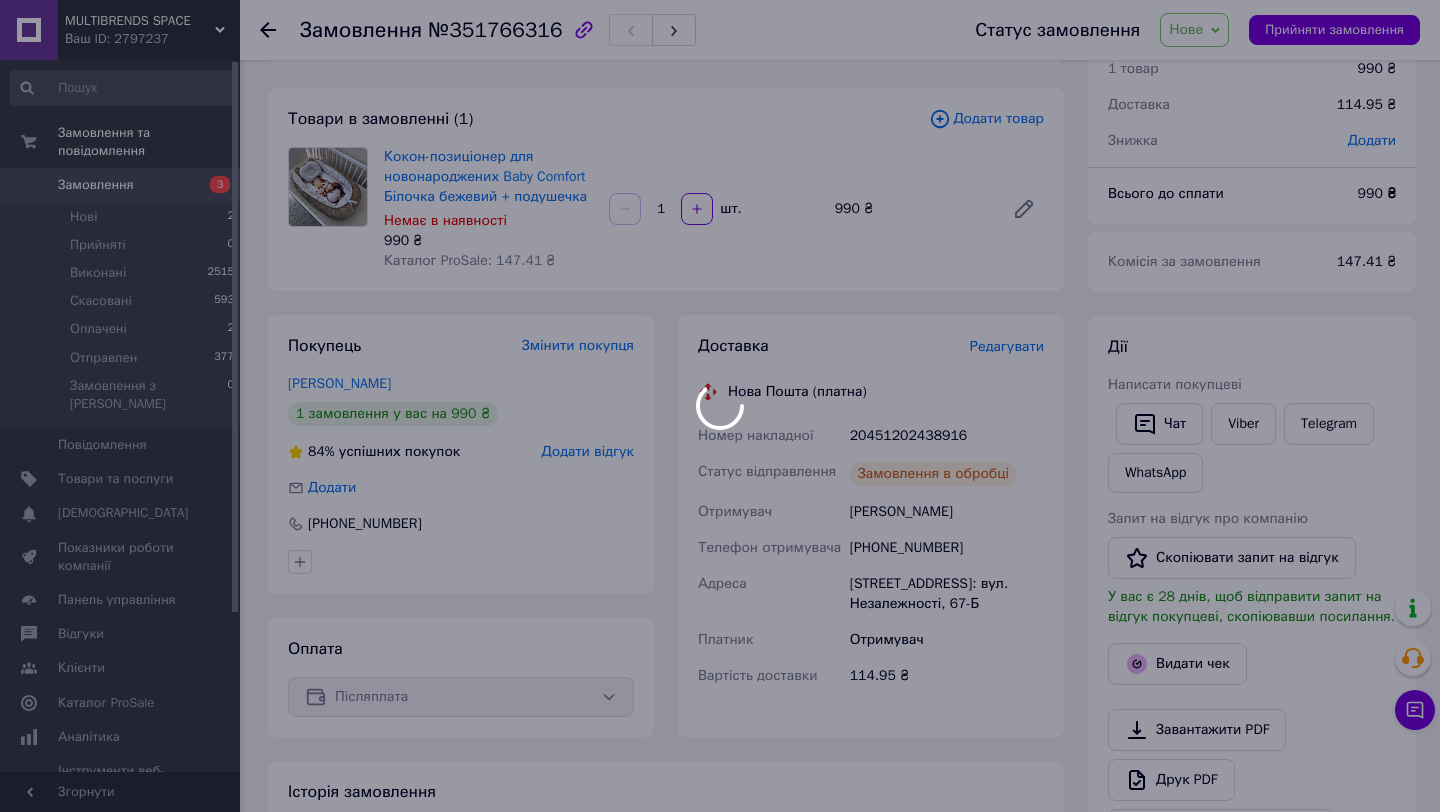 scroll, scrollTop: 111, scrollLeft: 0, axis: vertical 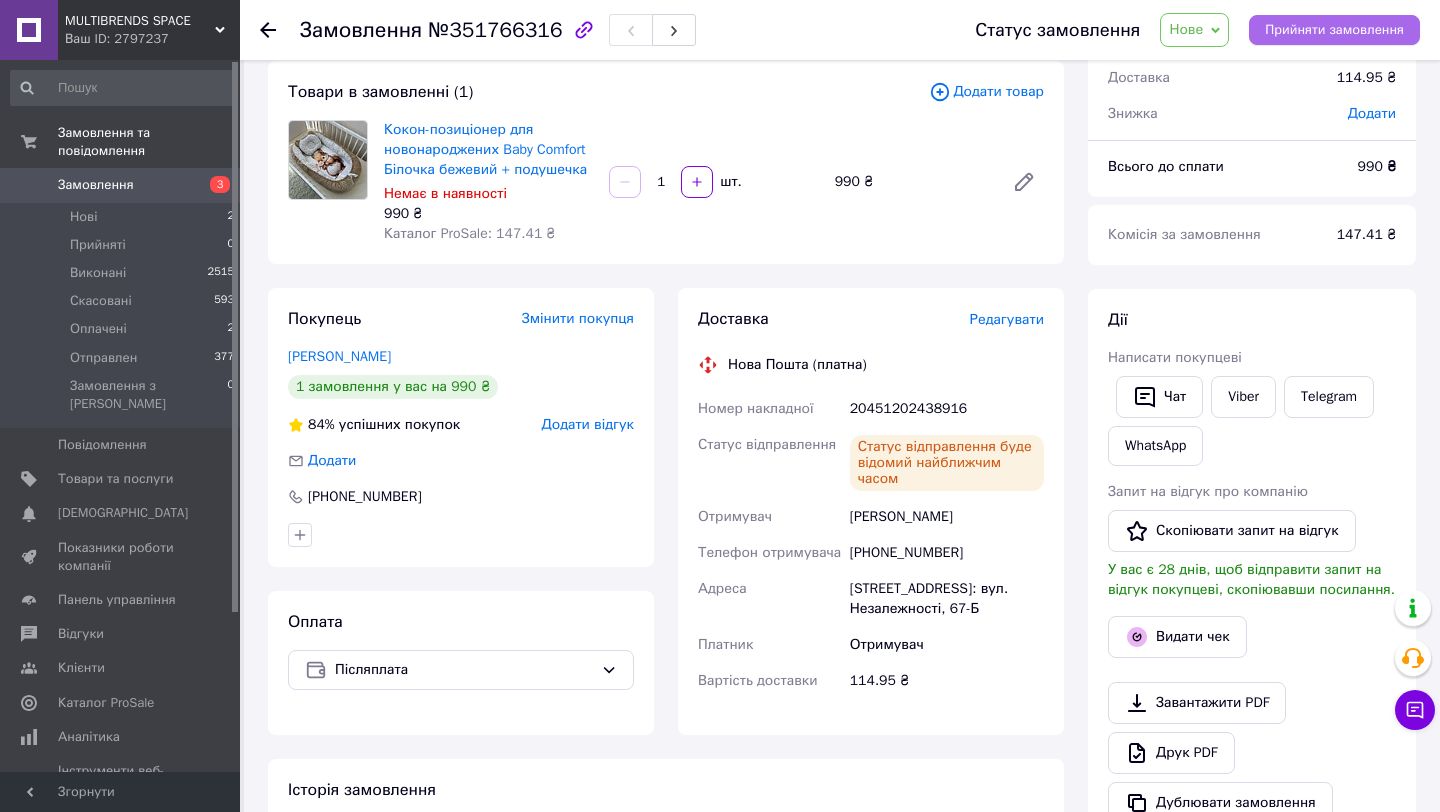 click on "Прийняти замовлення" at bounding box center (1334, 30) 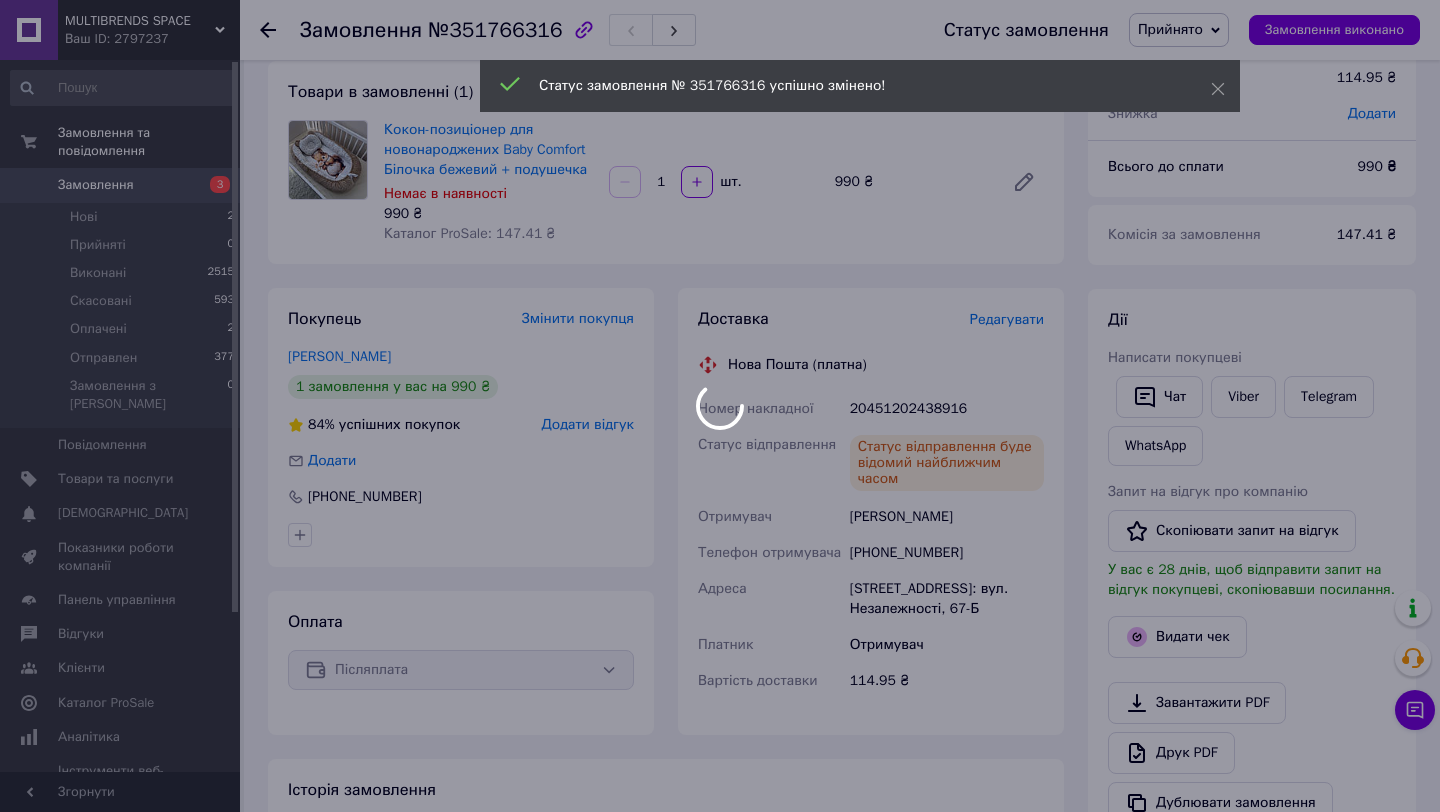 click at bounding box center (720, 406) 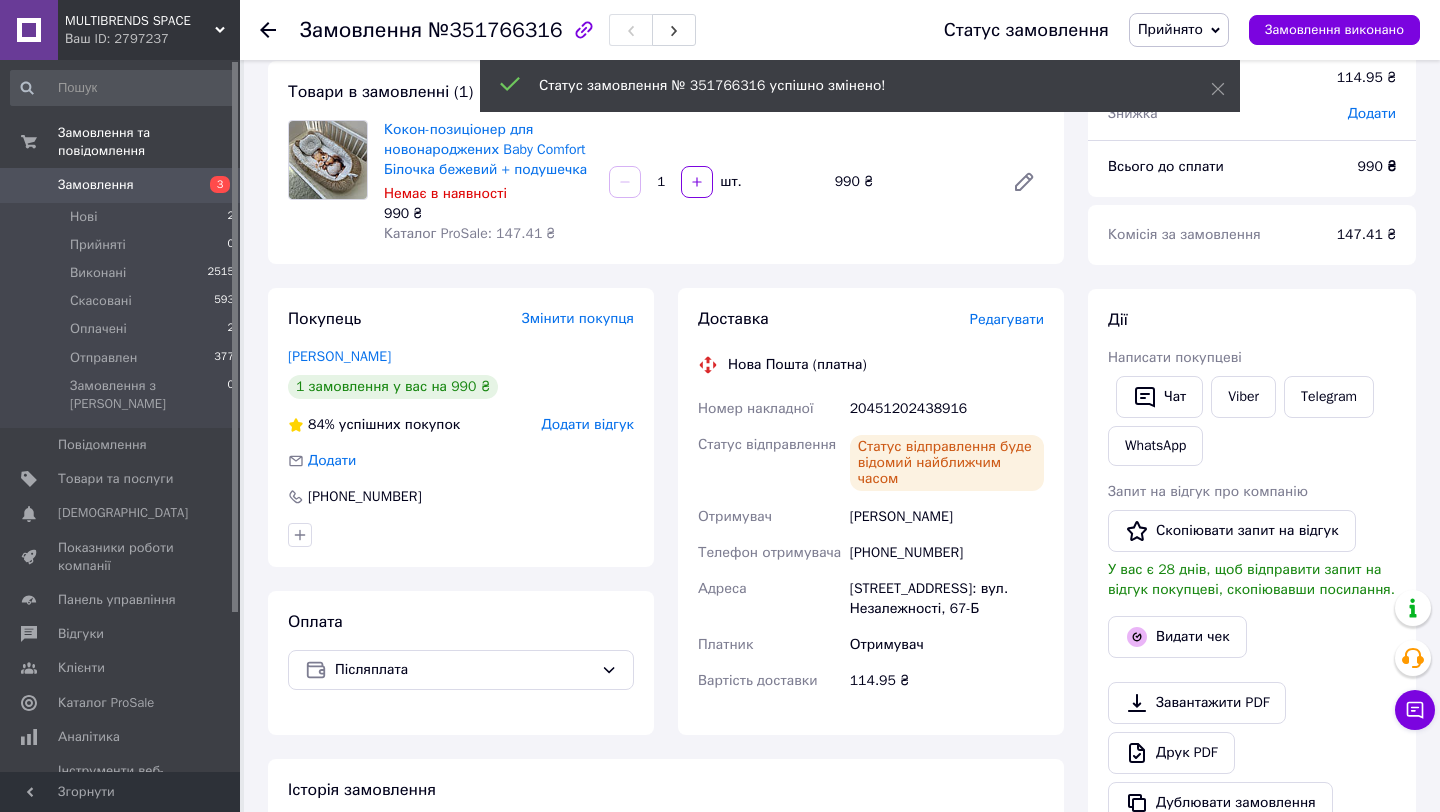 click on "Прийнято" at bounding box center [1170, 29] 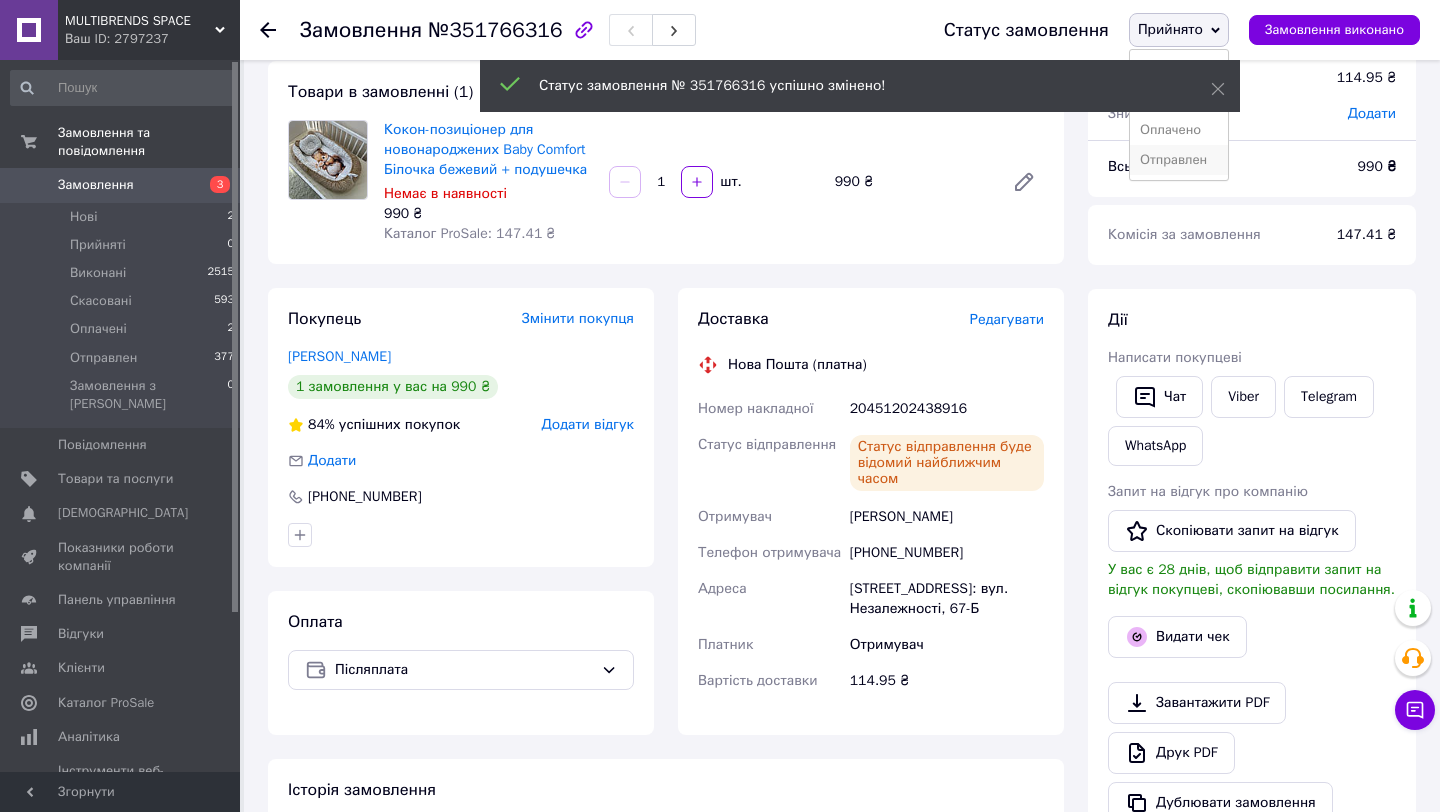 click on "Отправлен" at bounding box center (1179, 160) 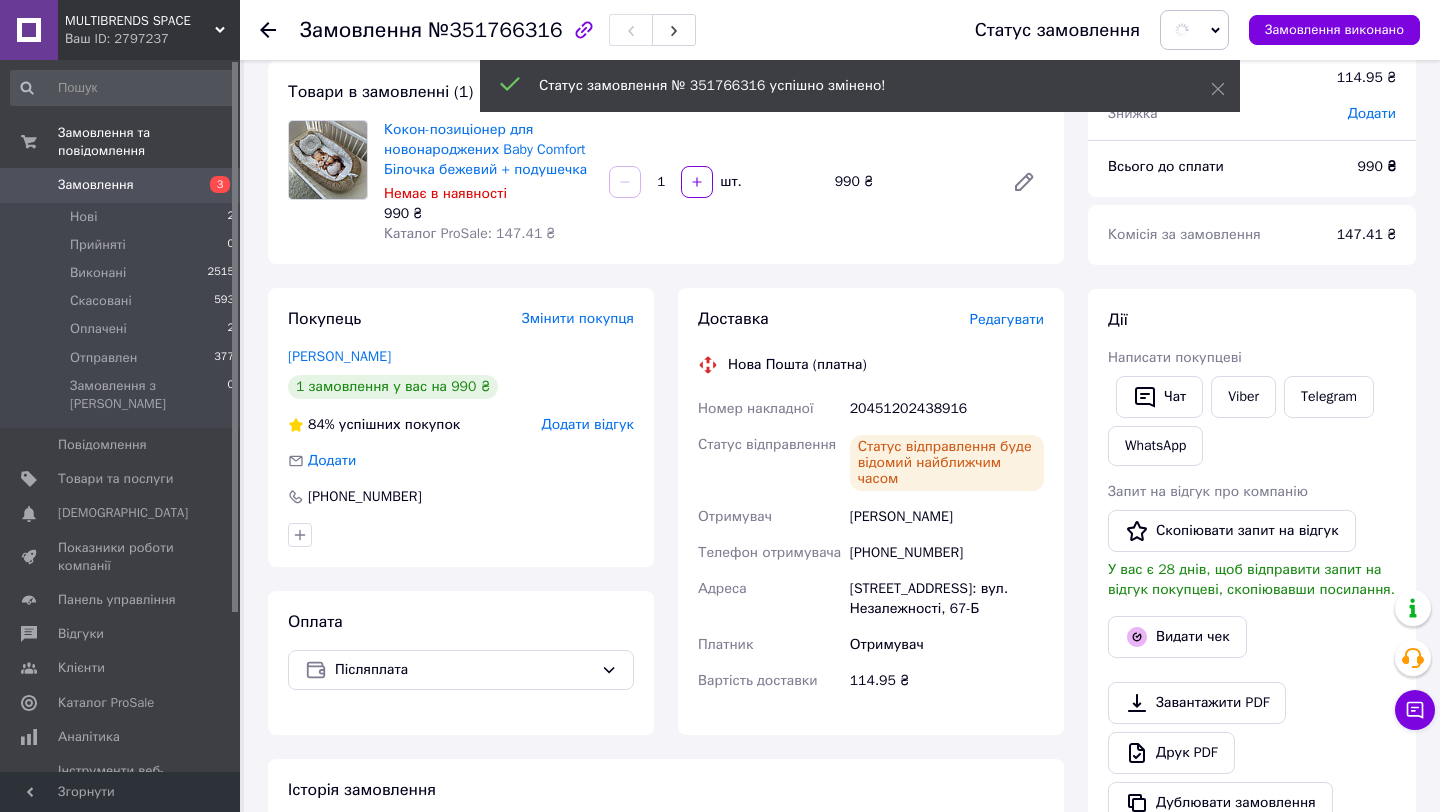 click on "20451202438916" at bounding box center [947, 409] 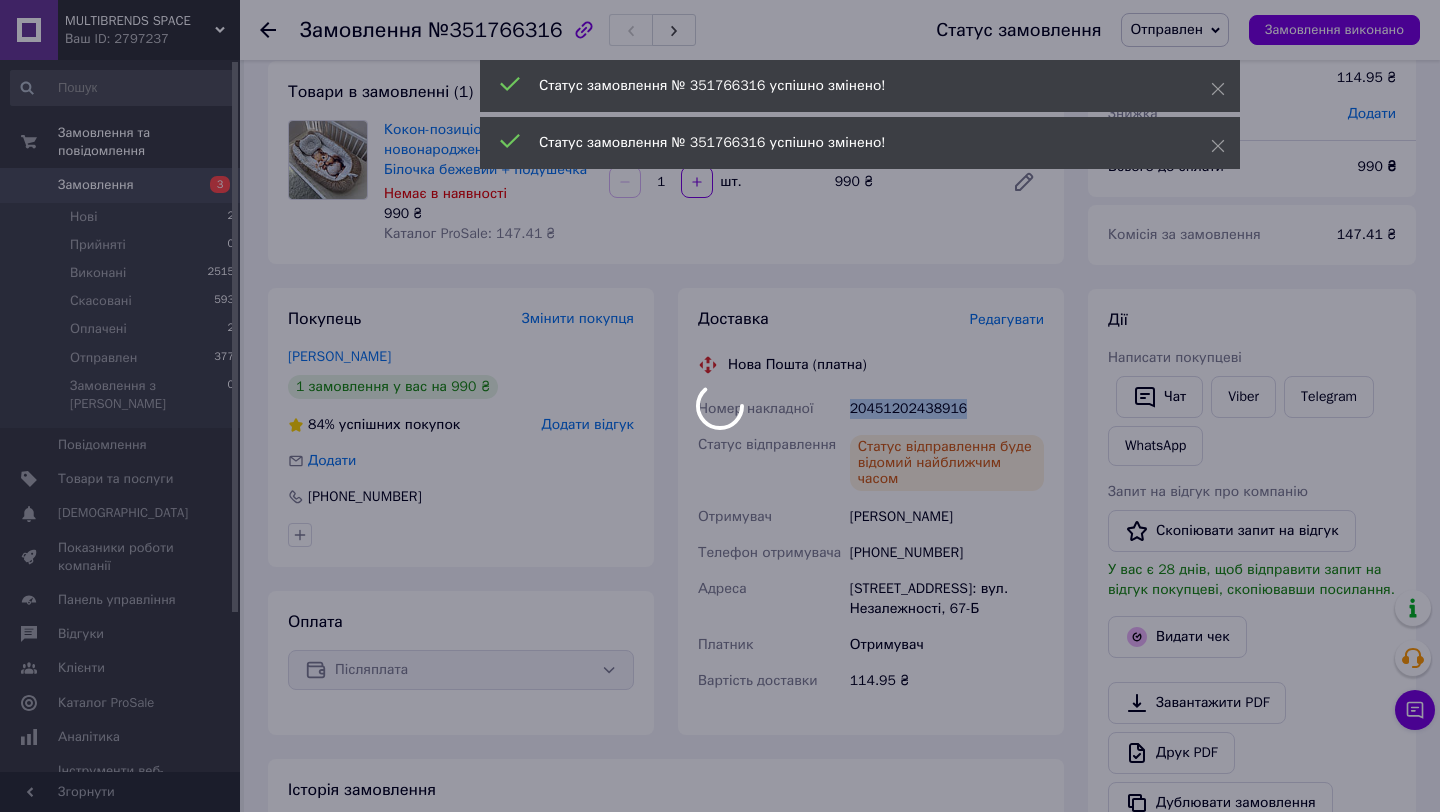 click on "MULTIBRENDS SPACE Ваш ID: 2797237 Сайт MULTIBRENDS SPACE Кабінет покупця Перевірити стан системи Сторінка на порталі Довідка Вийти Замовлення та повідомлення Замовлення 3 Нові 2 Прийняті 0 Виконані 2515 Скасовані 593 Оплачені 2 Отправлен 377 Замовлення з Розетки 0 Повідомлення 0 Товари та послуги Сповіщення 0 0 Показники роботи компанії Панель управління Відгуки Клієнти Каталог ProSale Аналітика Інструменти веб-майстра та SEO Управління сайтом Гаманець компанії [PERSON_NAME] Тарифи та рахунки Prom топ Згорнути
Замовлення" at bounding box center (720, 620) 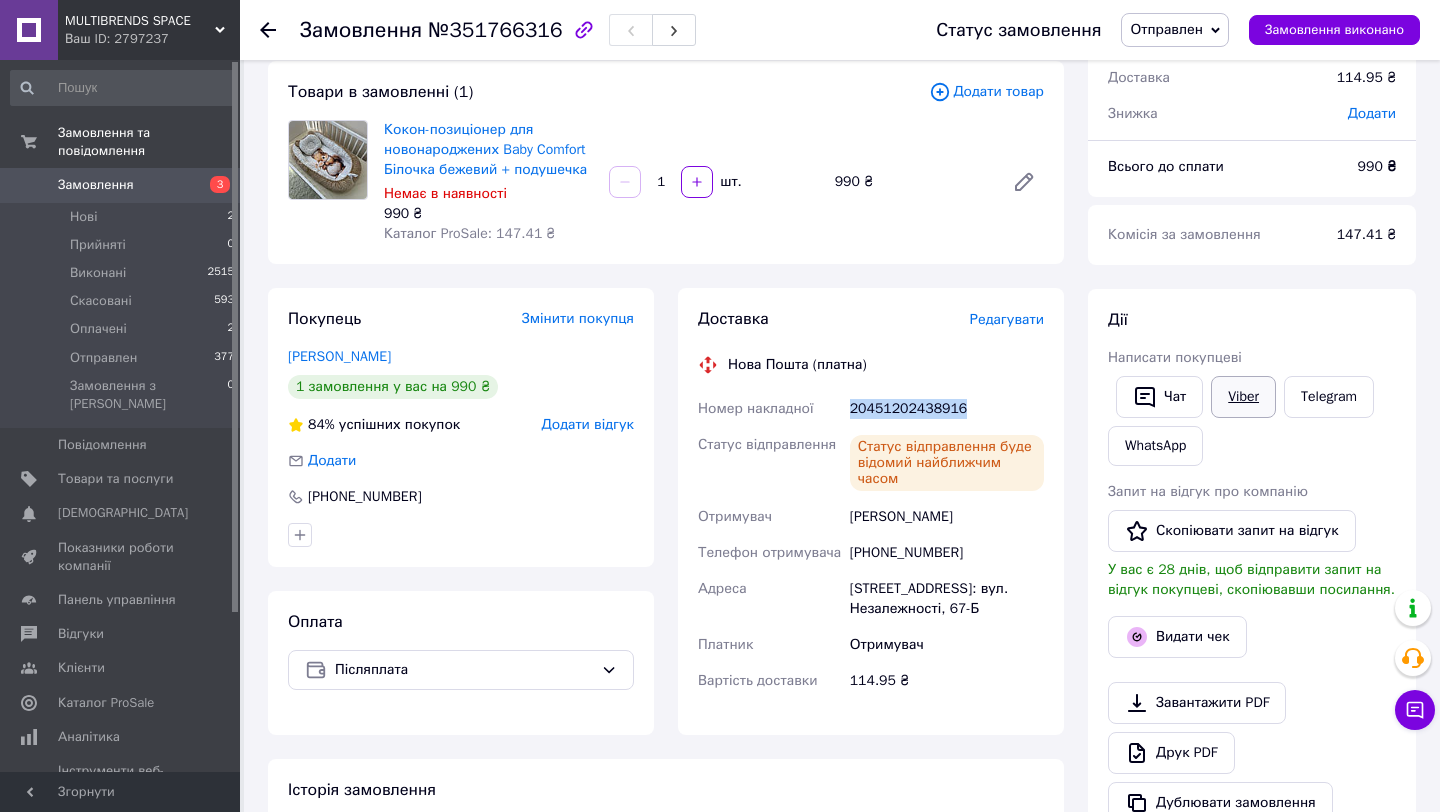 click on "Viber" at bounding box center [1243, 397] 